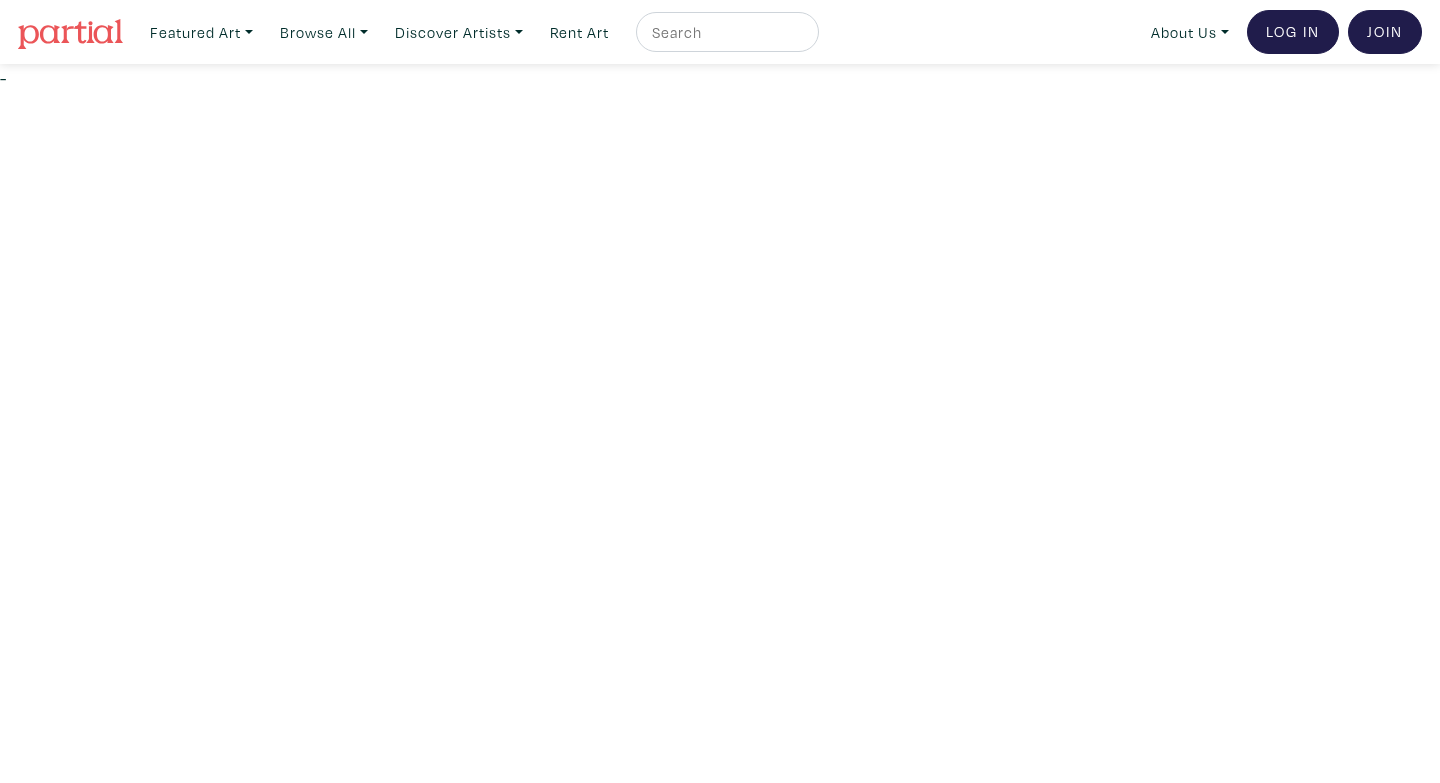 scroll, scrollTop: 0, scrollLeft: 0, axis: both 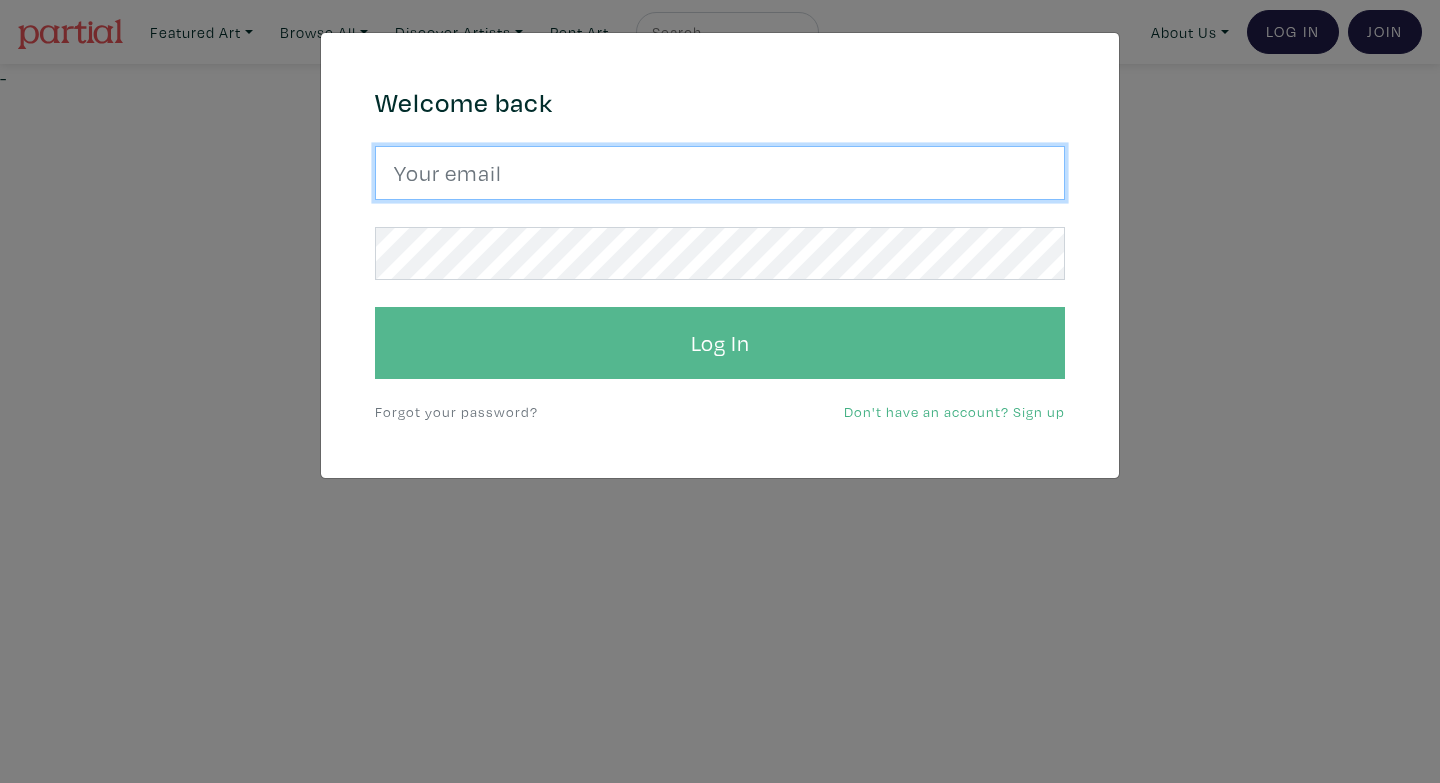 type on "melissa-beaulieu@hotmail.com" 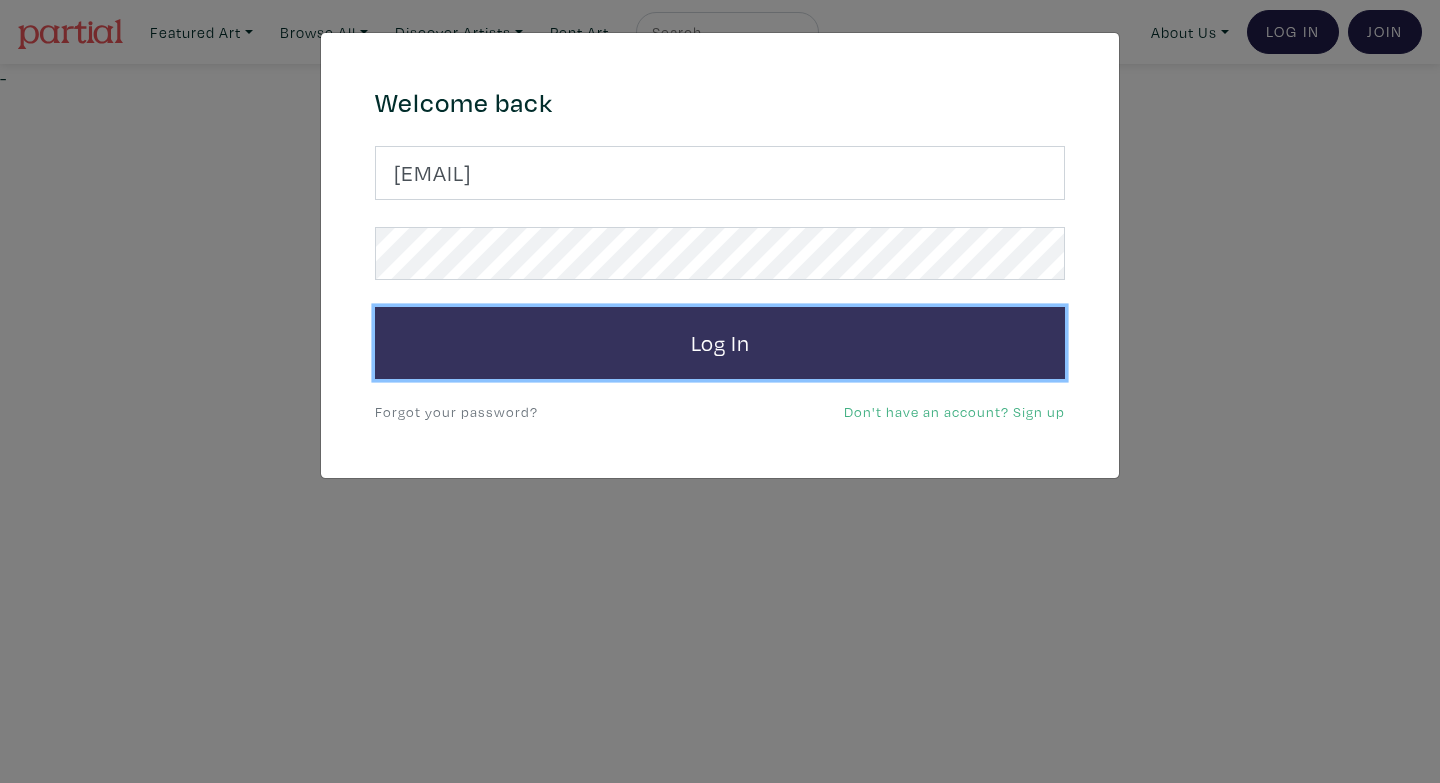 click on "Log In" at bounding box center (720, 343) 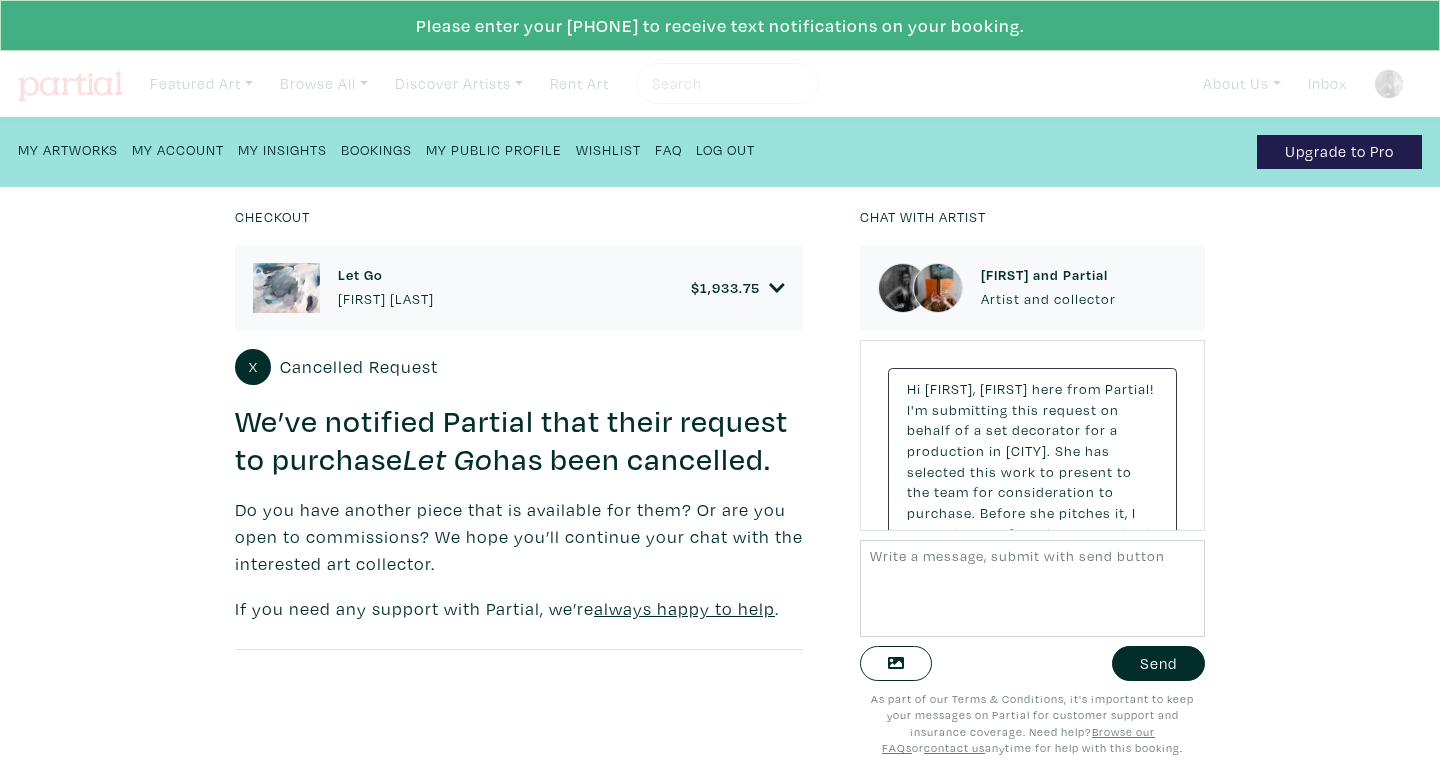 scroll, scrollTop: 0, scrollLeft: 0, axis: both 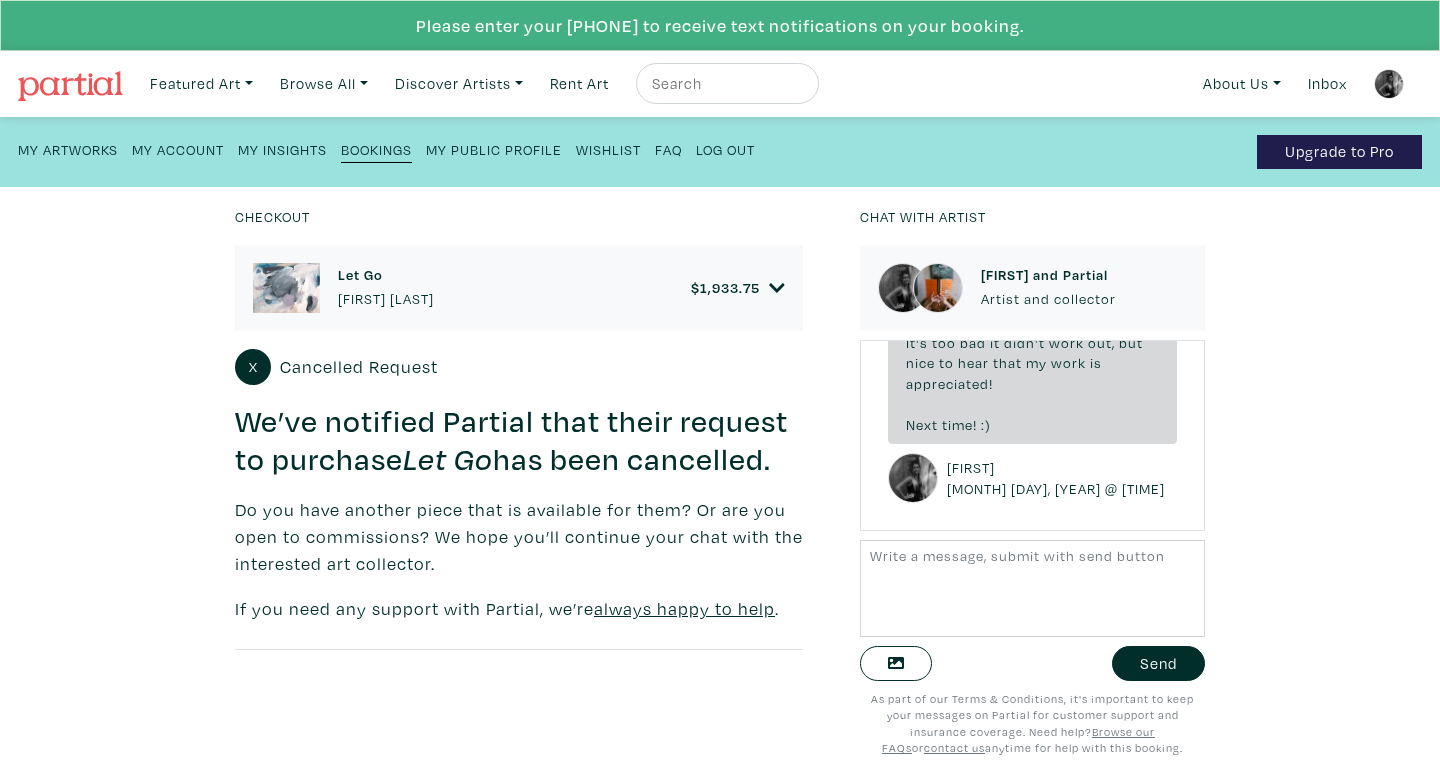 click on "My Artworks" at bounding box center [68, 148] 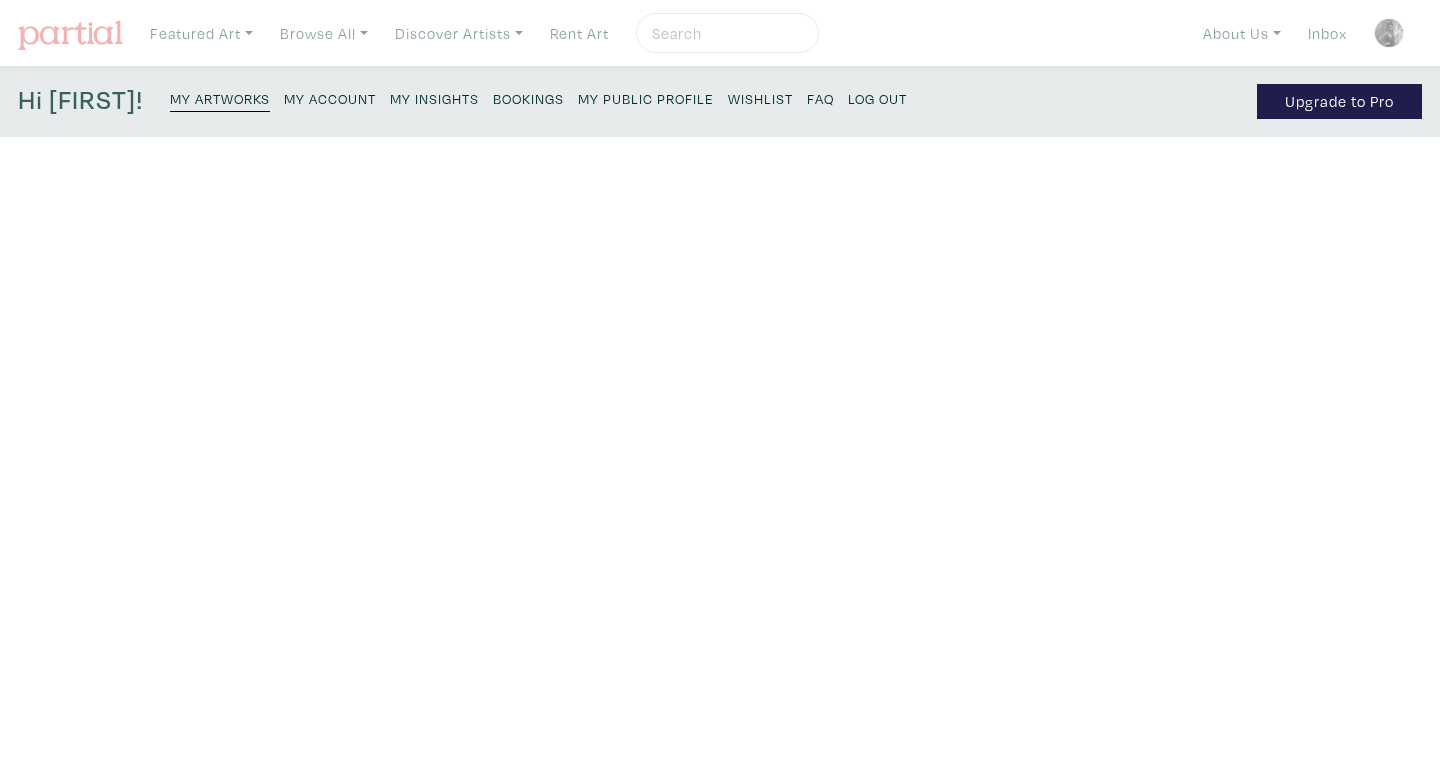 scroll, scrollTop: 0, scrollLeft: 0, axis: both 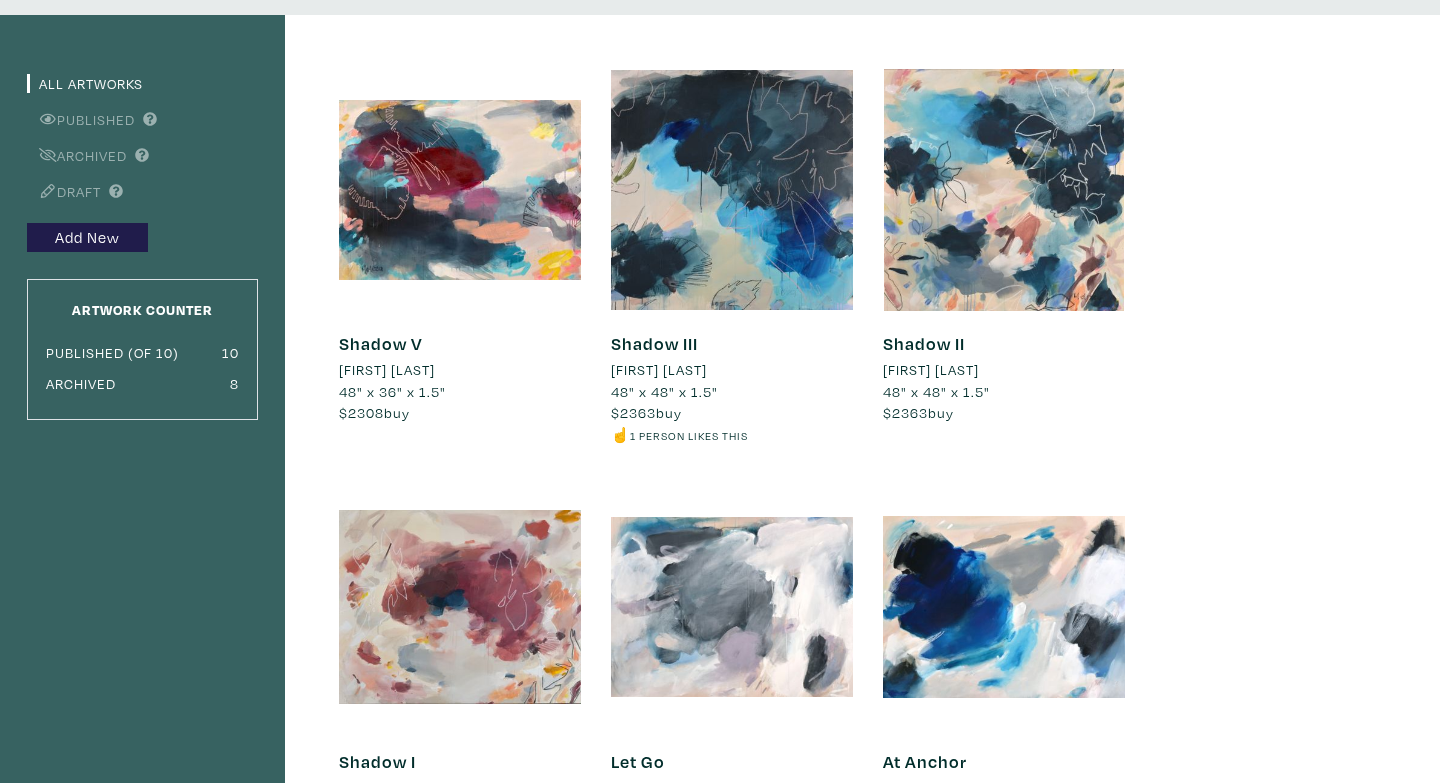 click at bounding box center (1004, 190) 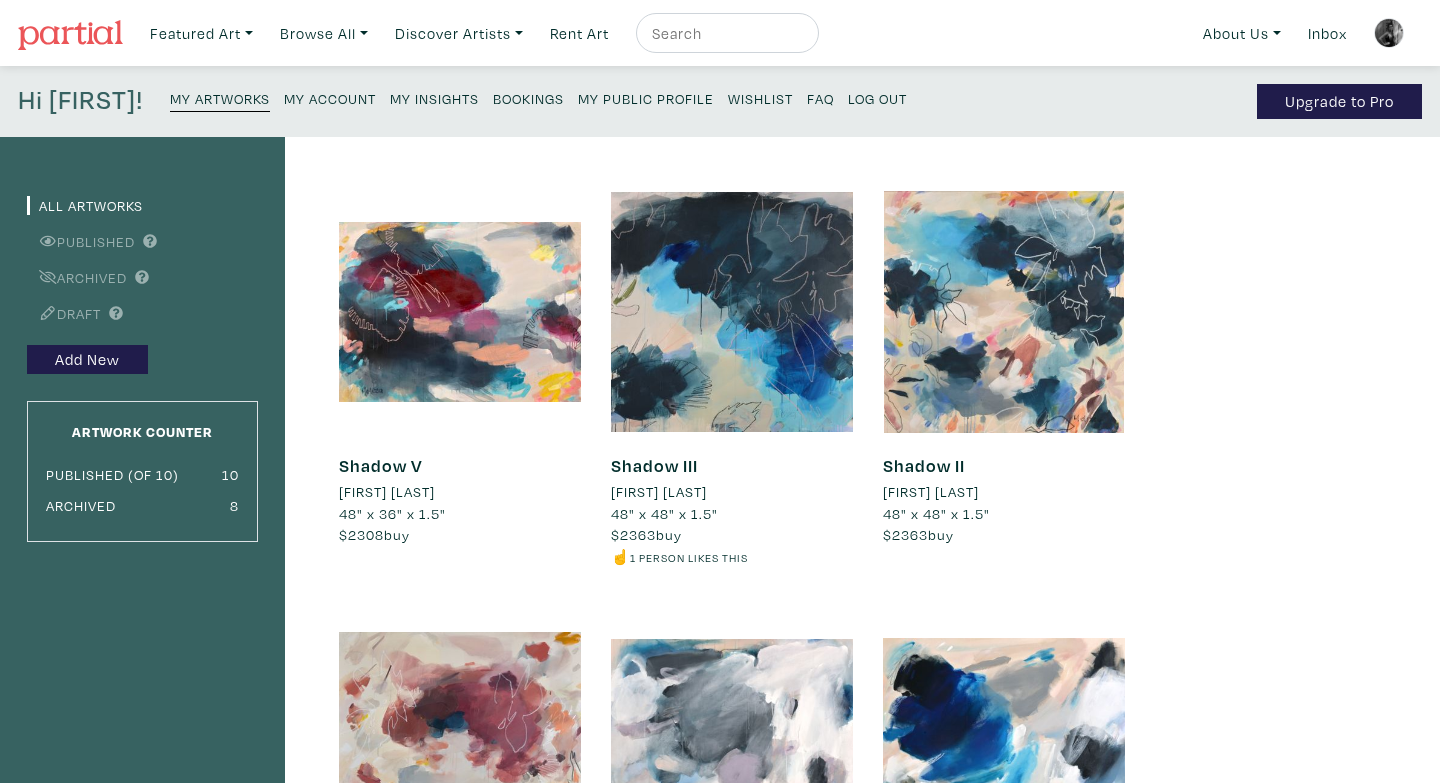 click at bounding box center (1004, 312) 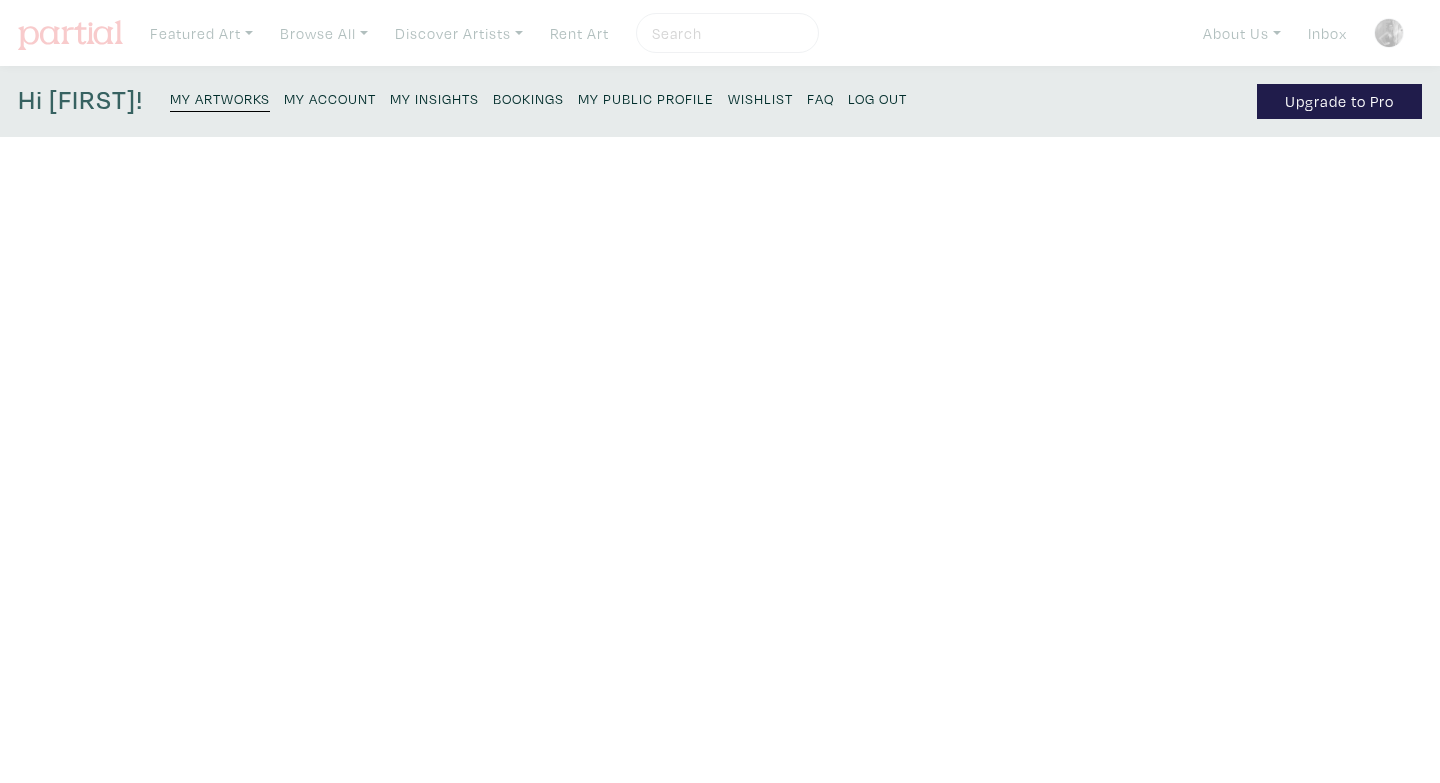 scroll, scrollTop: 0, scrollLeft: 0, axis: both 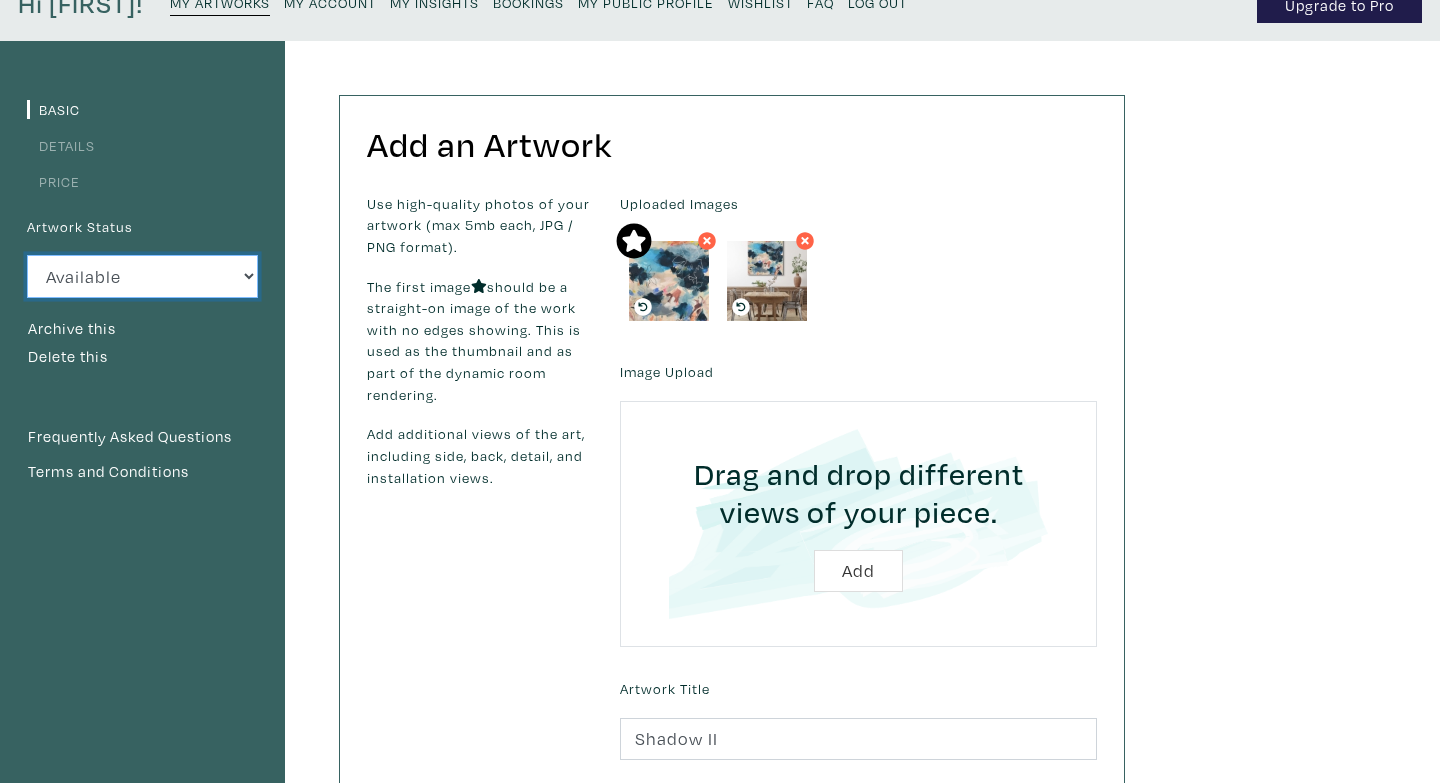 click on "Available
Sold
Rented
Unavailable (other reason)" at bounding box center [142, 276] 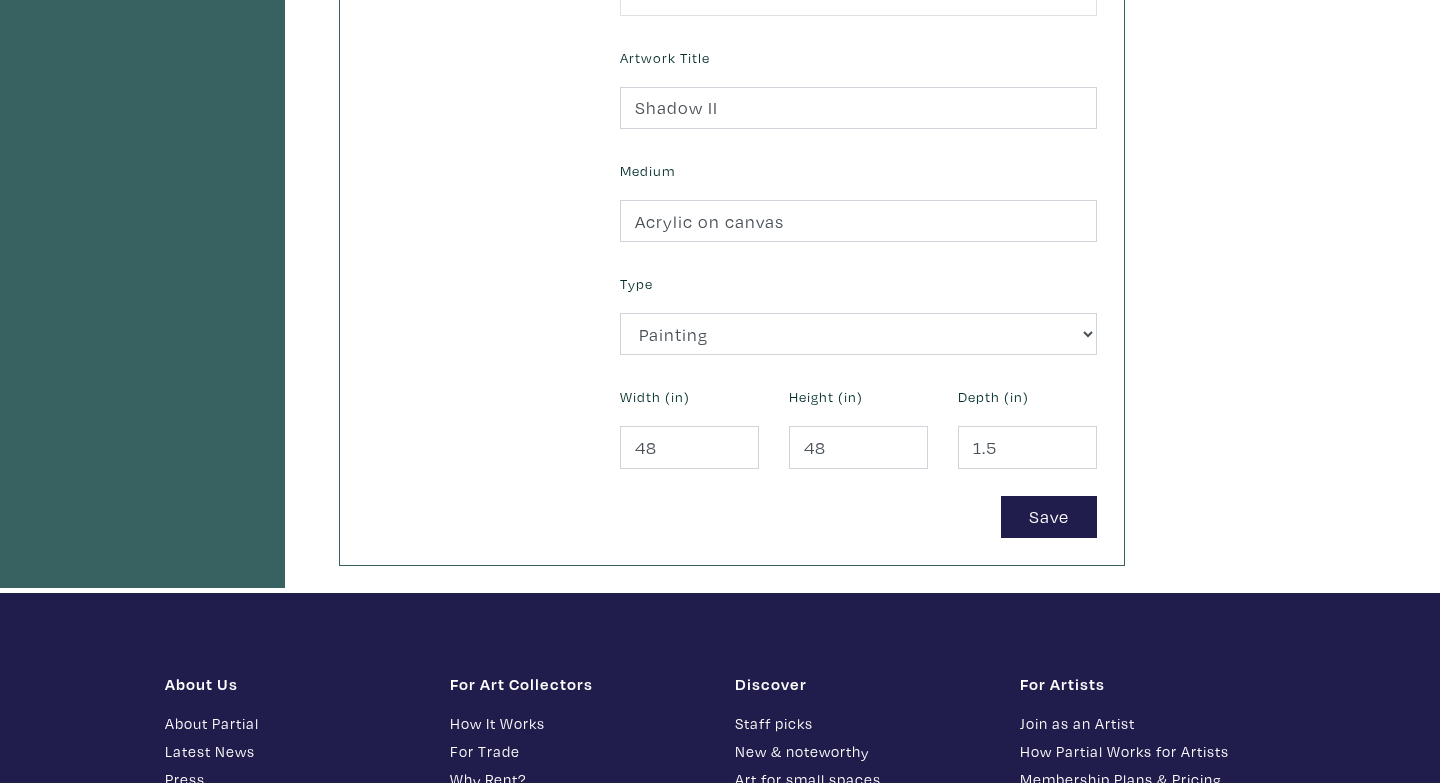 scroll, scrollTop: 731, scrollLeft: 0, axis: vertical 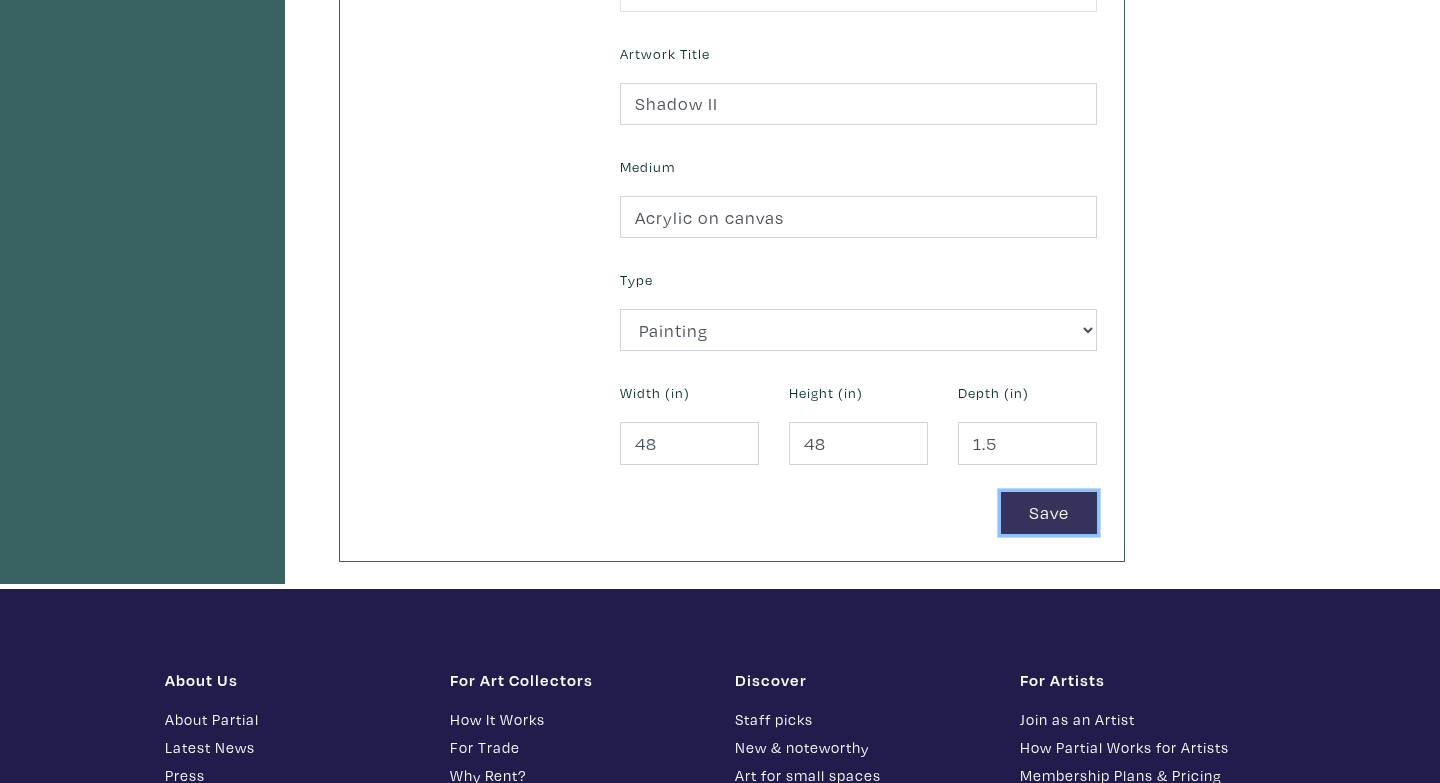 click on "Save" at bounding box center (1049, 513) 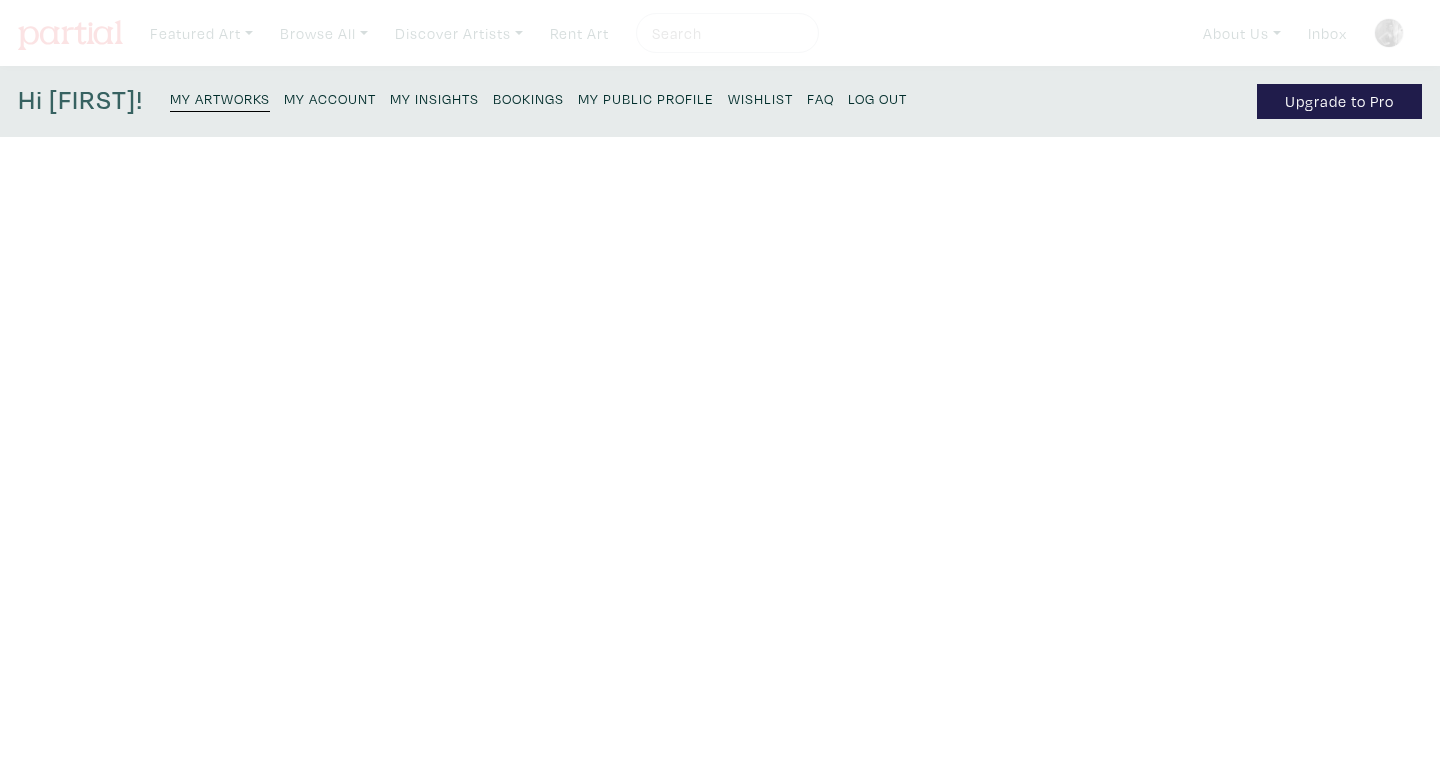 scroll, scrollTop: 0, scrollLeft: 0, axis: both 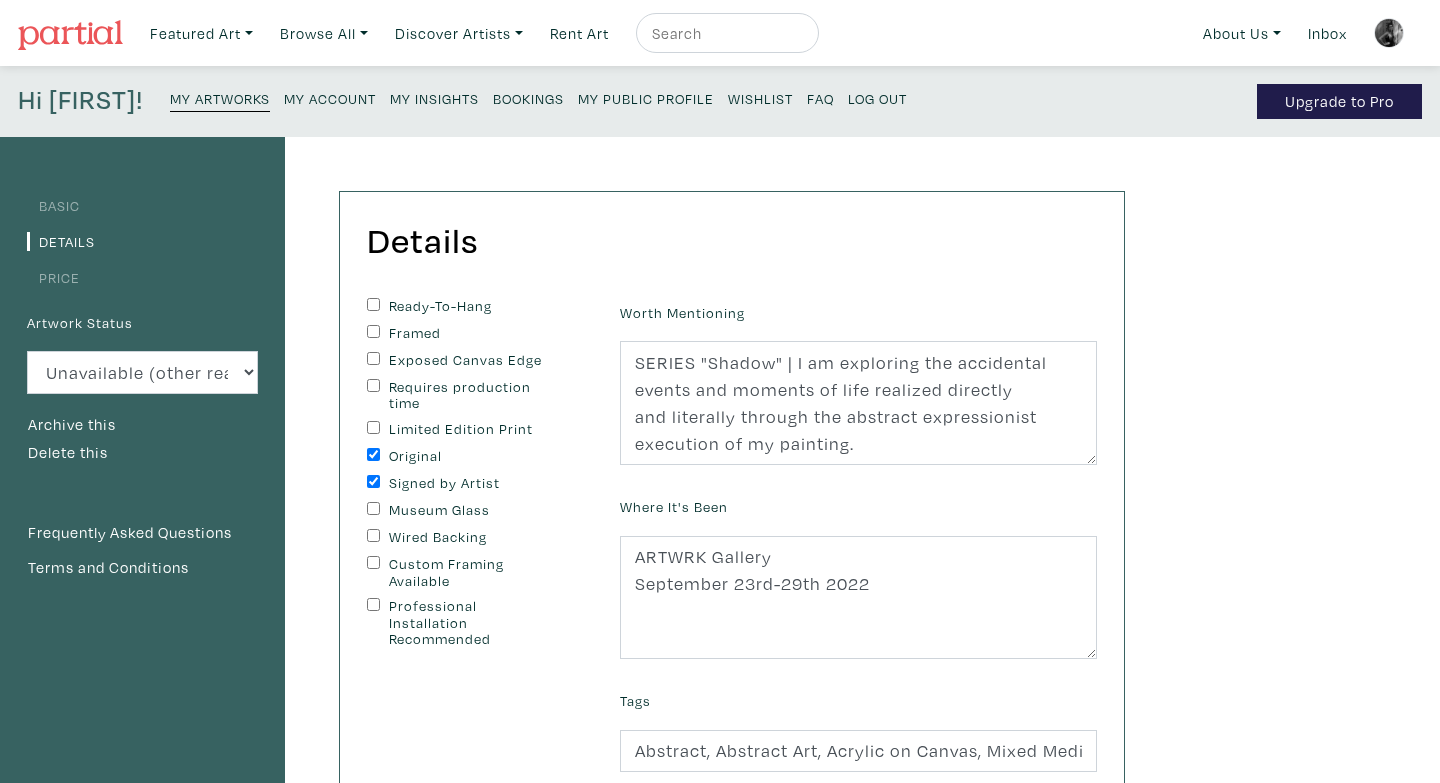 click on "My Artworks" at bounding box center (220, 98) 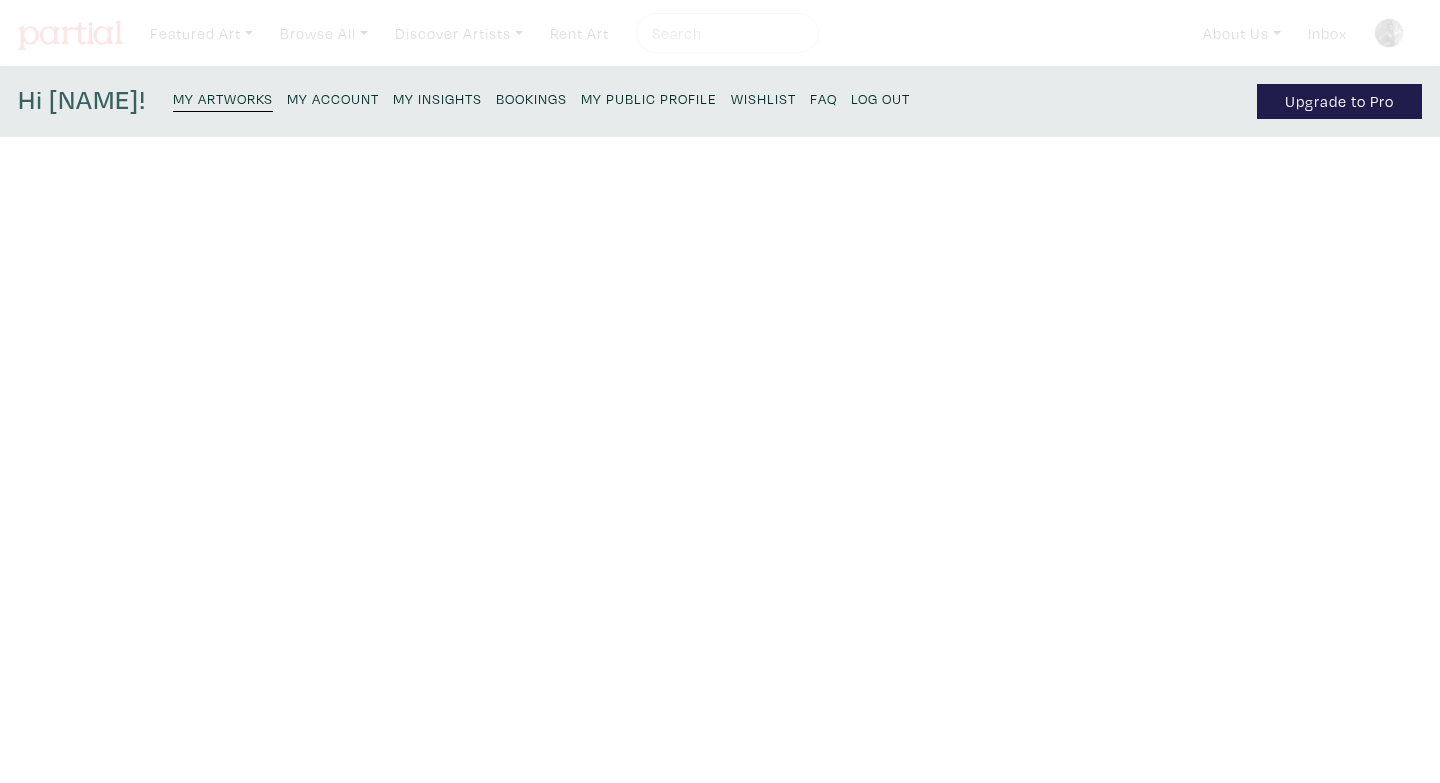 scroll, scrollTop: 0, scrollLeft: 0, axis: both 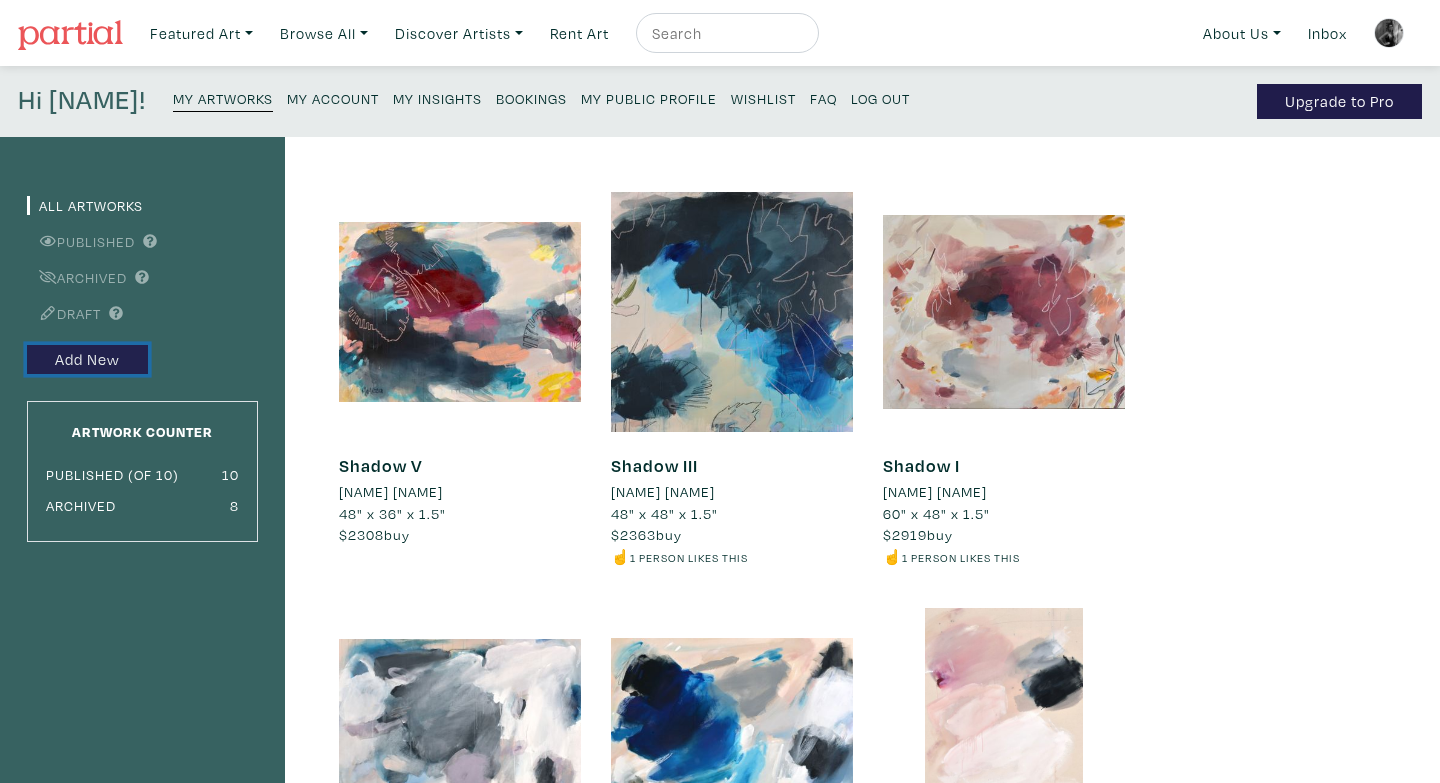 click on "Add New" at bounding box center [87, 359] 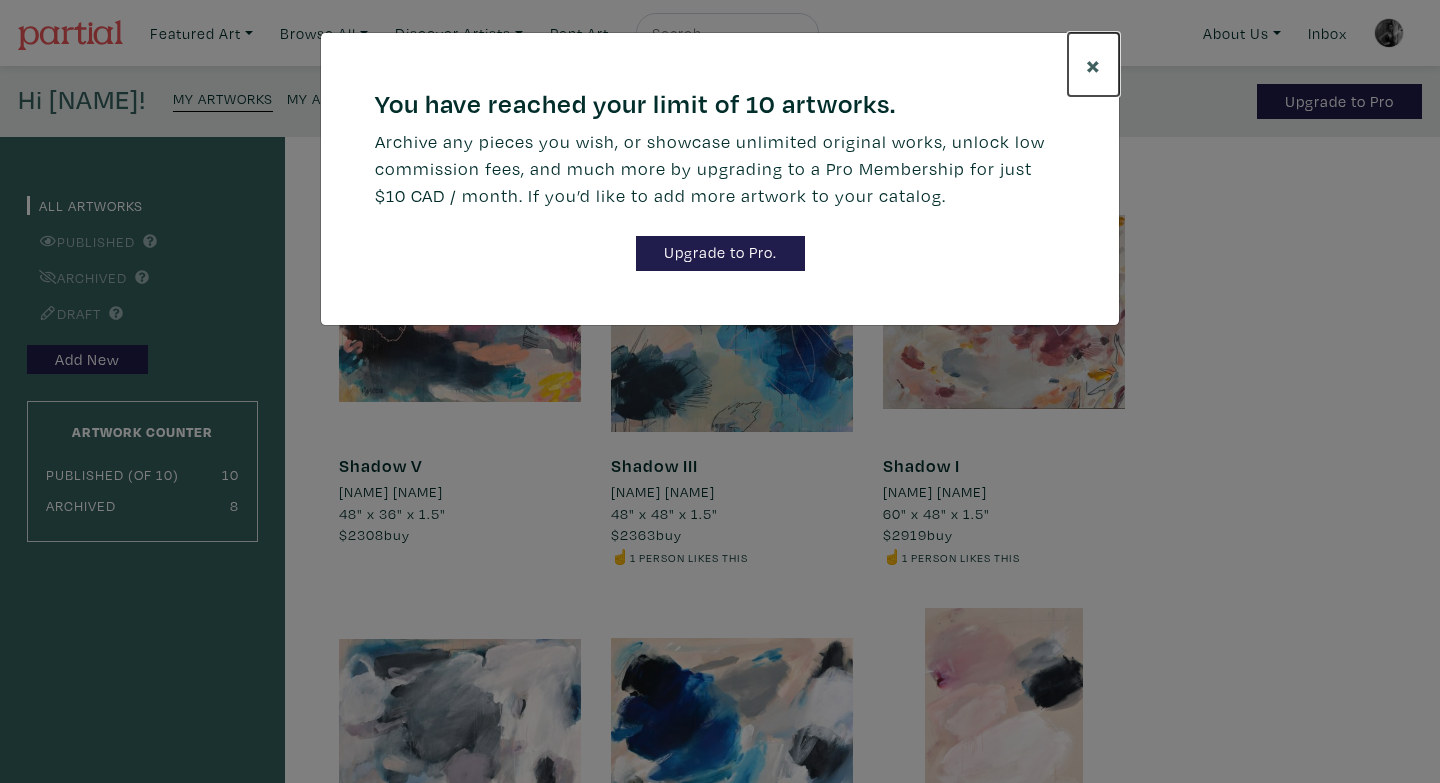 click on "×" at bounding box center (1093, 64) 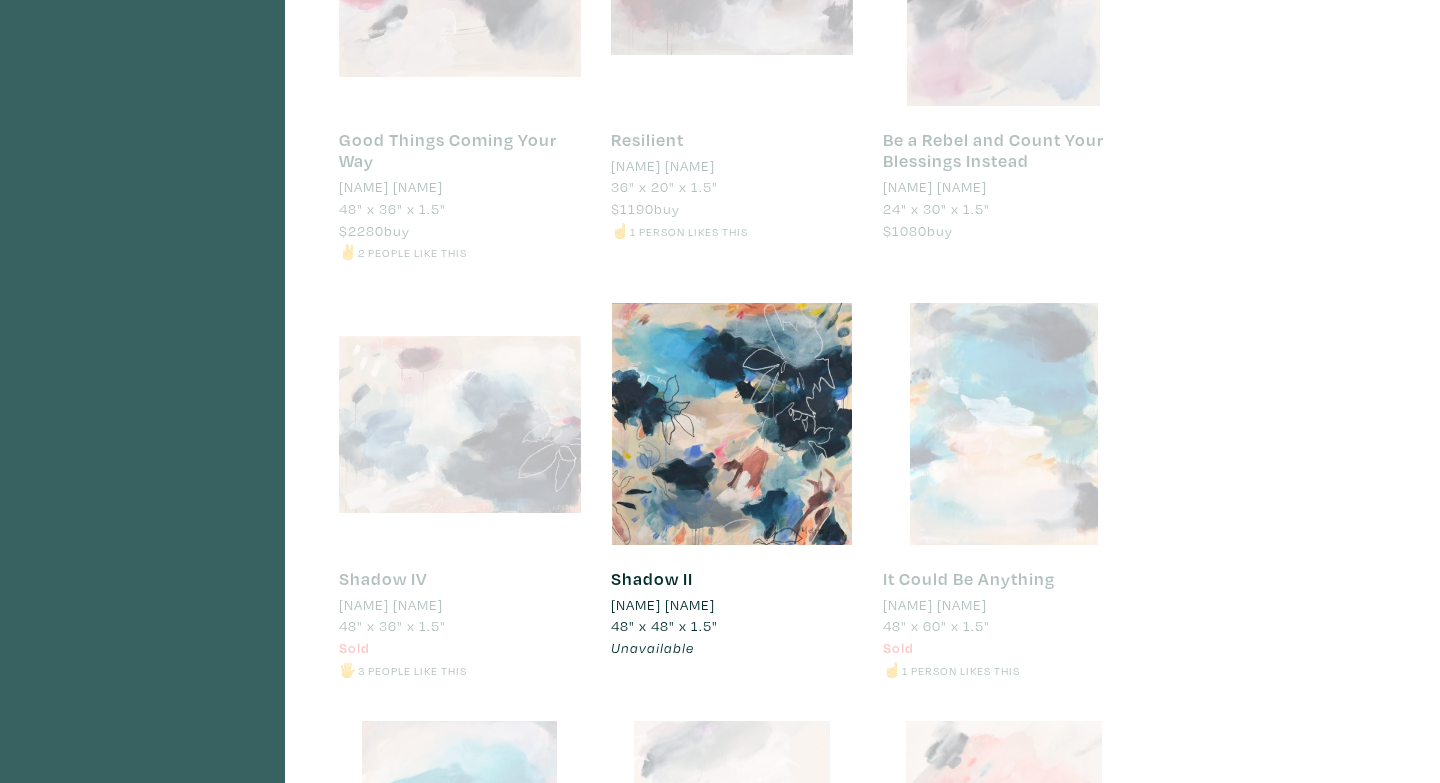 scroll, scrollTop: 1581, scrollLeft: 0, axis: vertical 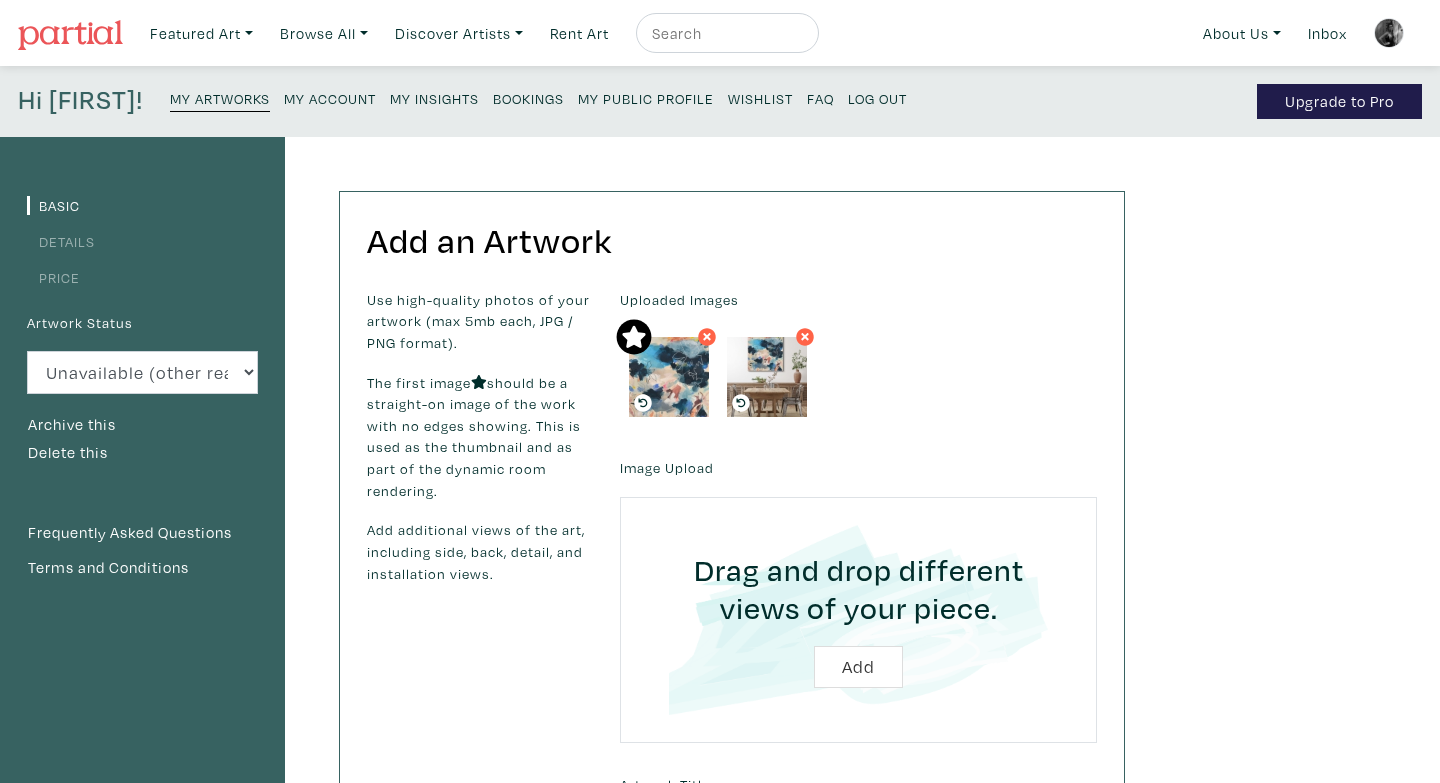 click on "My Artworks" at bounding box center [220, 98] 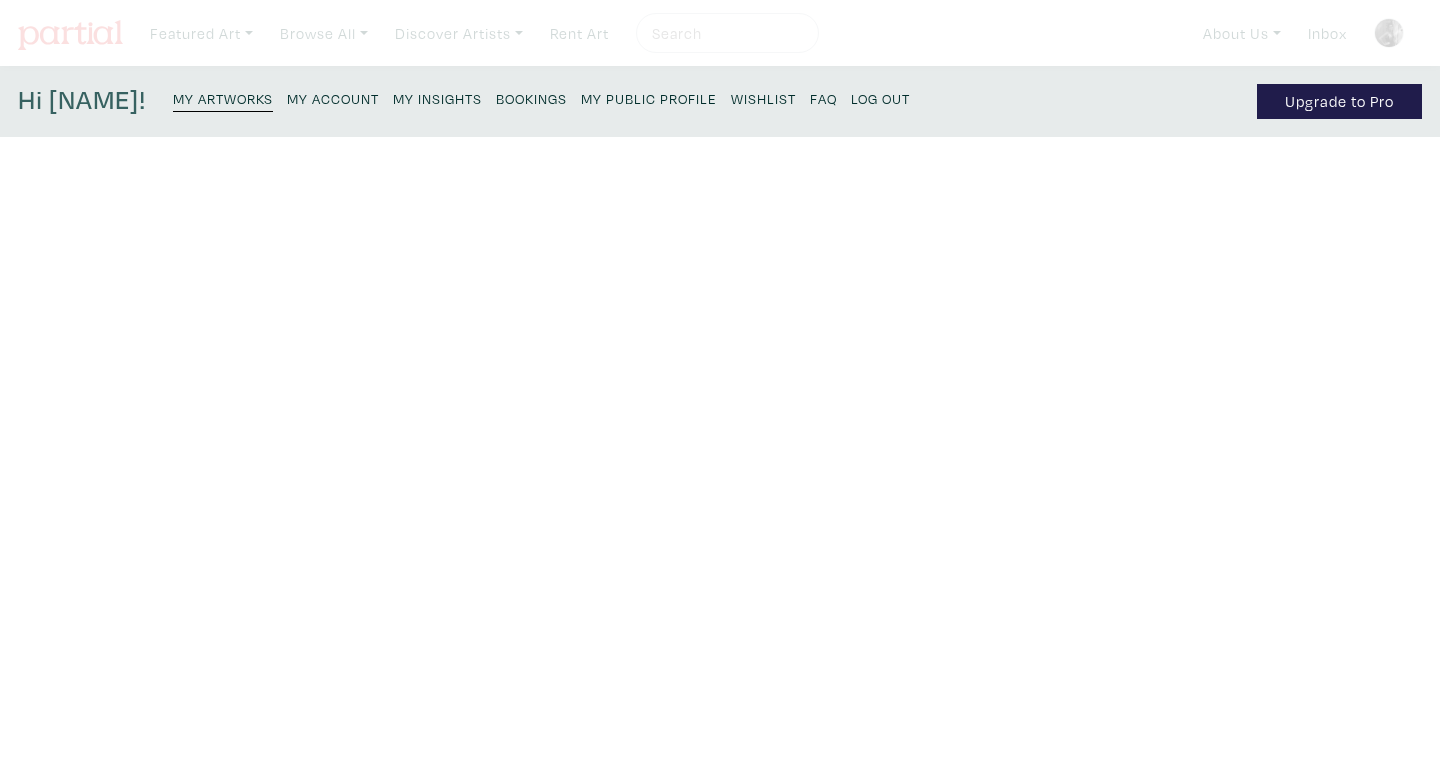 scroll, scrollTop: 0, scrollLeft: 0, axis: both 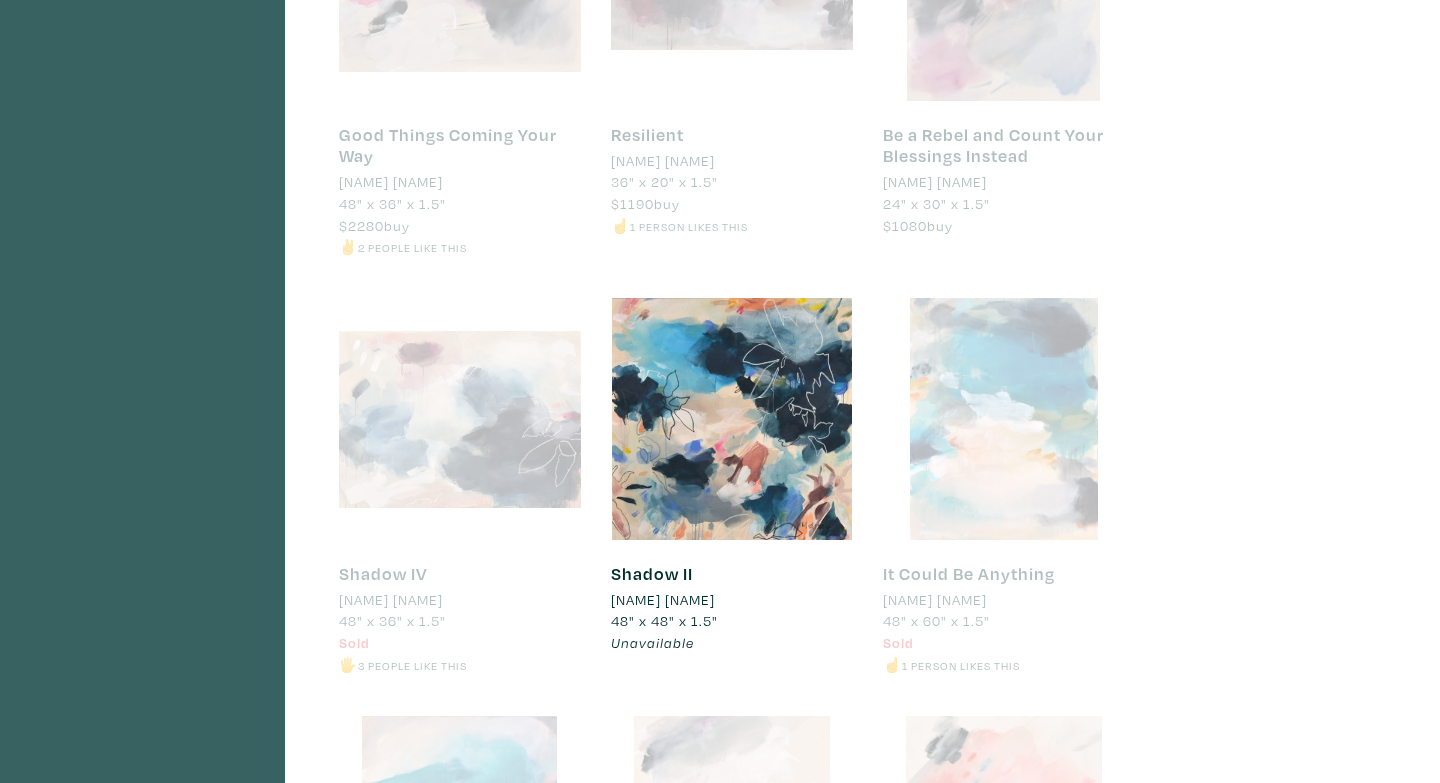 click at bounding box center [732, 419] 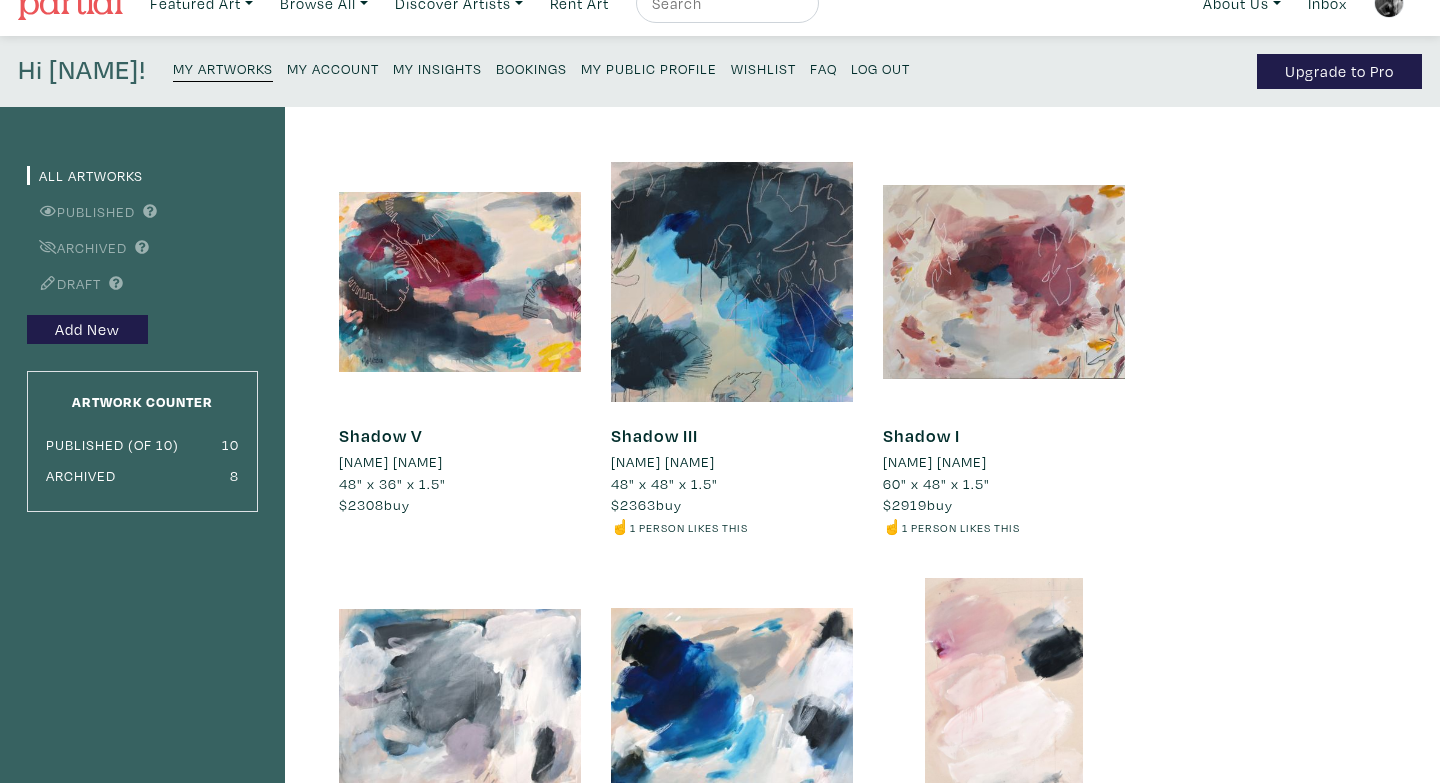 scroll, scrollTop: 25, scrollLeft: 0, axis: vertical 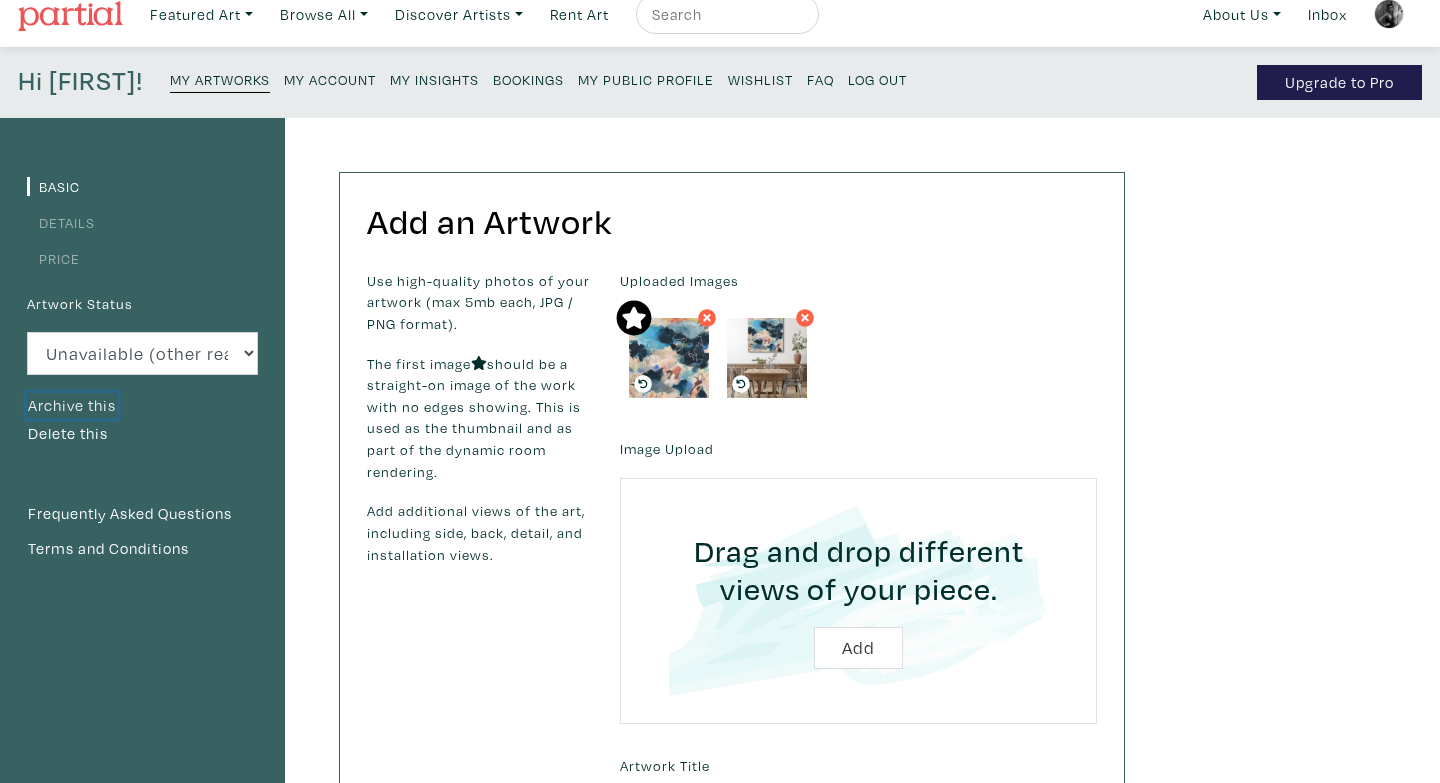 click on "Archive this" at bounding box center [72, 406] 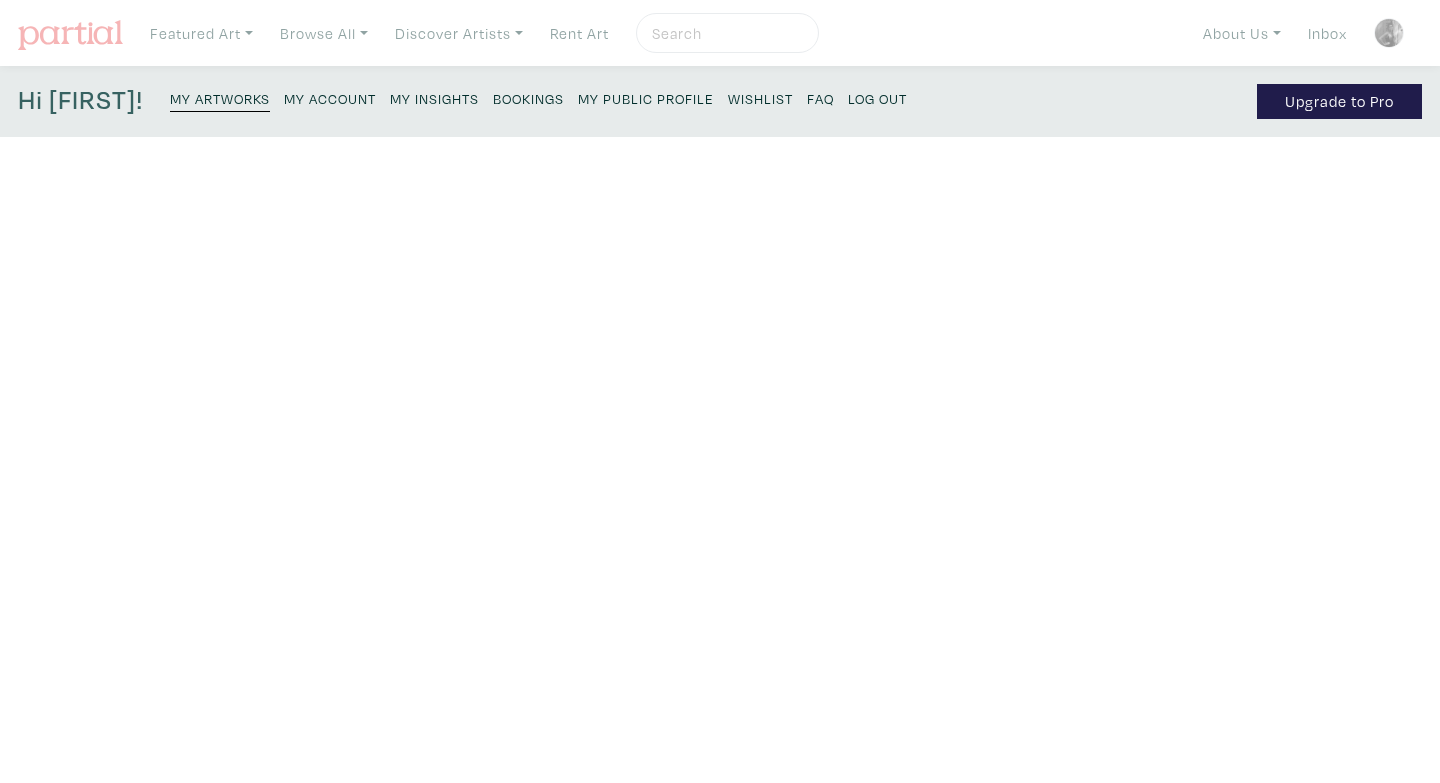 scroll, scrollTop: 19, scrollLeft: 0, axis: vertical 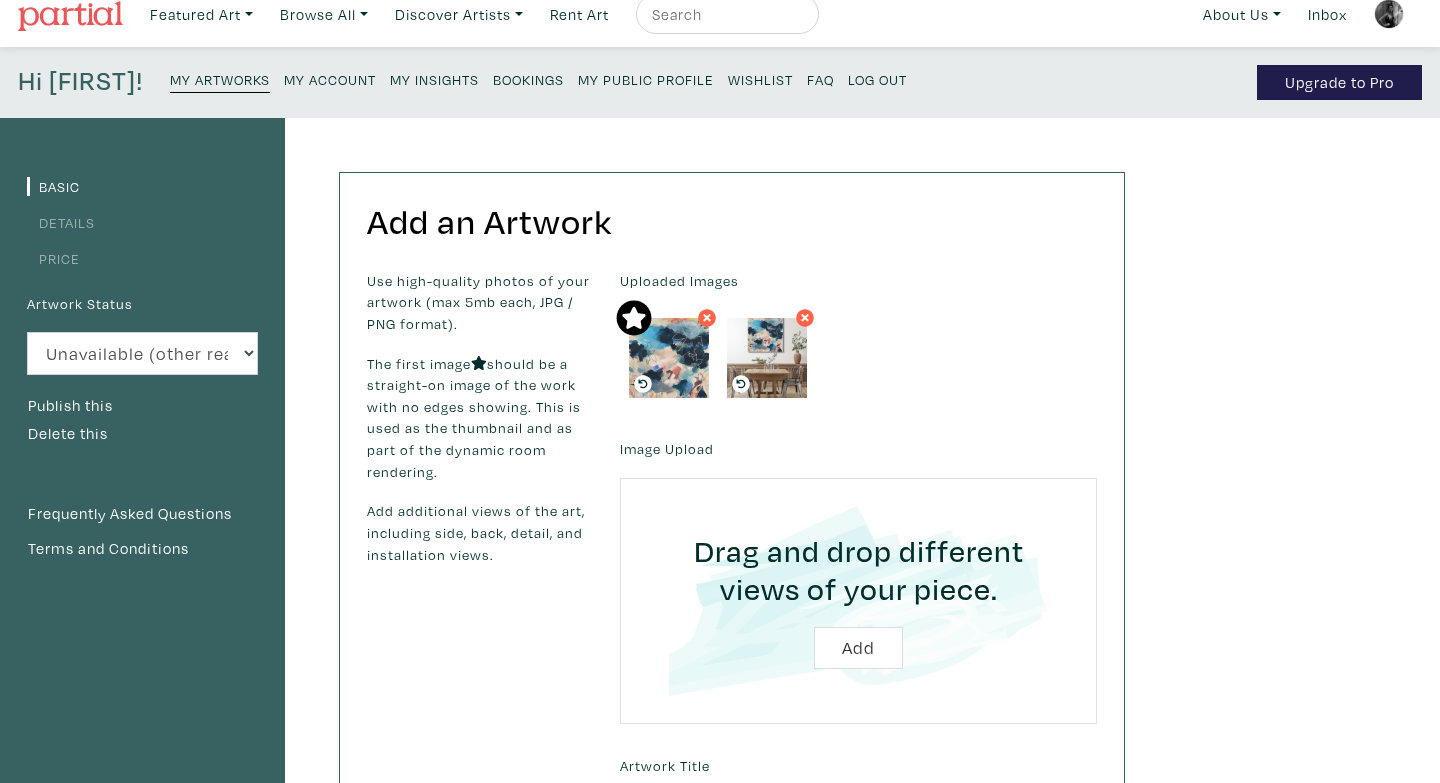 click on "My Artworks" at bounding box center [220, 79] 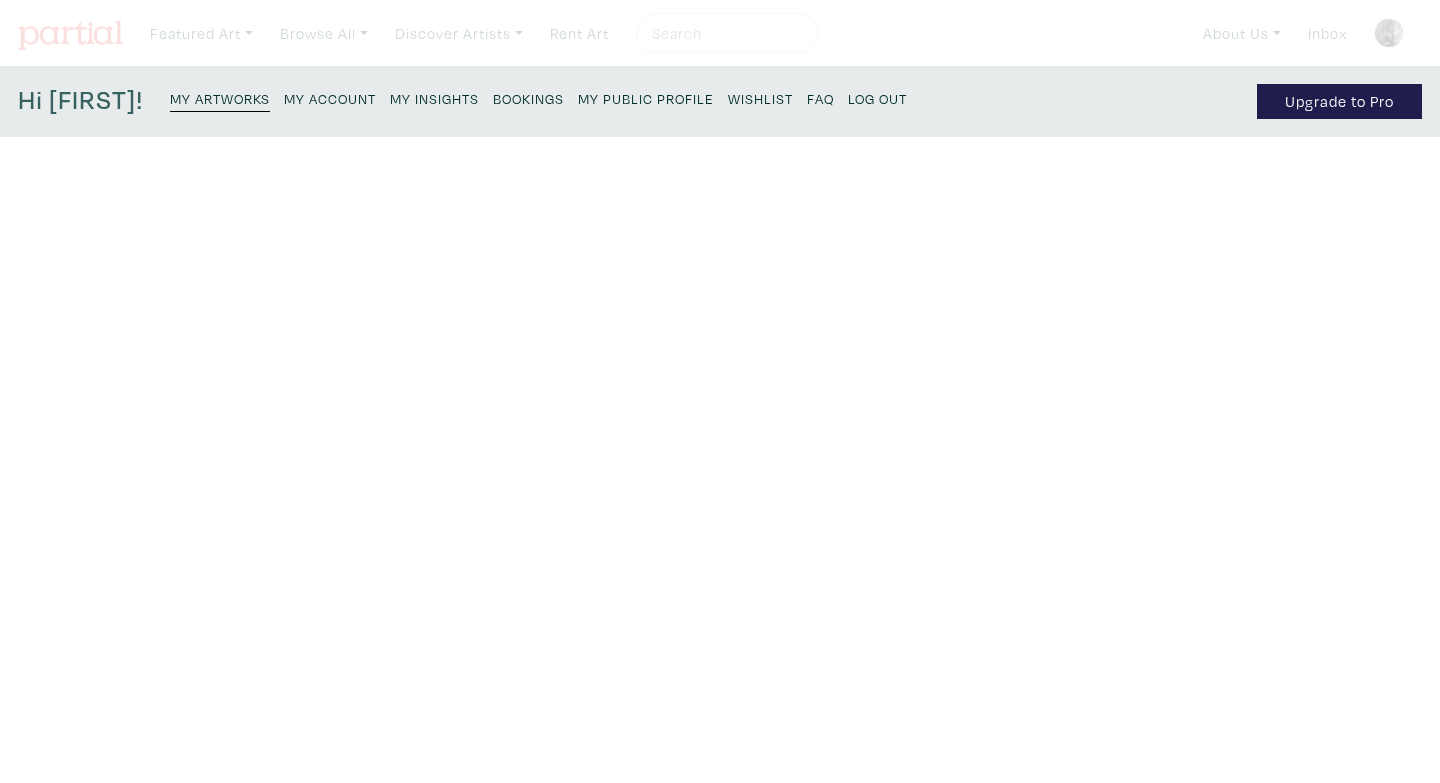 scroll, scrollTop: 0, scrollLeft: 0, axis: both 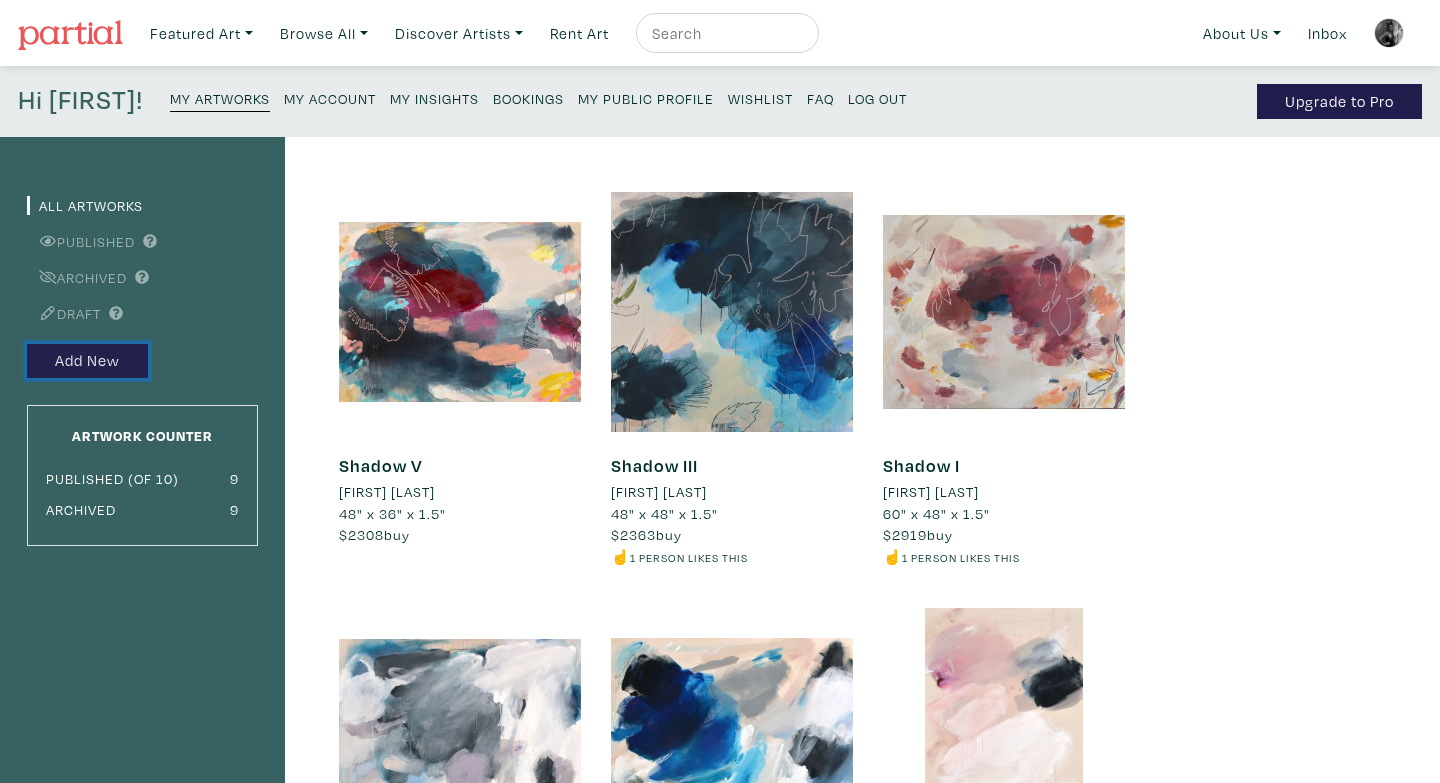 click on "Add New" at bounding box center (87, 361) 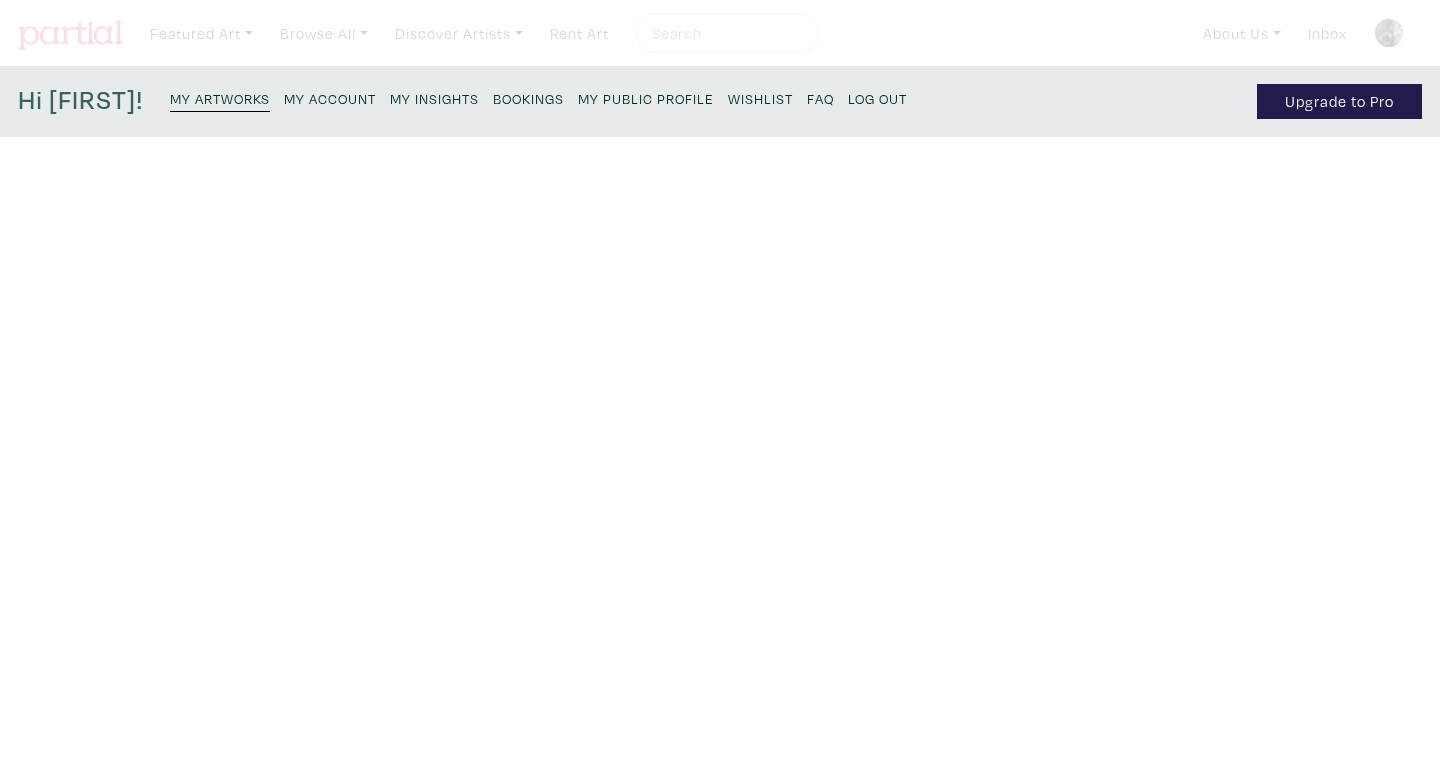 scroll, scrollTop: 0, scrollLeft: 0, axis: both 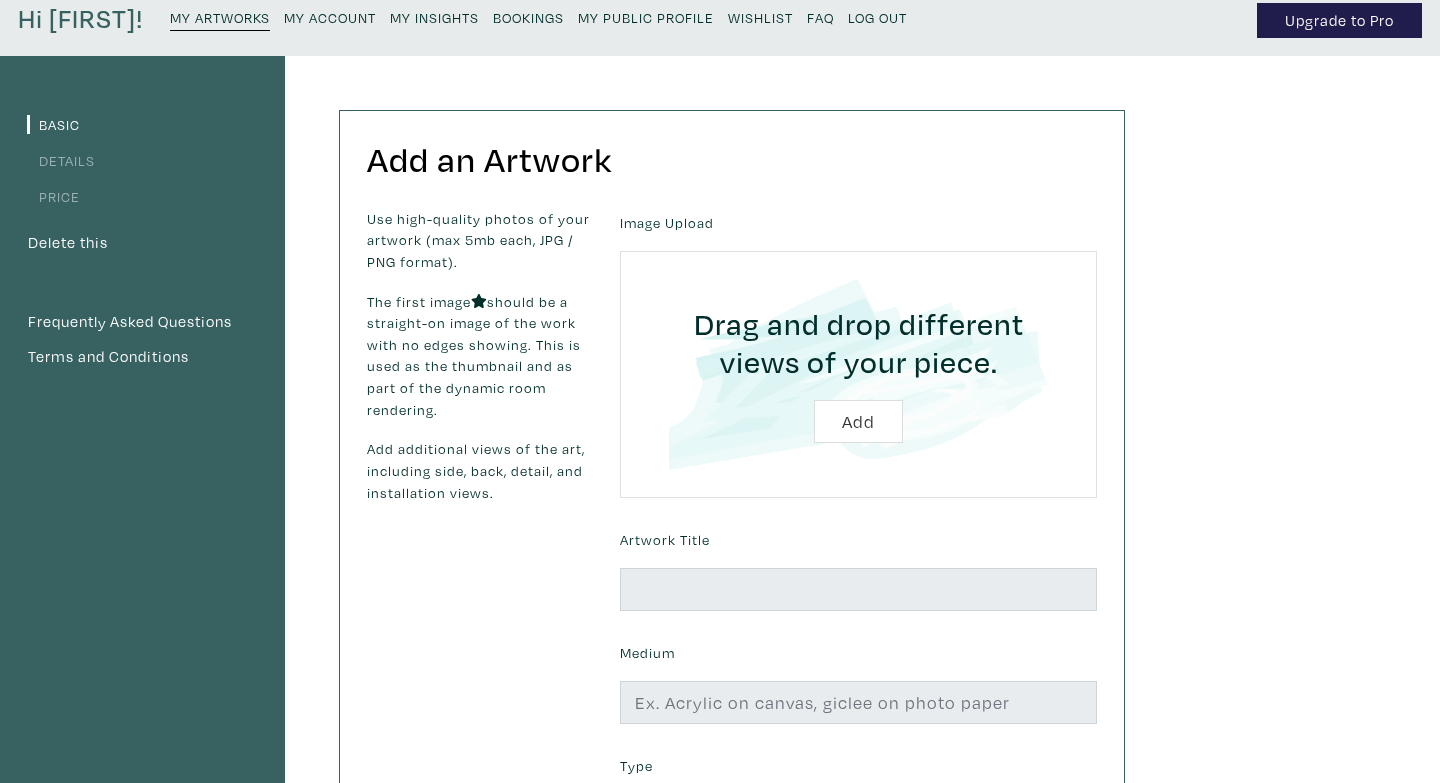 click at bounding box center (858, 374) 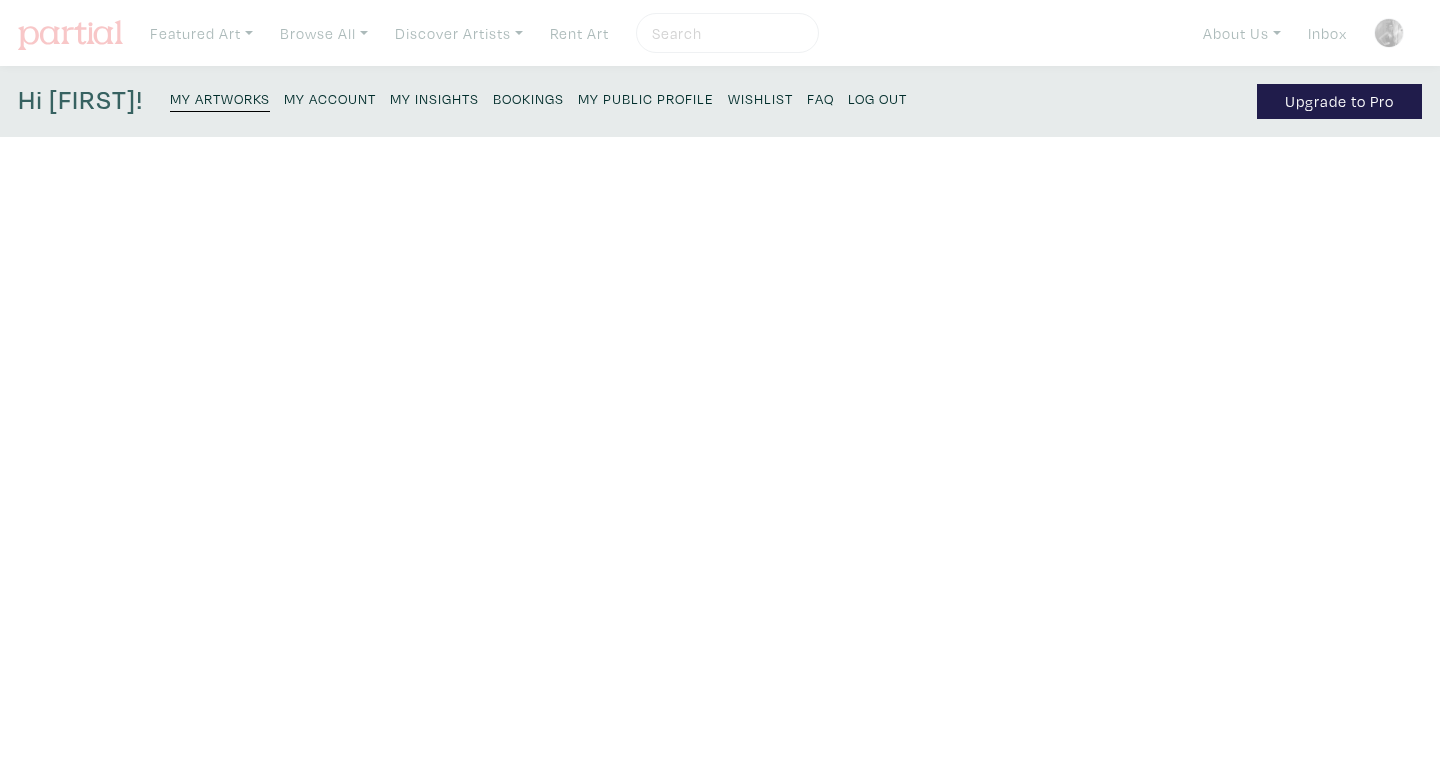 scroll, scrollTop: 81, scrollLeft: 0, axis: vertical 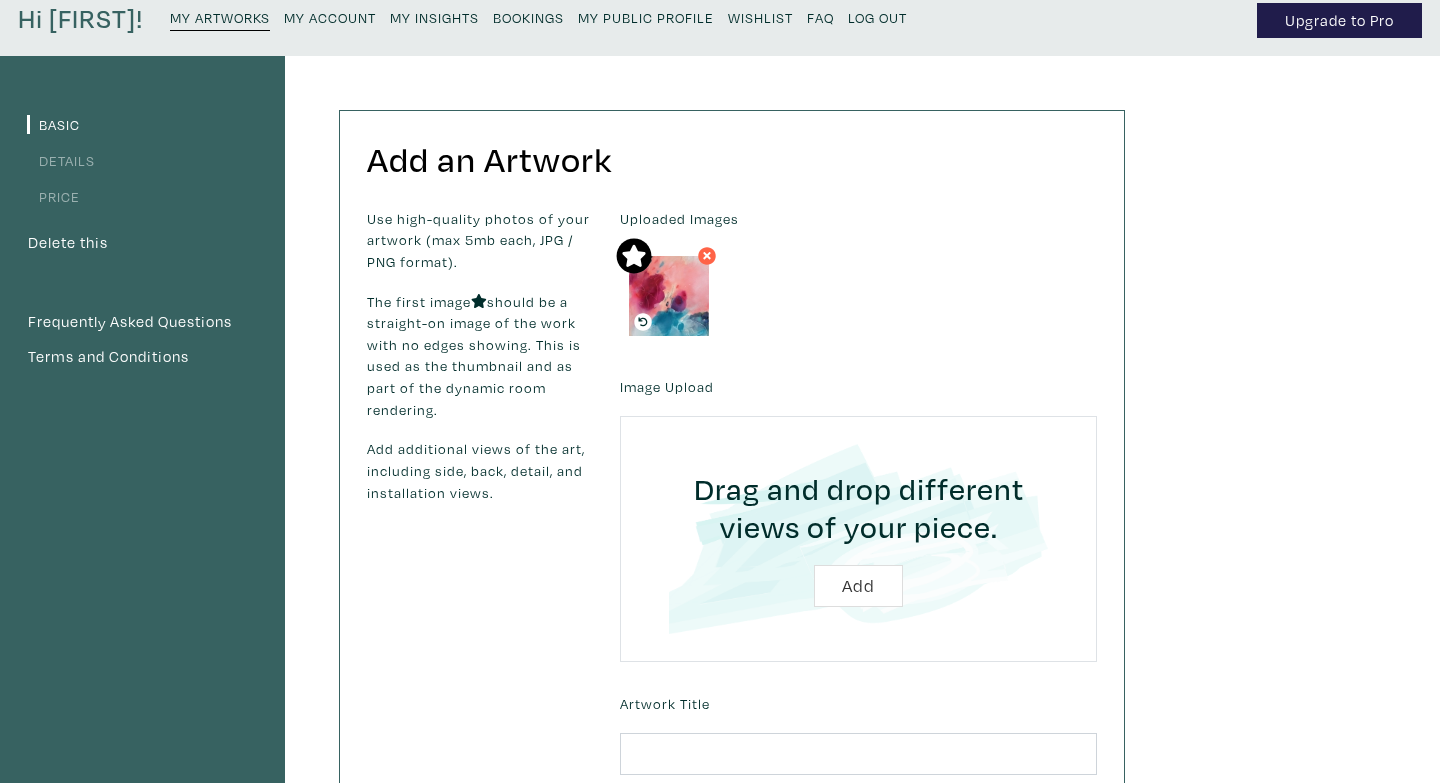 click at bounding box center [858, 539] 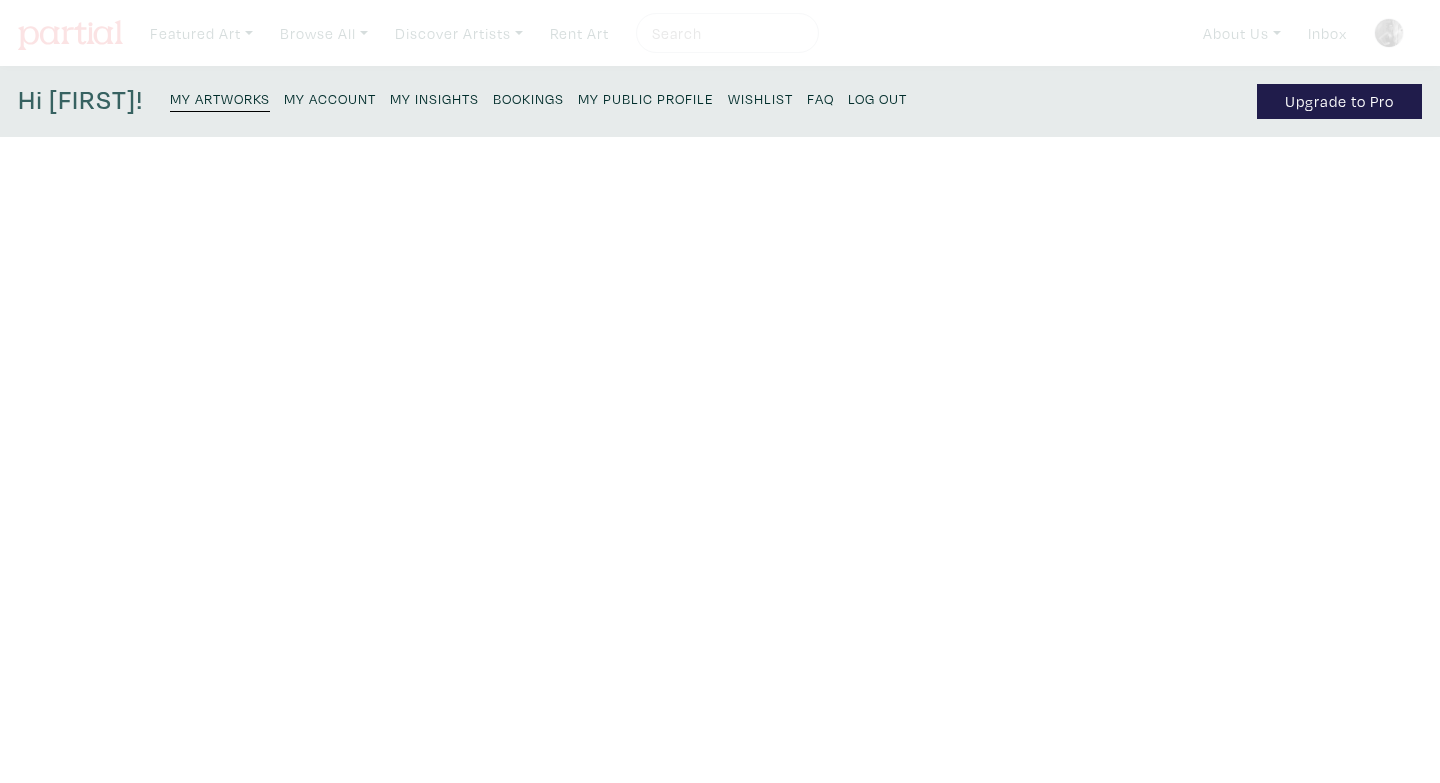 scroll, scrollTop: 81, scrollLeft: 0, axis: vertical 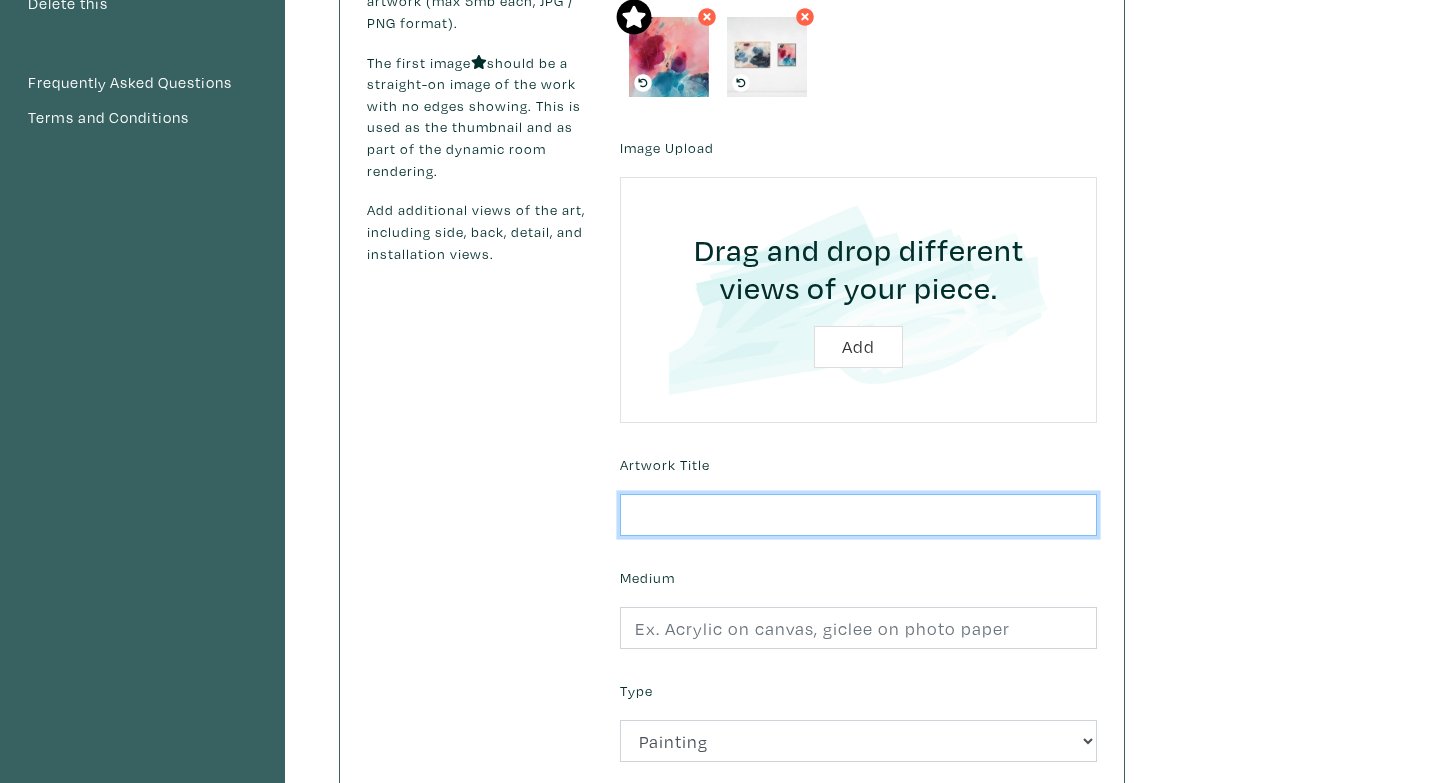 click at bounding box center (858, 515) 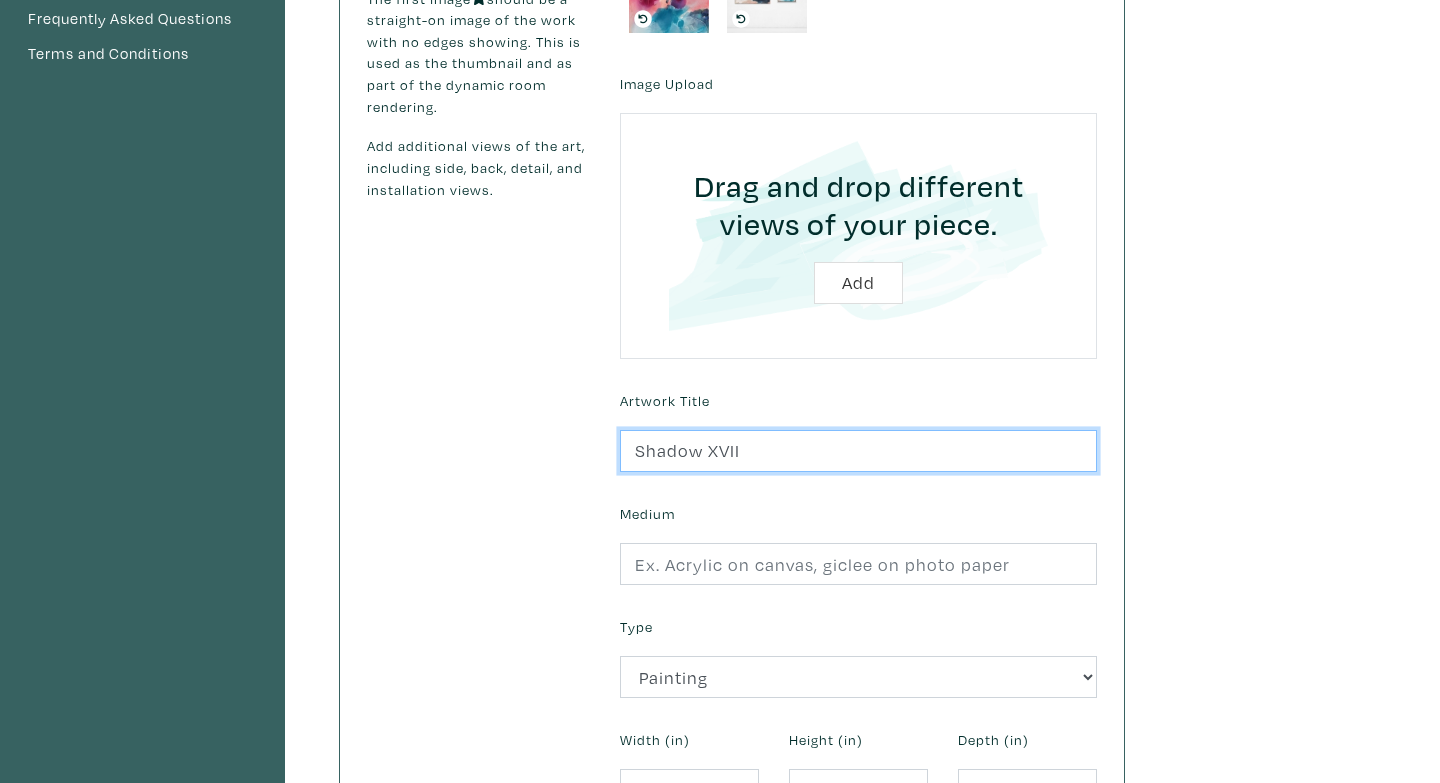 scroll, scrollTop: 396, scrollLeft: 0, axis: vertical 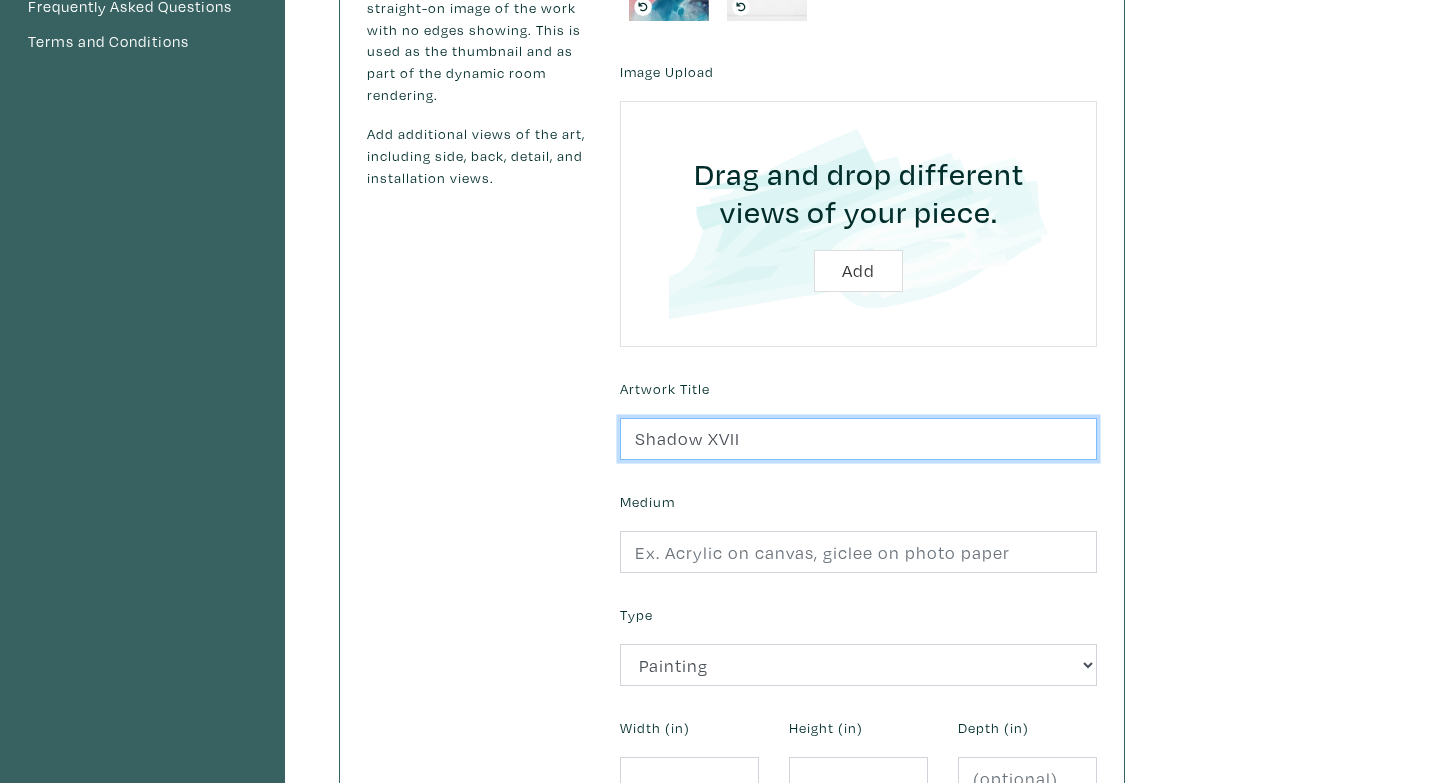 type on "Shadow XVII" 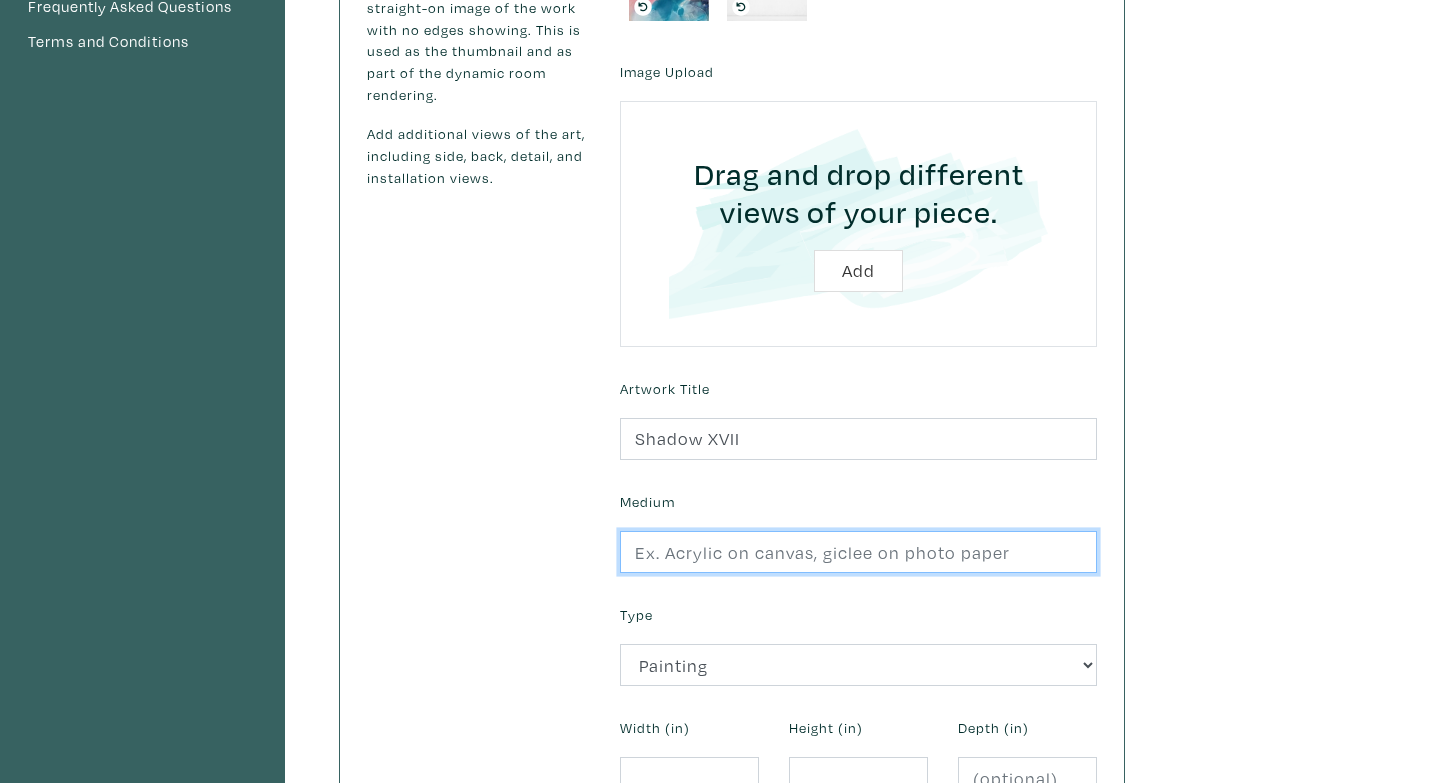 click at bounding box center [858, 552] 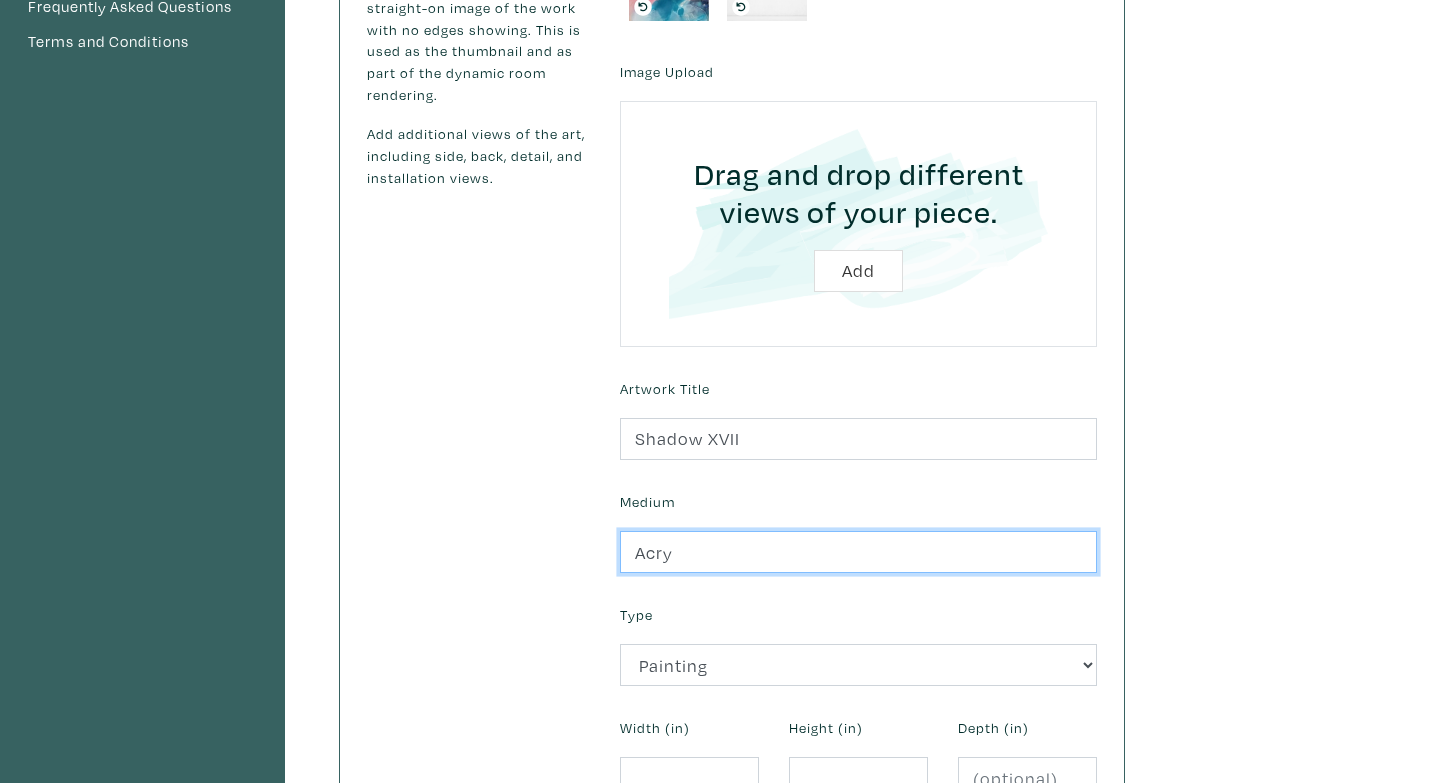 type on "Acrylic on canvas" 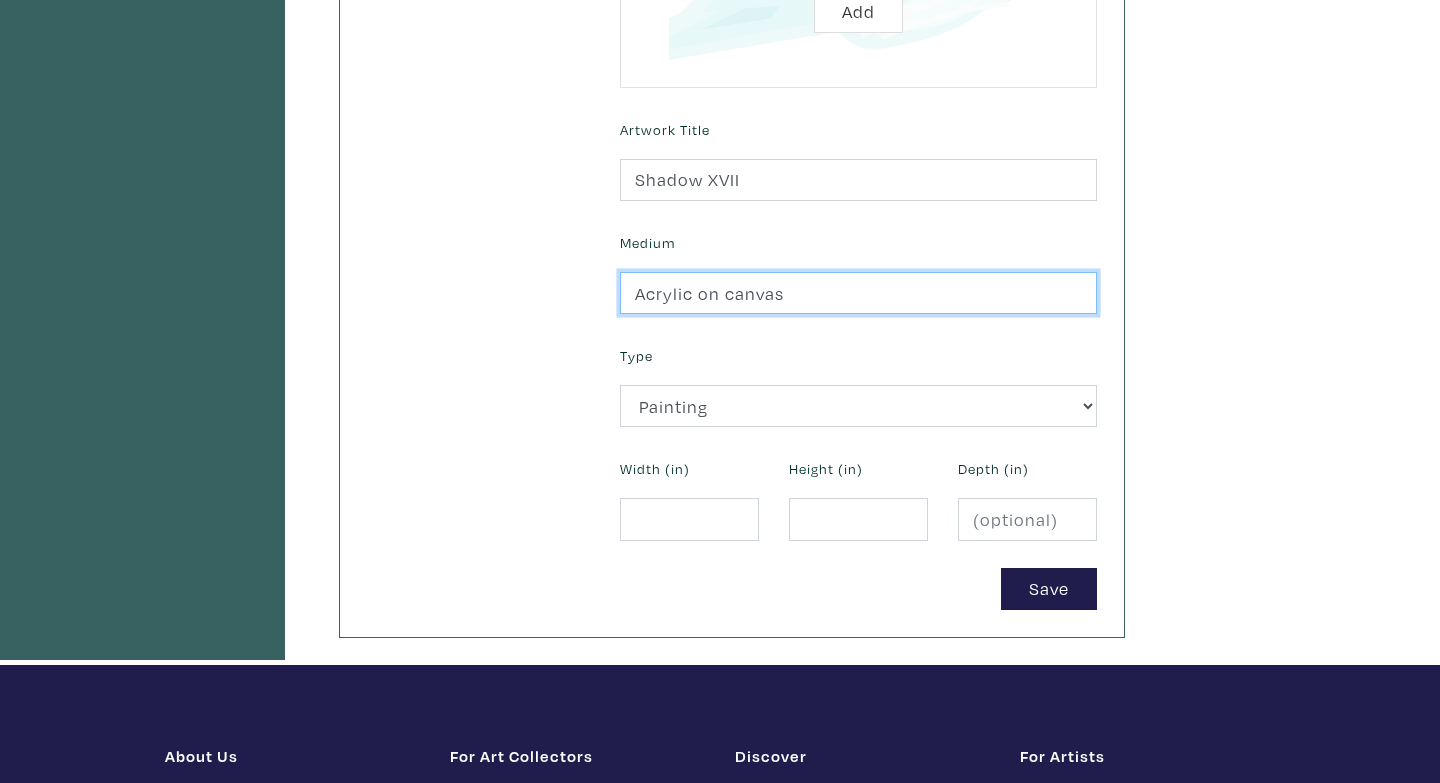 scroll, scrollTop: 656, scrollLeft: 0, axis: vertical 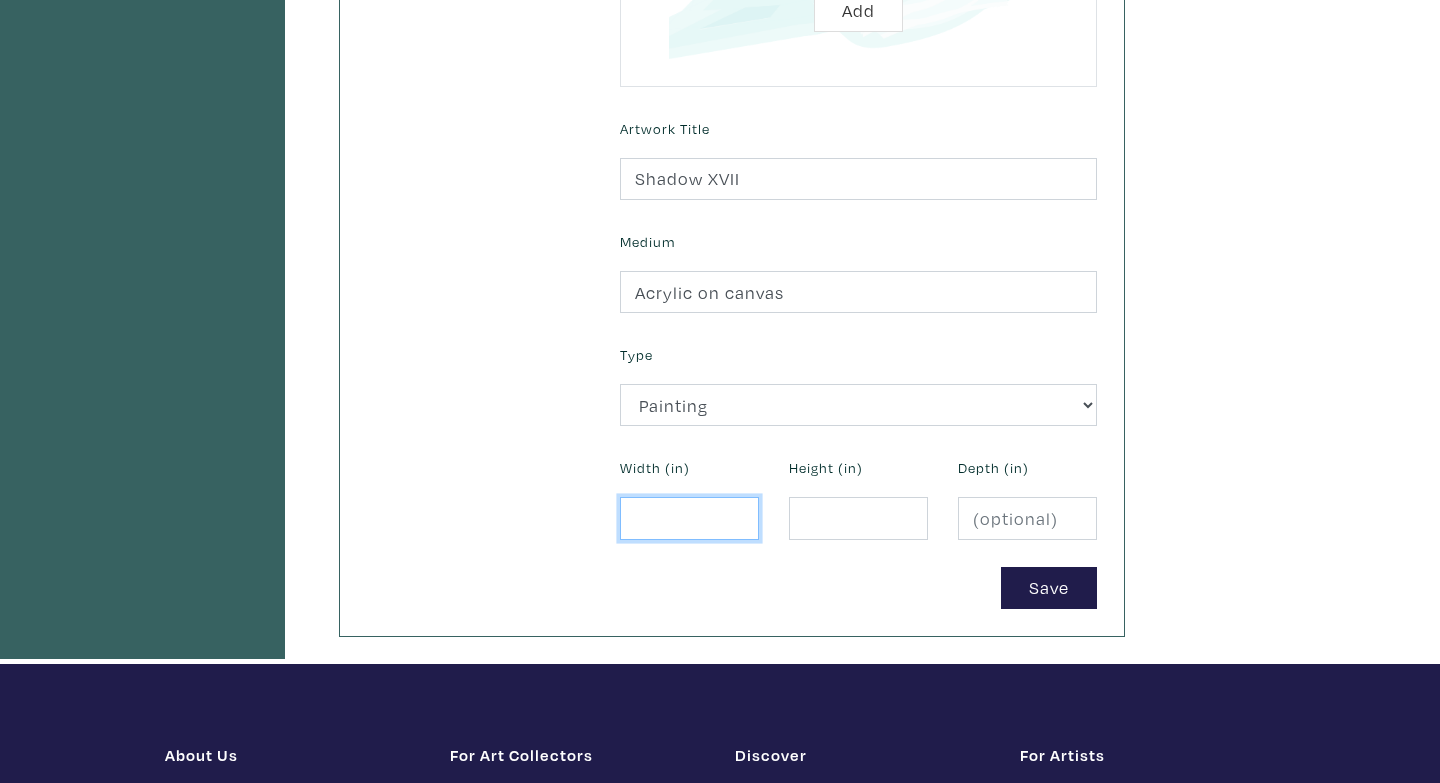 click at bounding box center (689, 518) 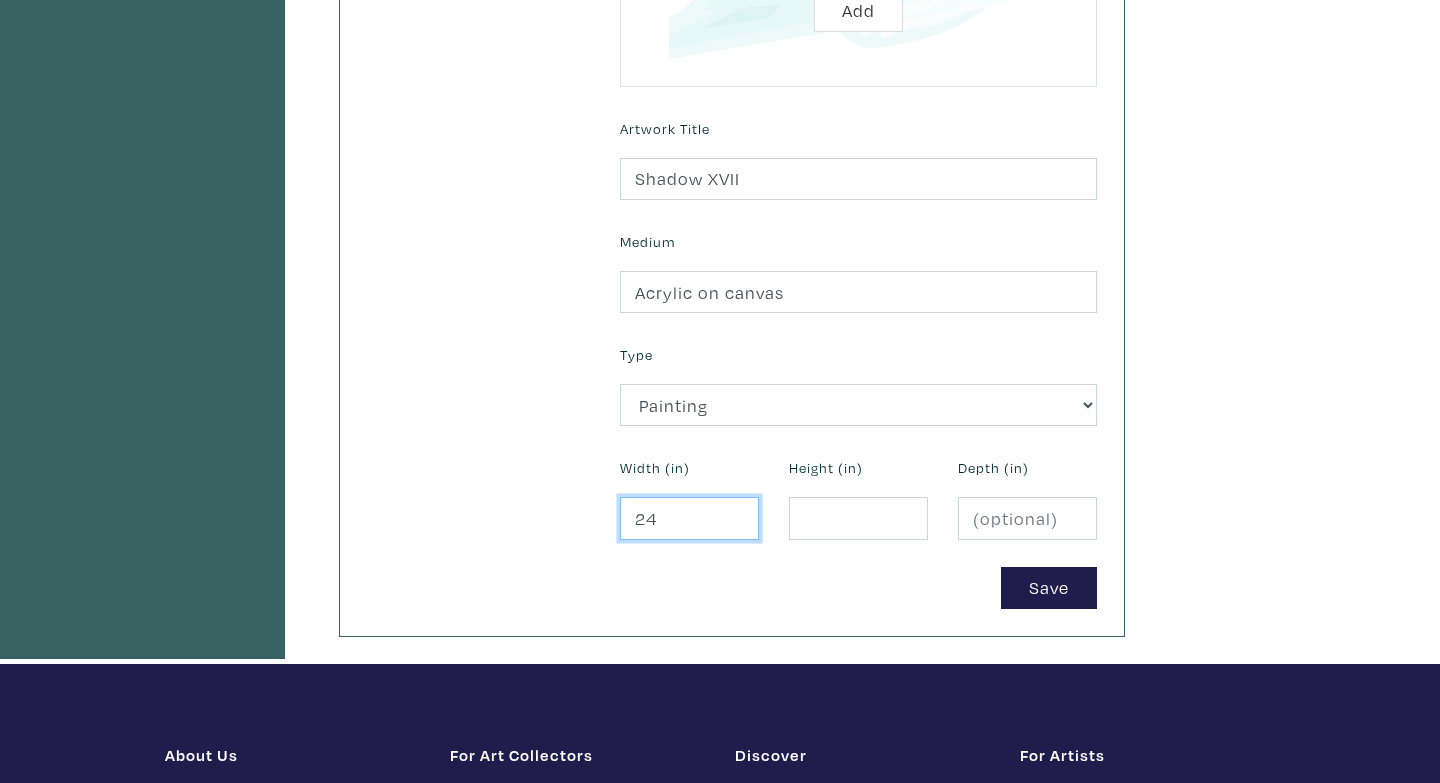 type on "24" 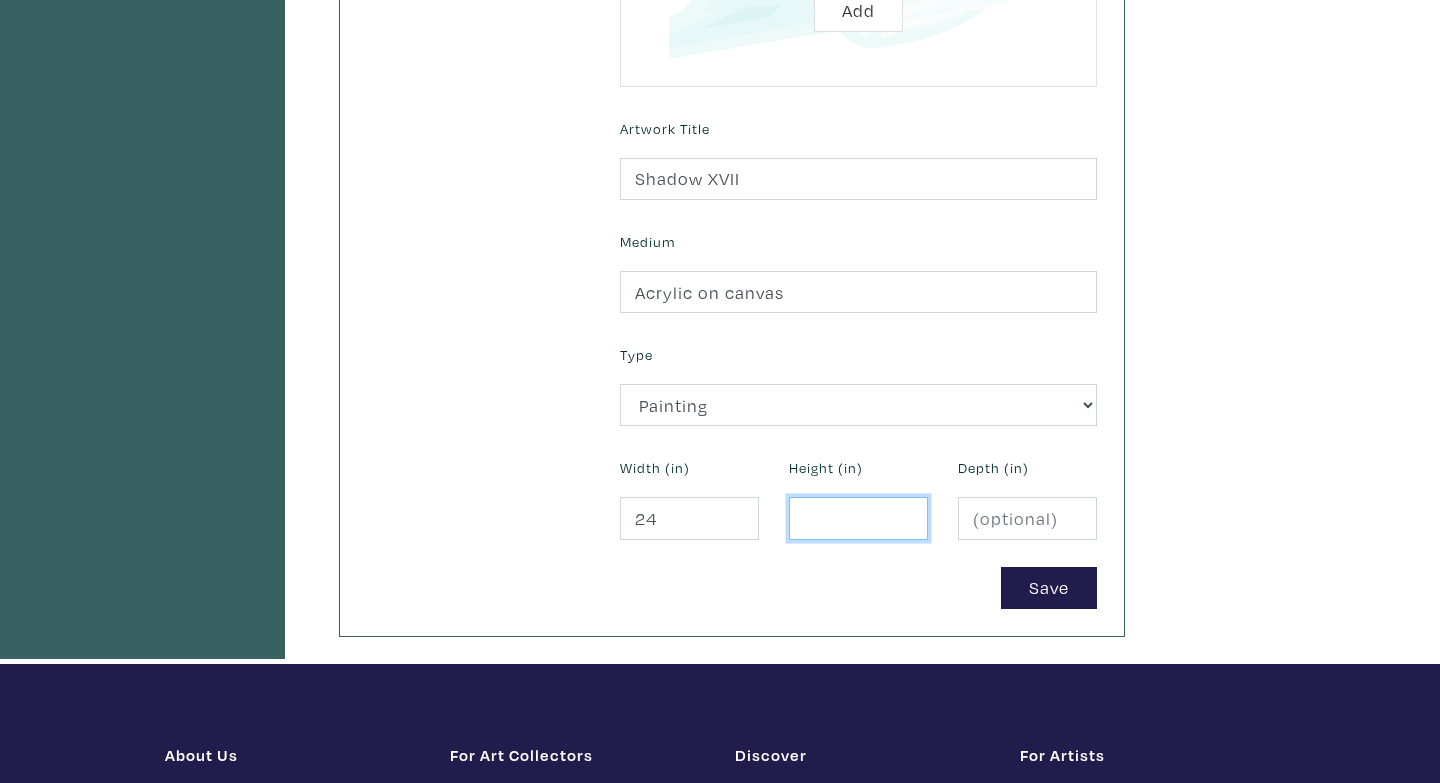 click at bounding box center (858, 518) 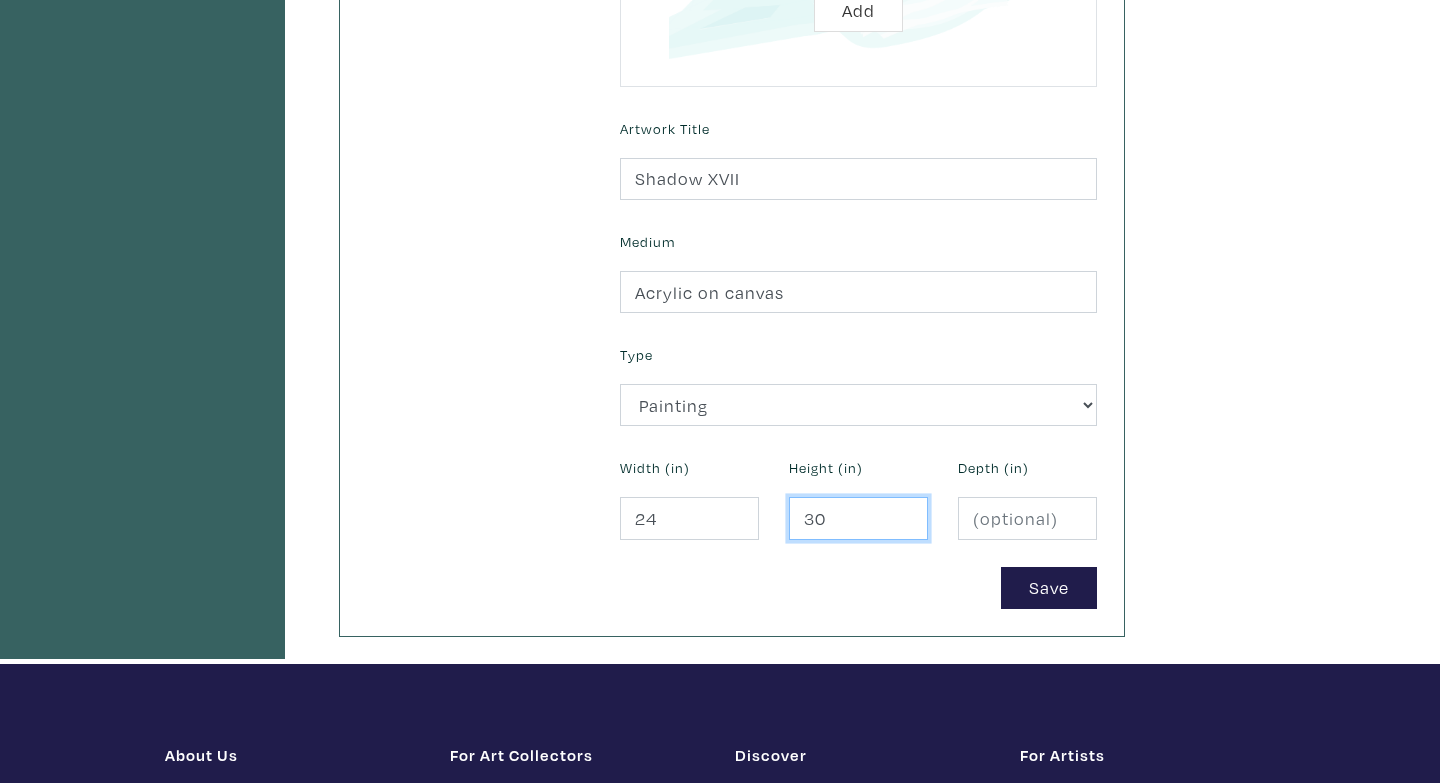 type on "30" 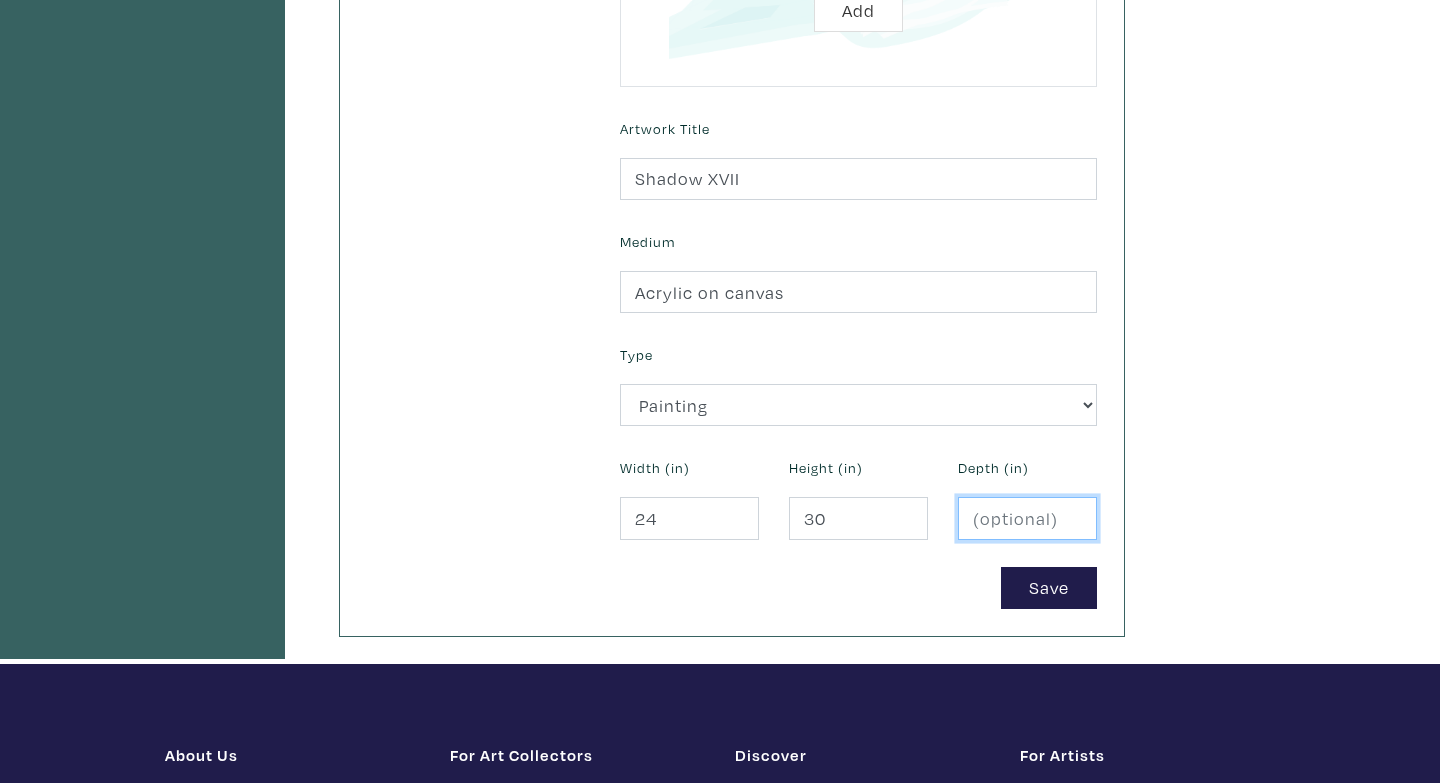 click at bounding box center (1027, 518) 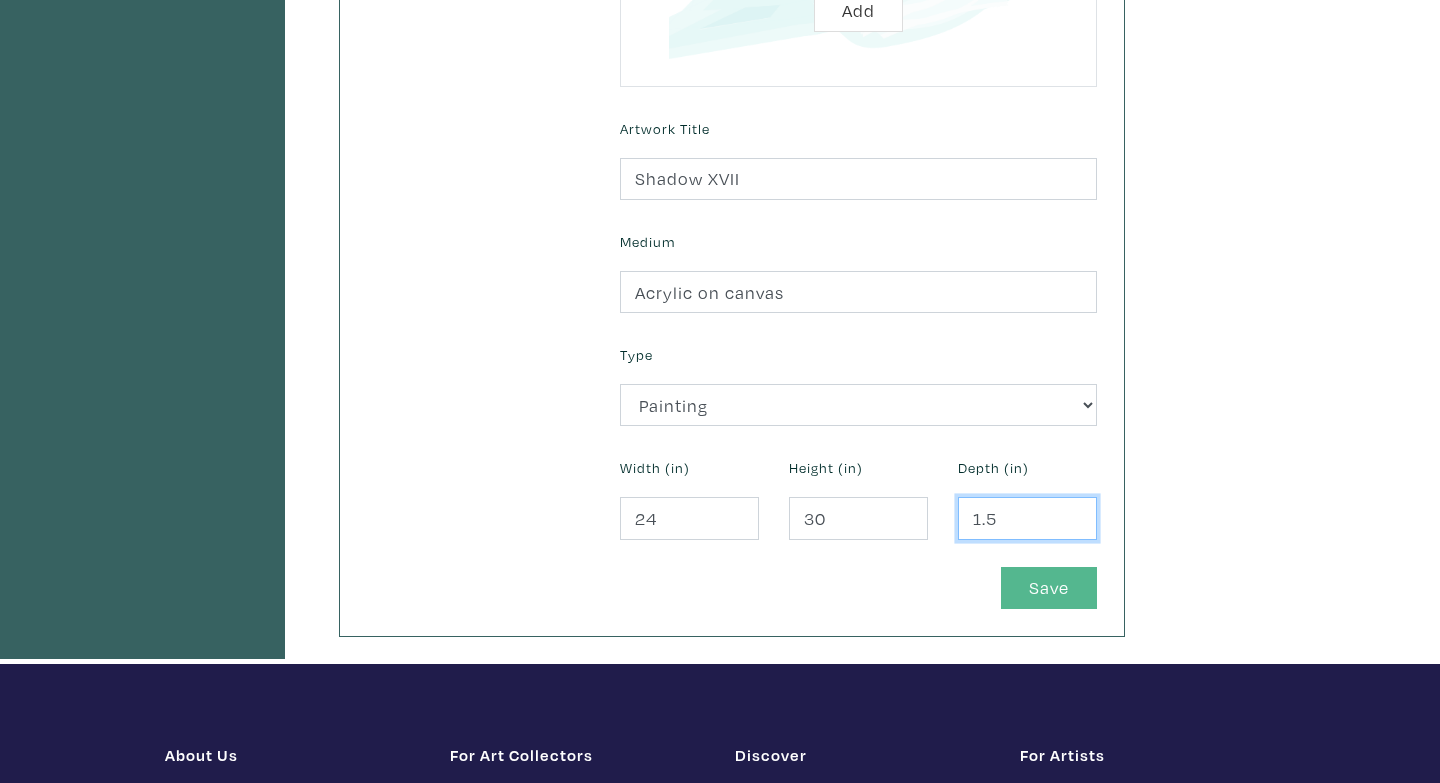 type on "1.5" 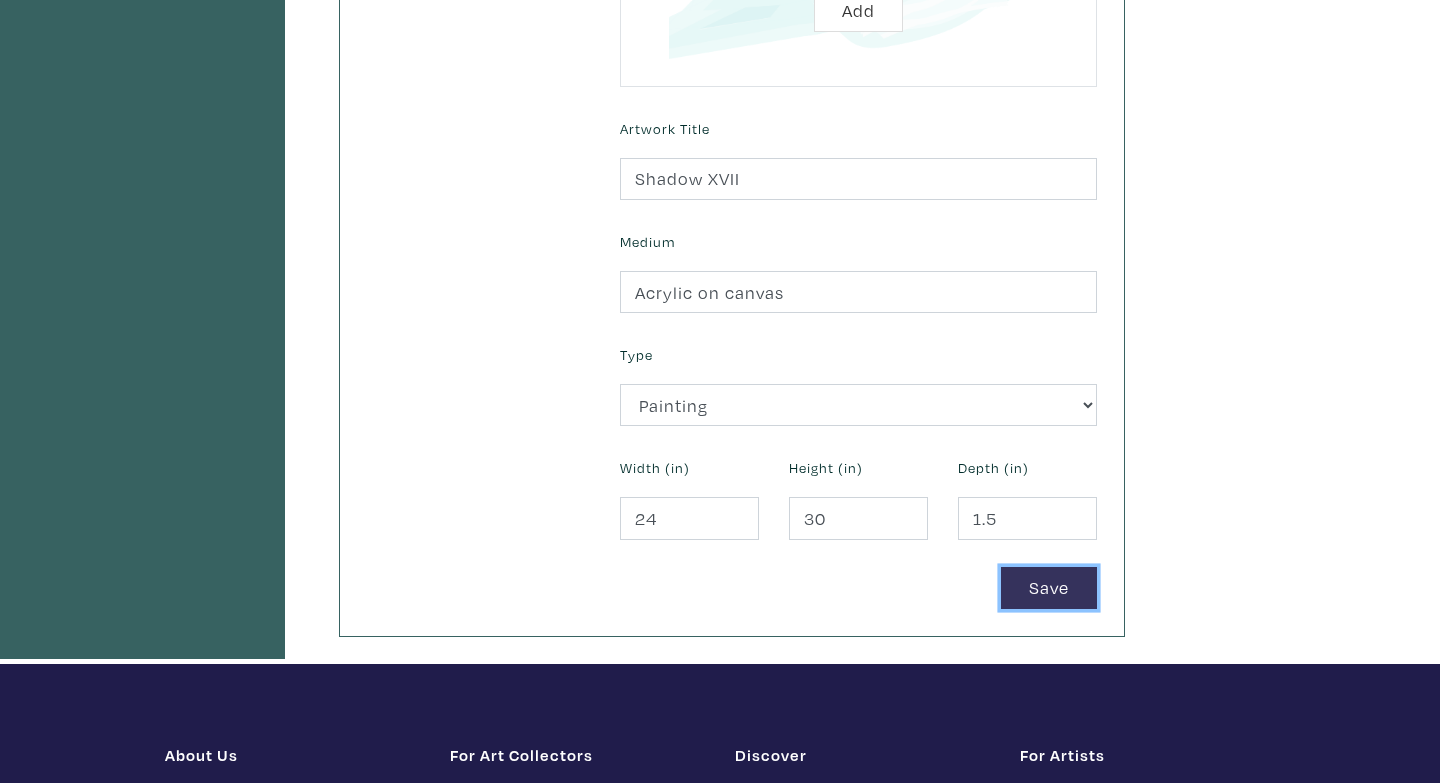click on "Save" at bounding box center (1049, 588) 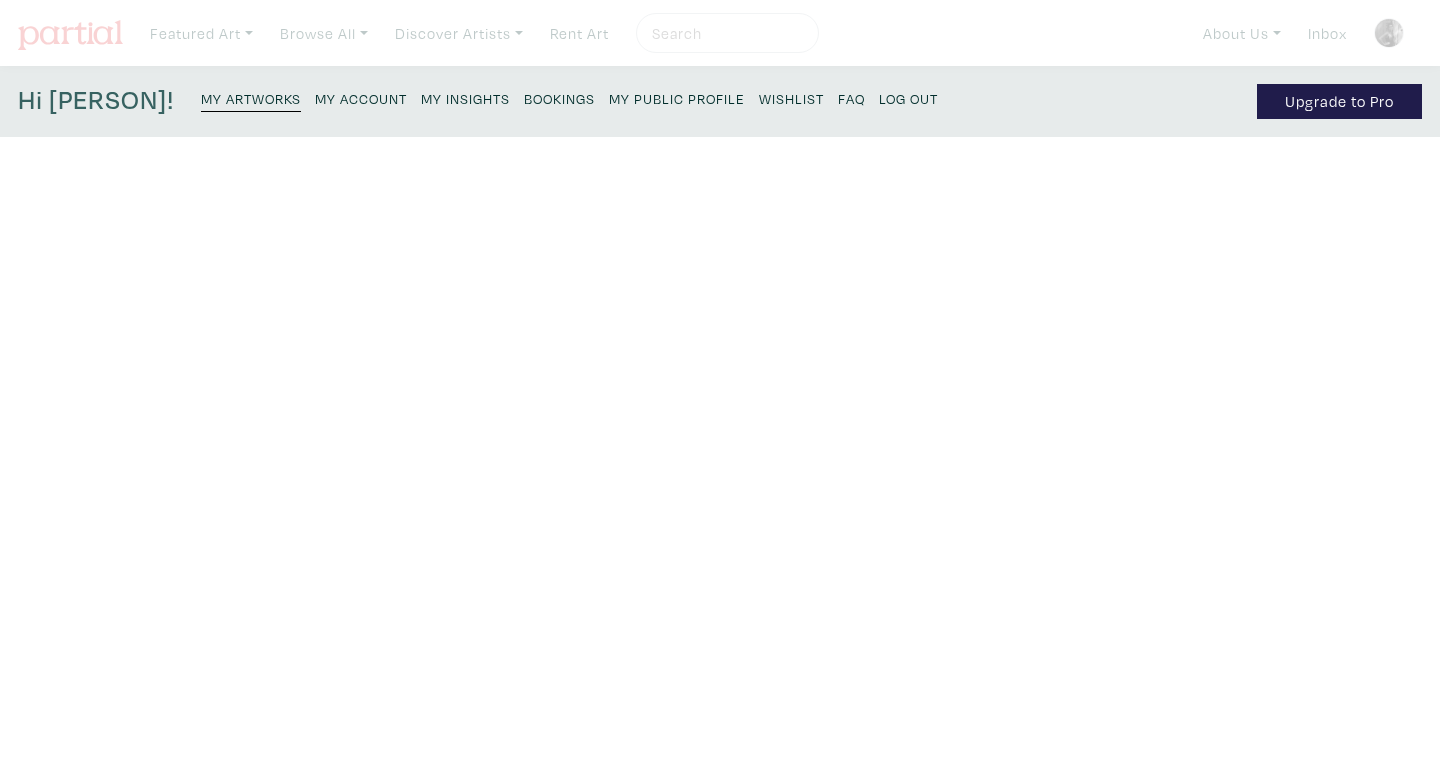 scroll, scrollTop: 0, scrollLeft: 0, axis: both 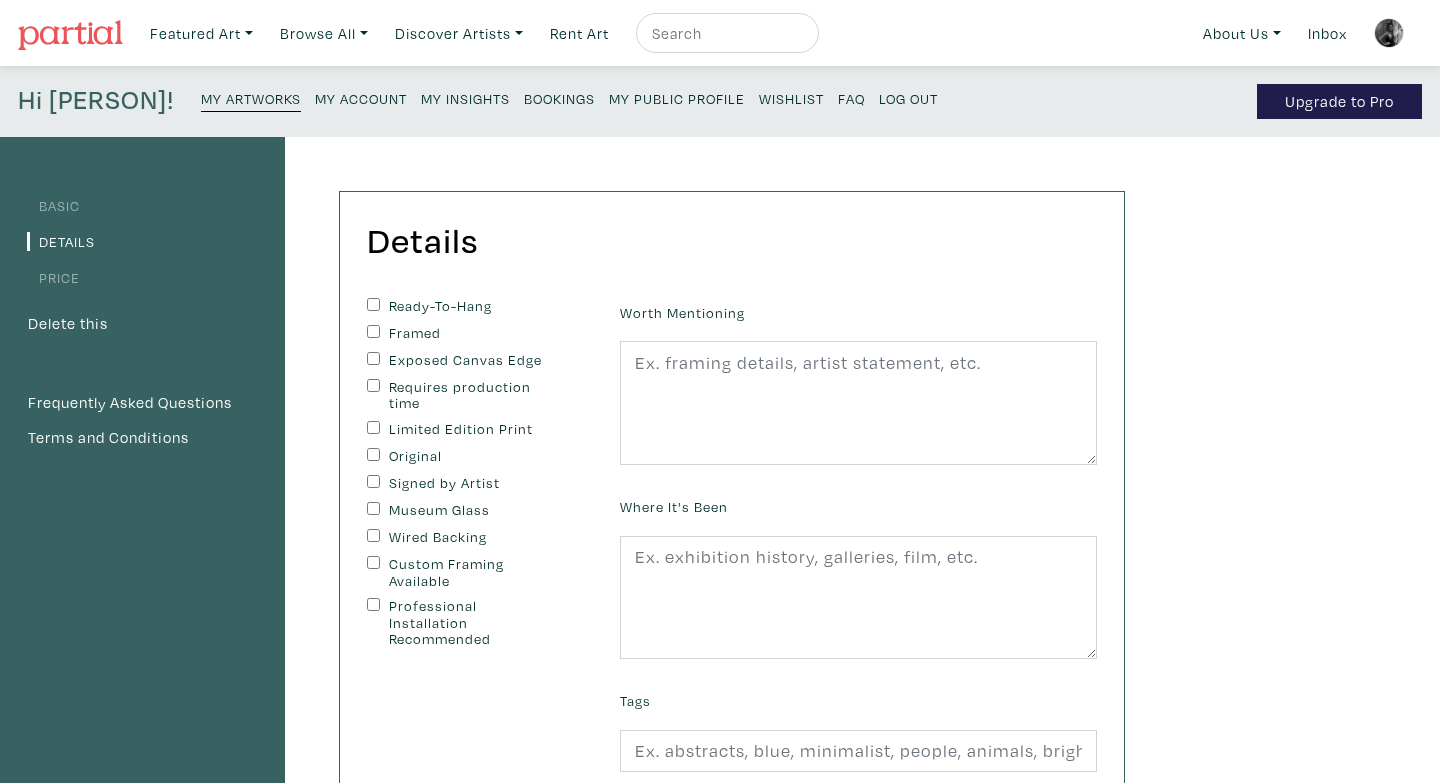 click on "Ready-To-Hang" at bounding box center [373, 304] 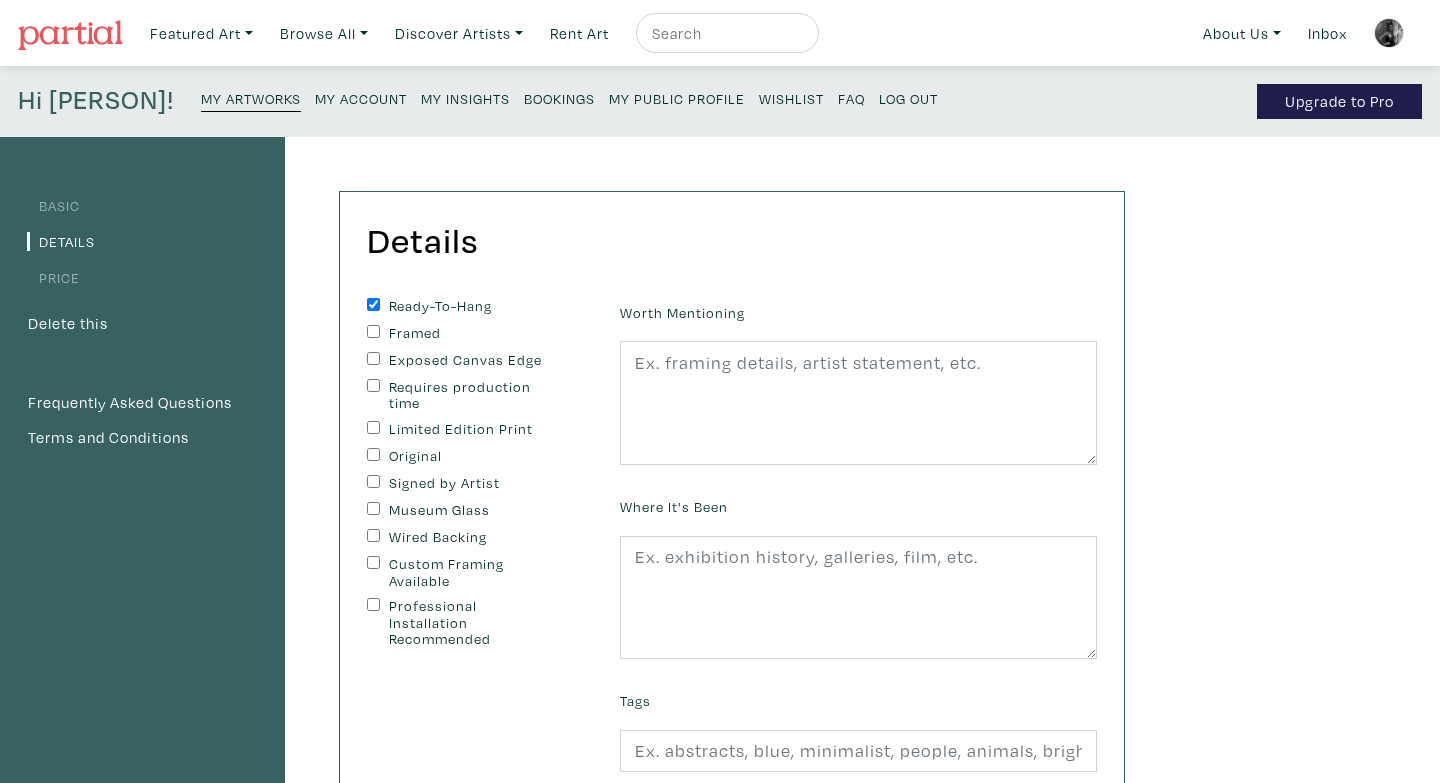click on "Original" at bounding box center [373, 454] 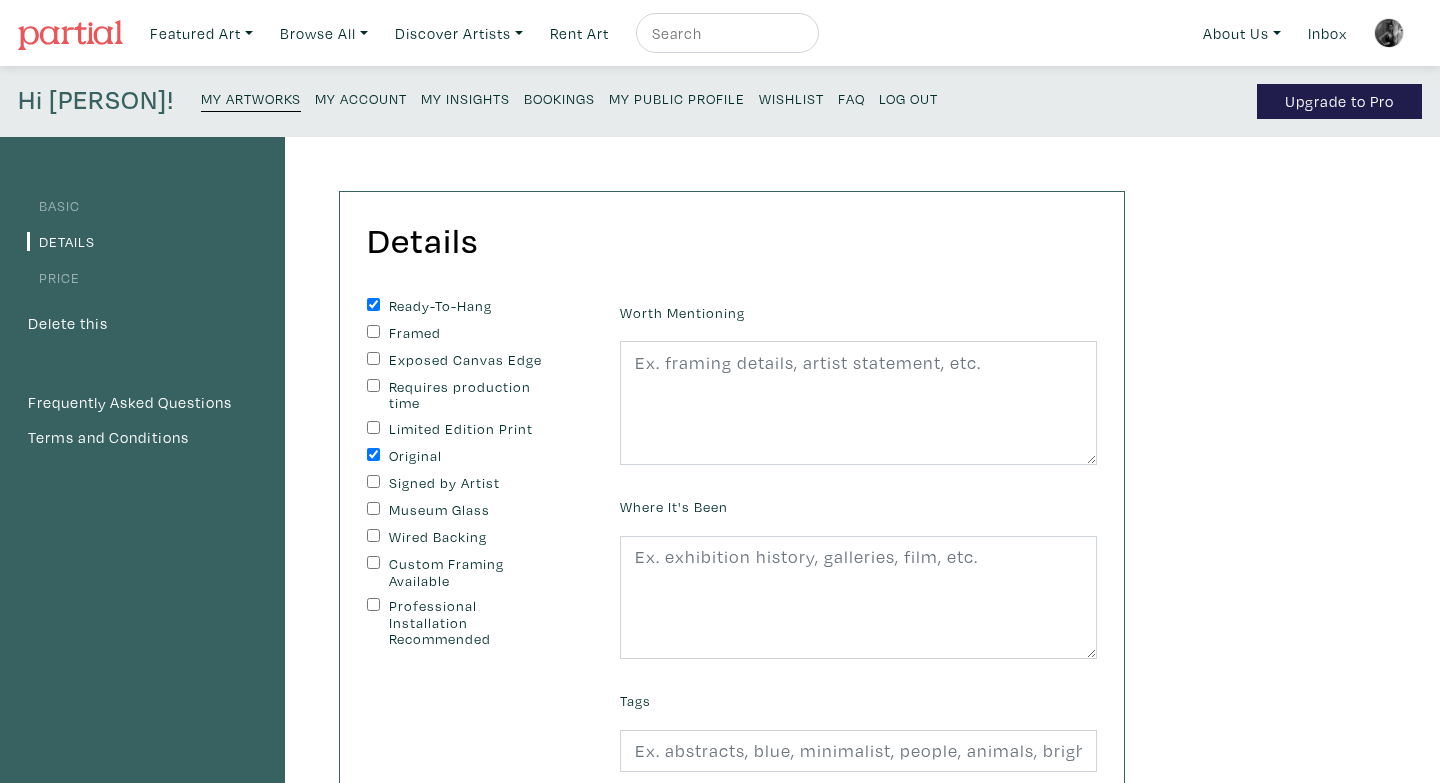 click on "Signed by Artist" at bounding box center (373, 481) 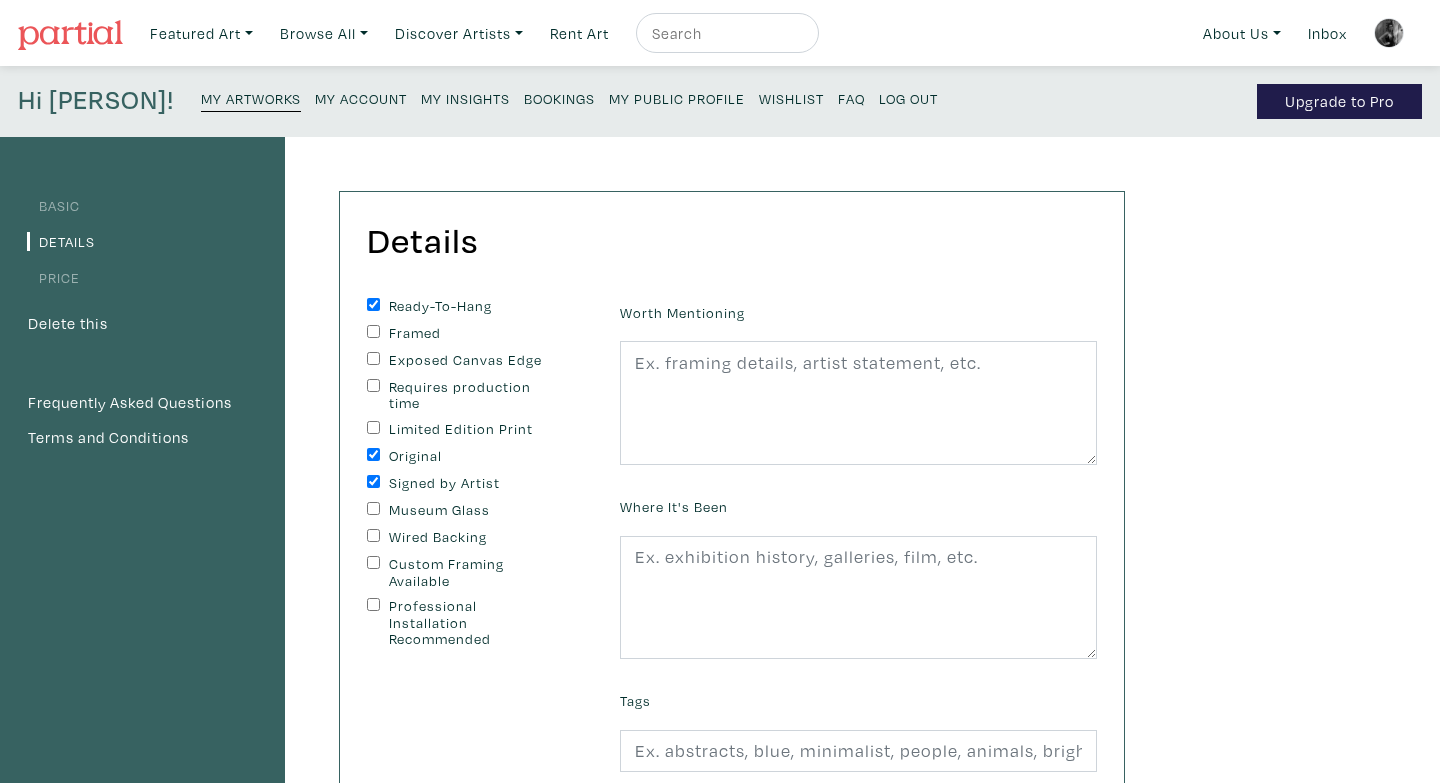 click on "Wired Backing" at bounding box center [373, 535] 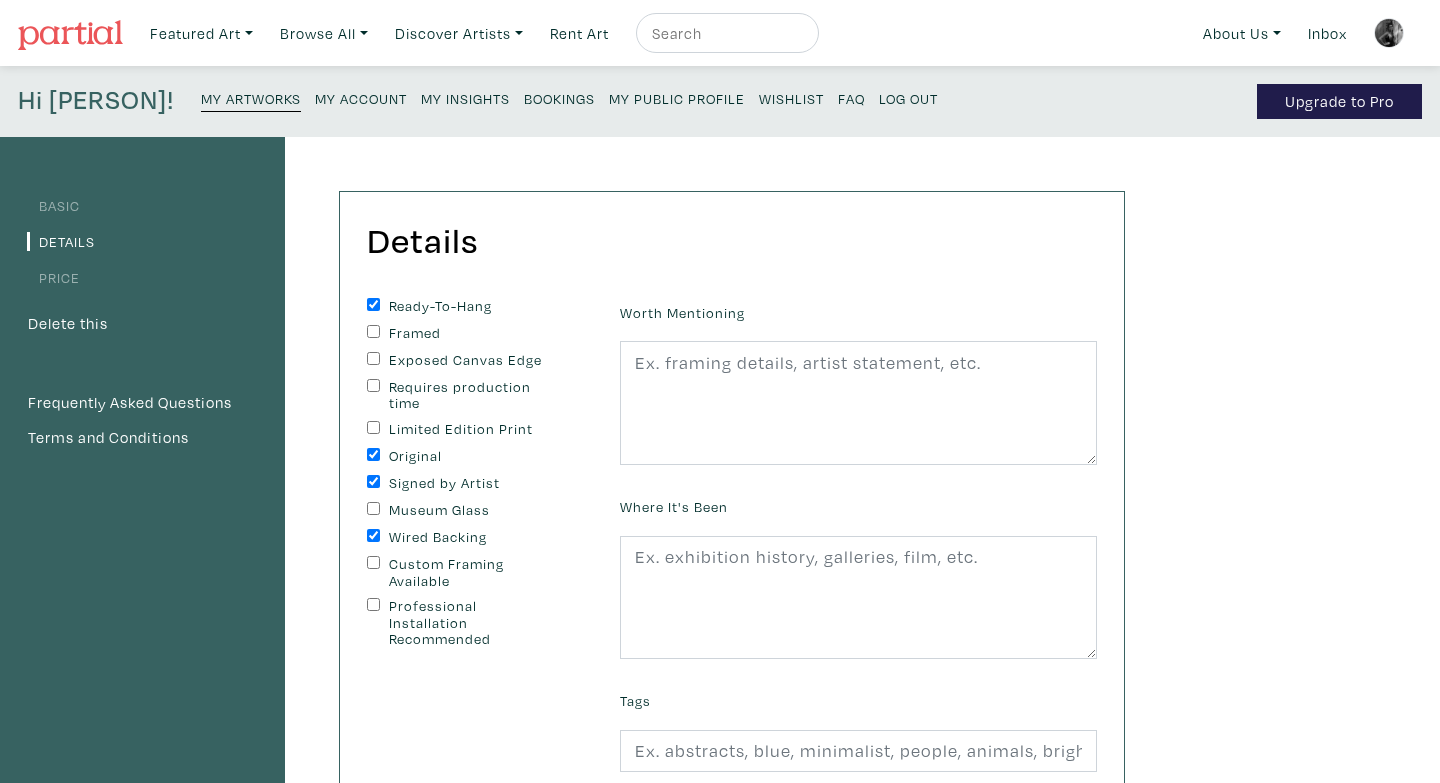click on "Exposed Canvas Edge" at bounding box center (373, 358) 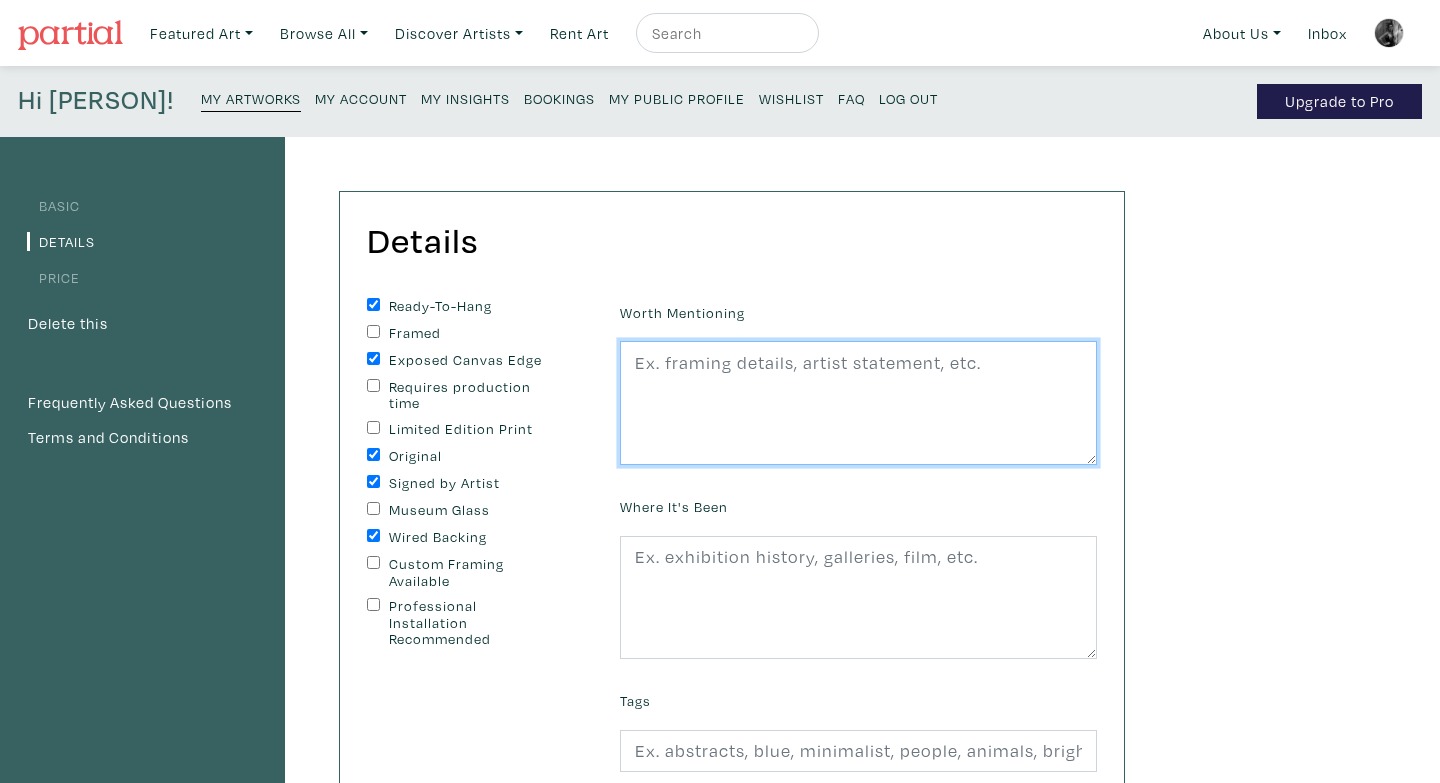 click at bounding box center [858, 403] 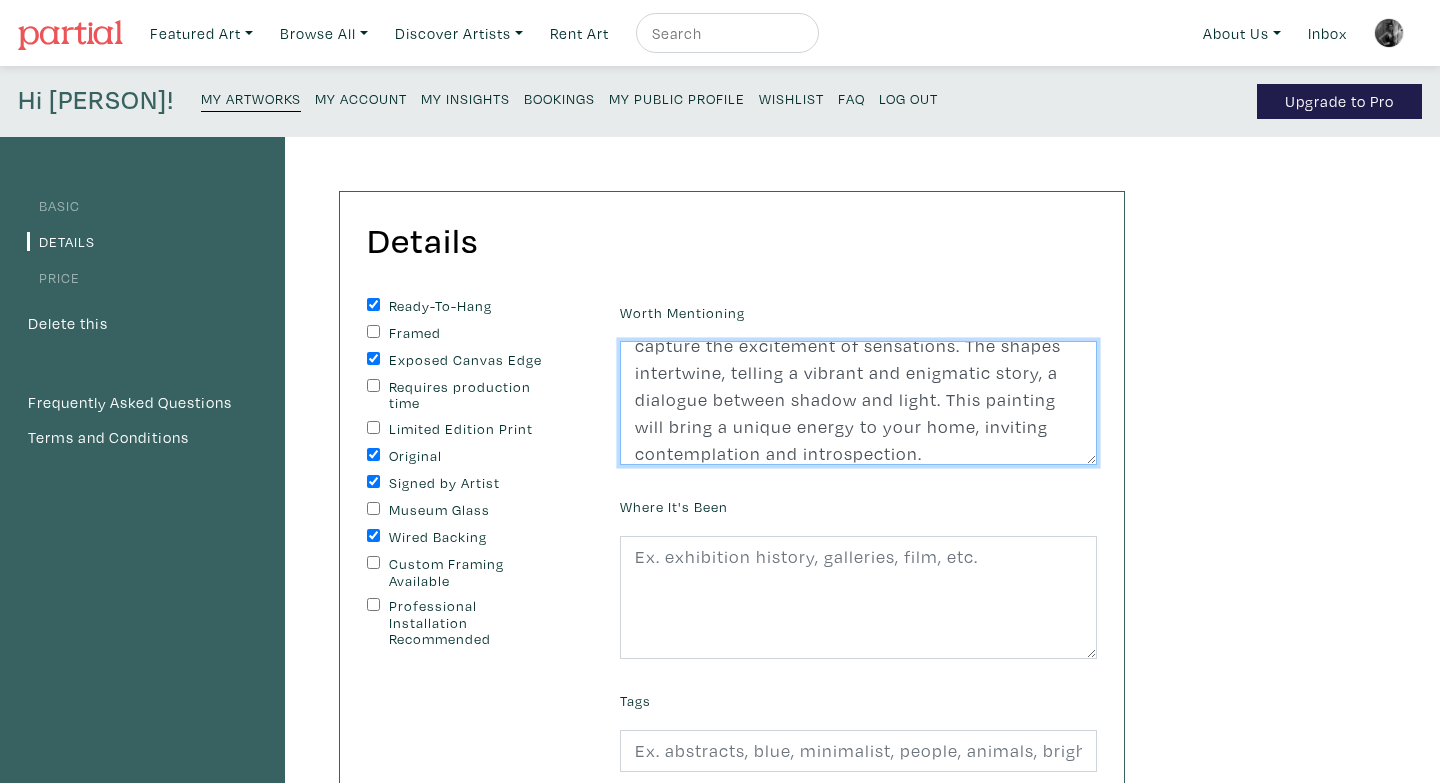 scroll, scrollTop: 0, scrollLeft: 0, axis: both 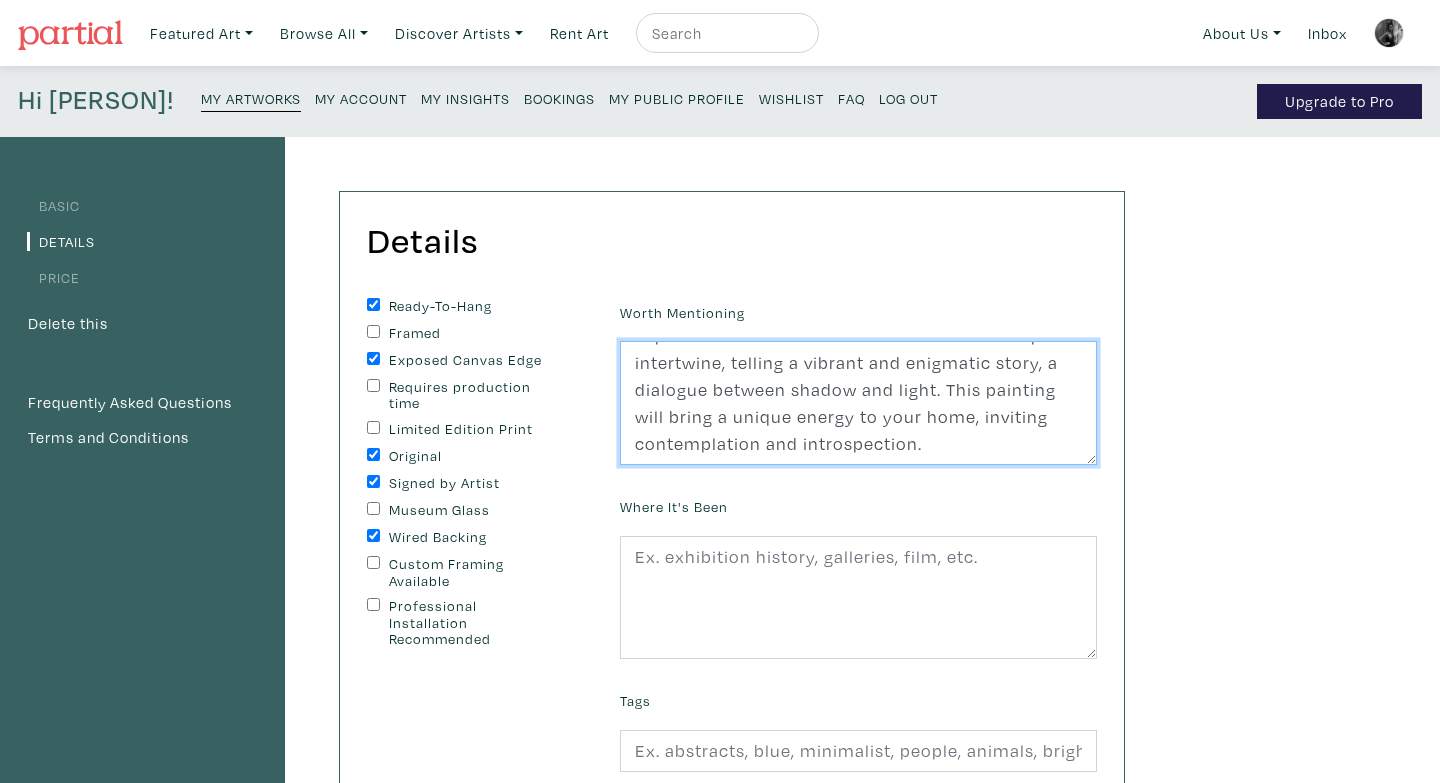 drag, startPoint x: 634, startPoint y: 364, endPoint x: 1015, endPoint y: 478, distance: 397.68958 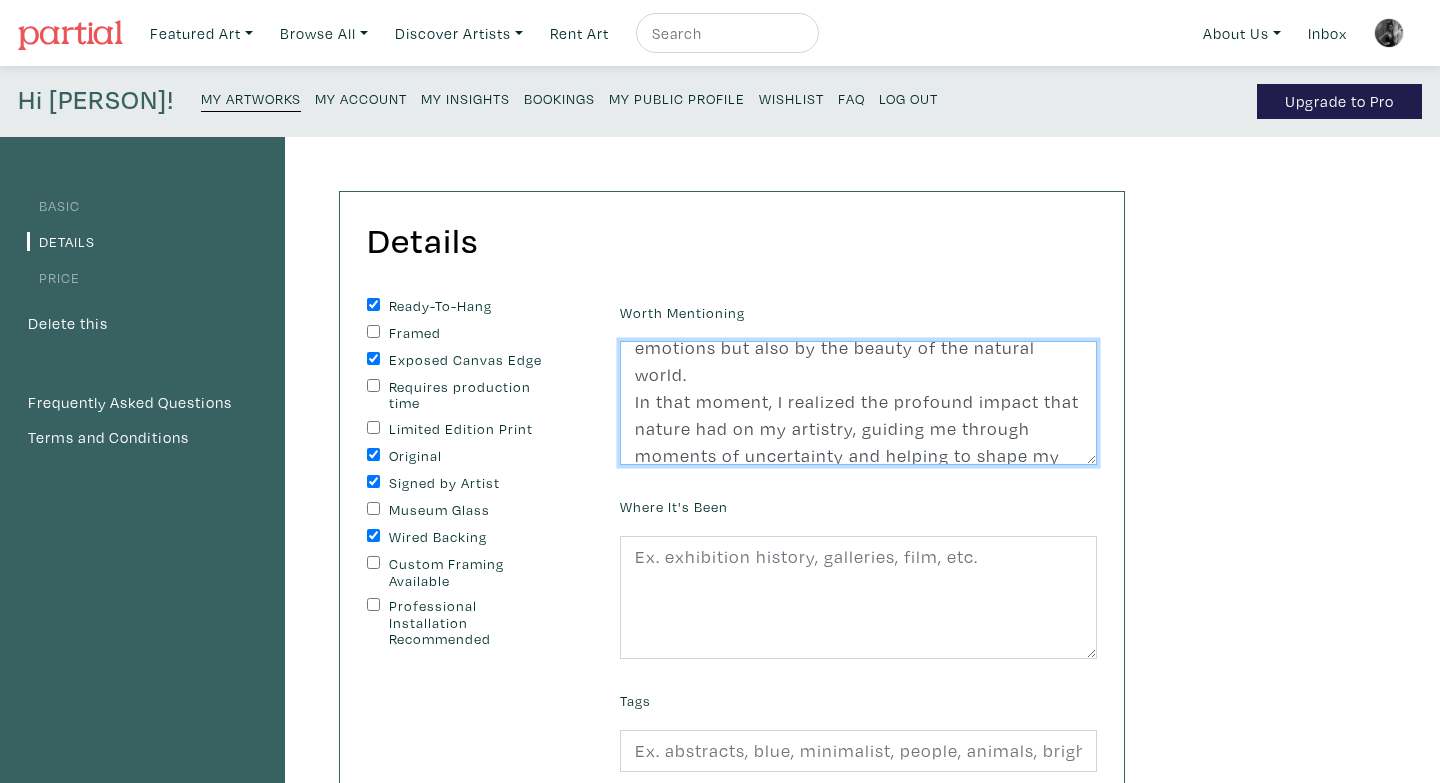 scroll, scrollTop: 319, scrollLeft: 0, axis: vertical 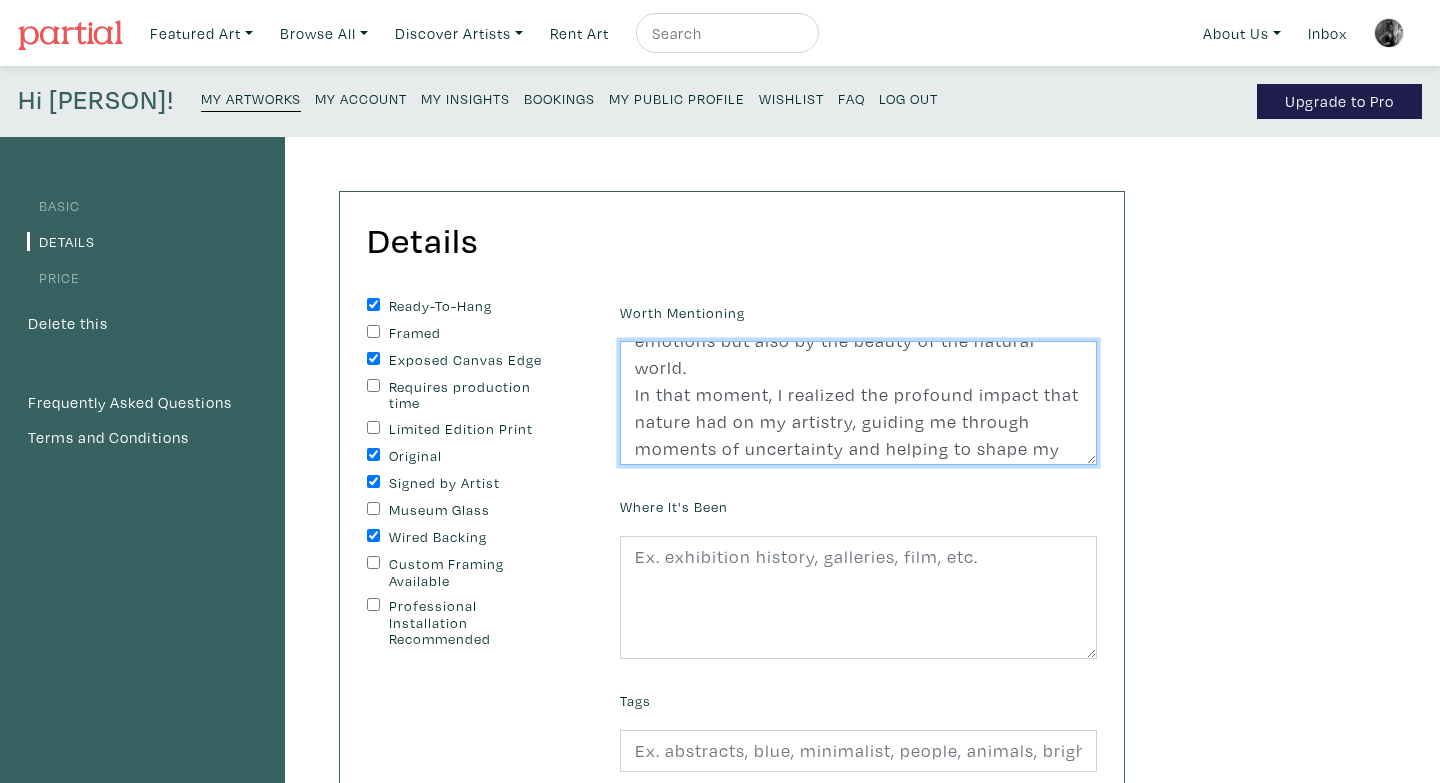 paste on "Painting is signed on the back along with the title and date." 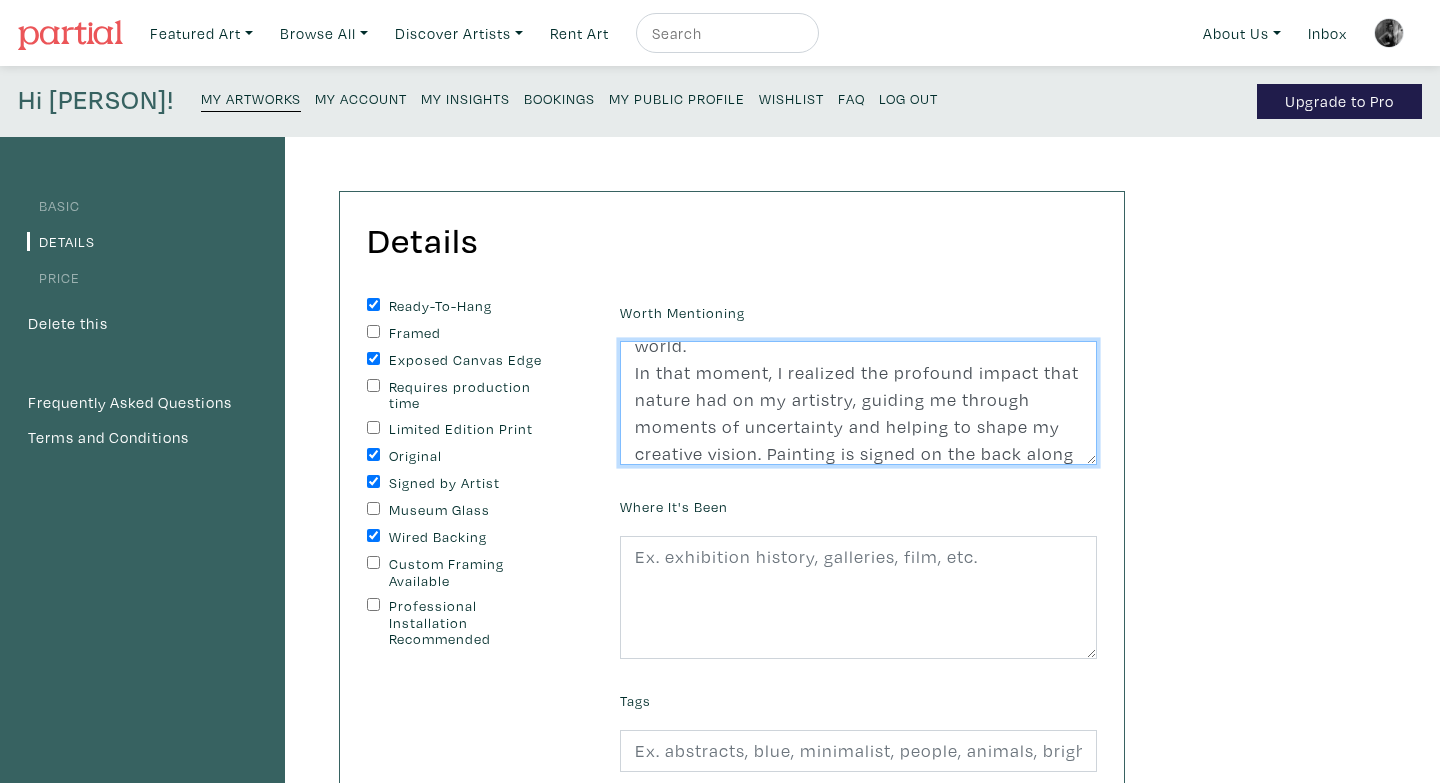 type on "When I experienced a creative block, I found myself gazing around the room for inspiration. My eyes landed on a plant casting a shadow on the canvas, and suddenly, an idea sparked within me. I decided to incorporate elements from my surroundings into my painting, a concept that intrigued me.
Later, I stumbled upon an article about Joan Mitchell, who emphasized the importance of turning to nature when feeling stuck. It dawned on me that nature was a significant source of inspiration for my work. I had not only been influenced by my emotions but also by the beauty of the natural world.
In that moment, I realized the profound impact that nature had on my artistry, guiding me through moments of uncertainty and helping to shape my creative vision. Painting is signed on the back along with the title and date." 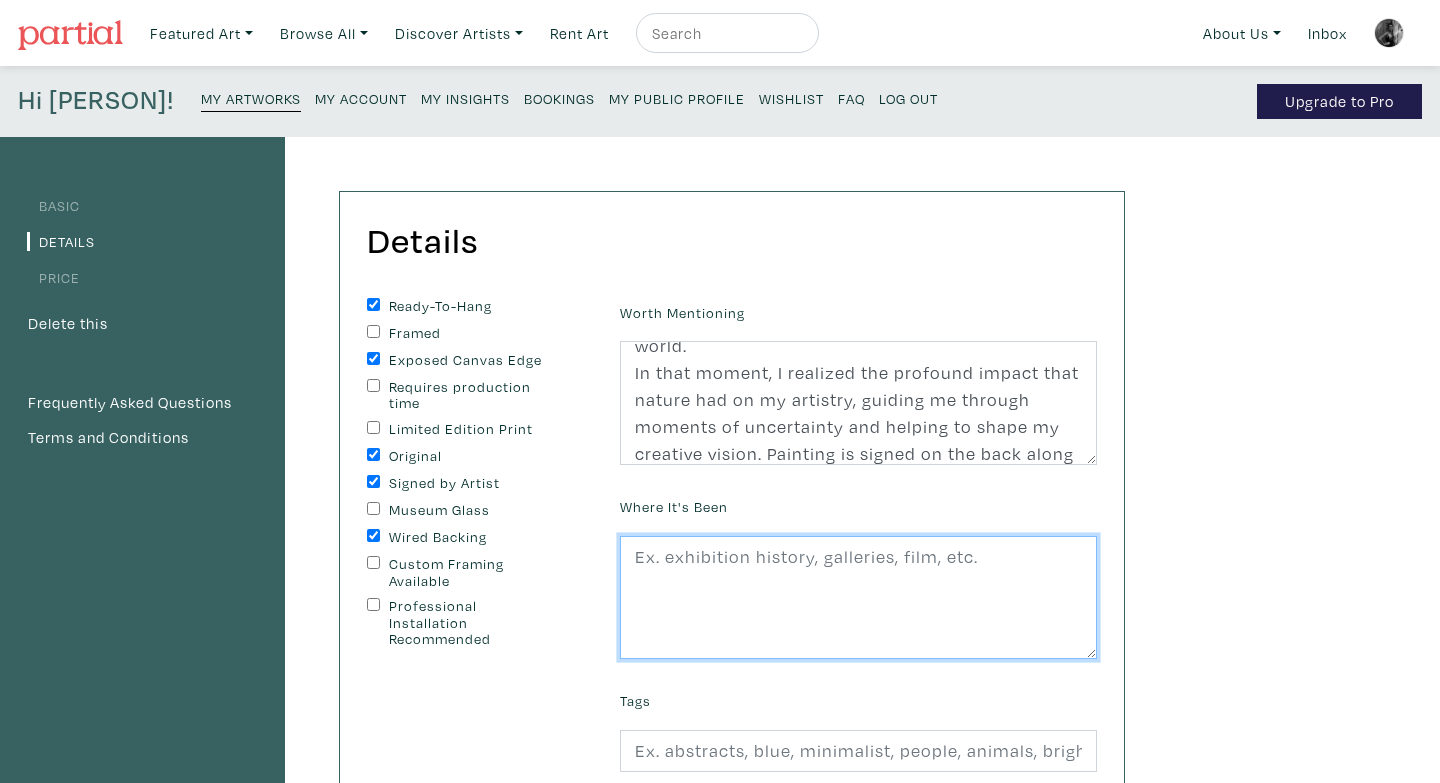 click at bounding box center [858, 598] 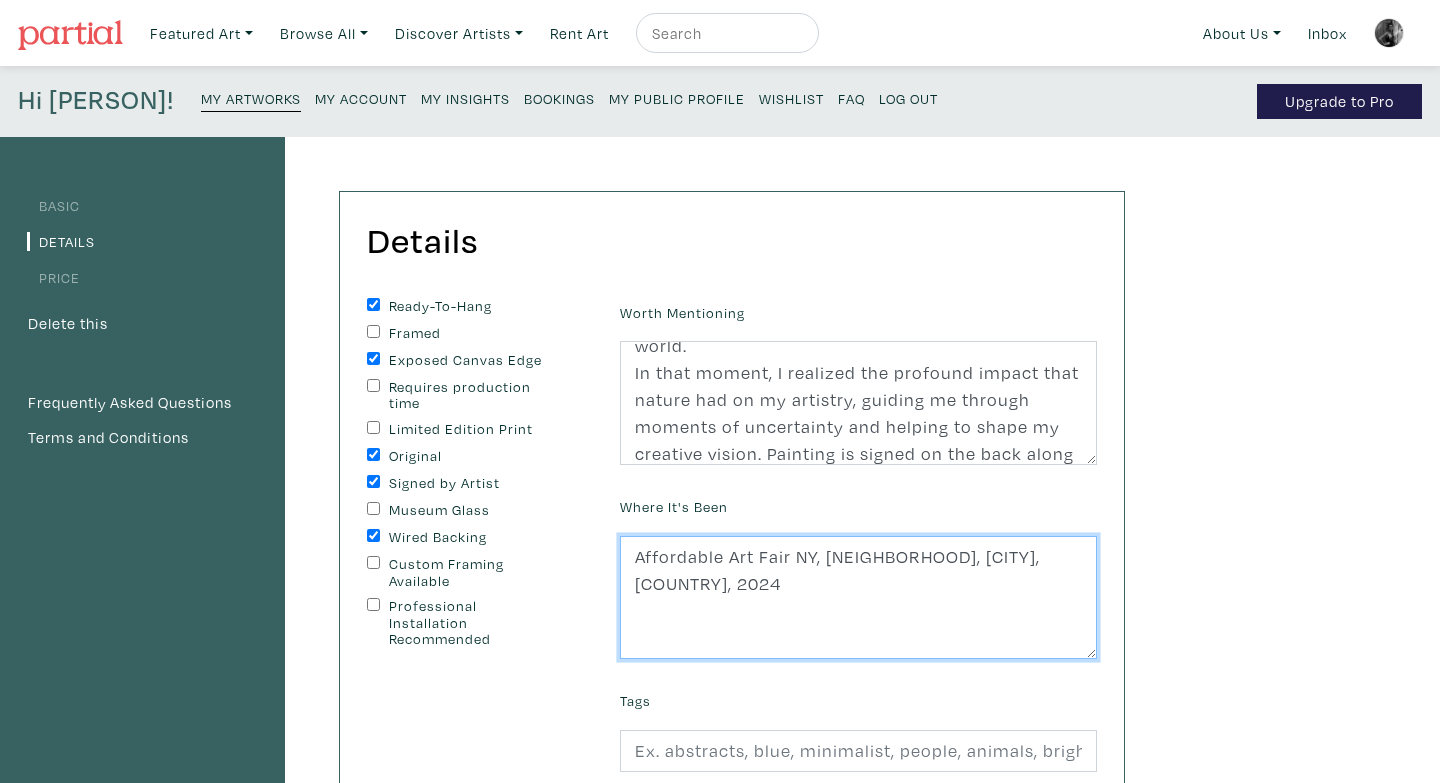 paste on "Affordable Art Fair UK, Battersea, London, UK, 2024" 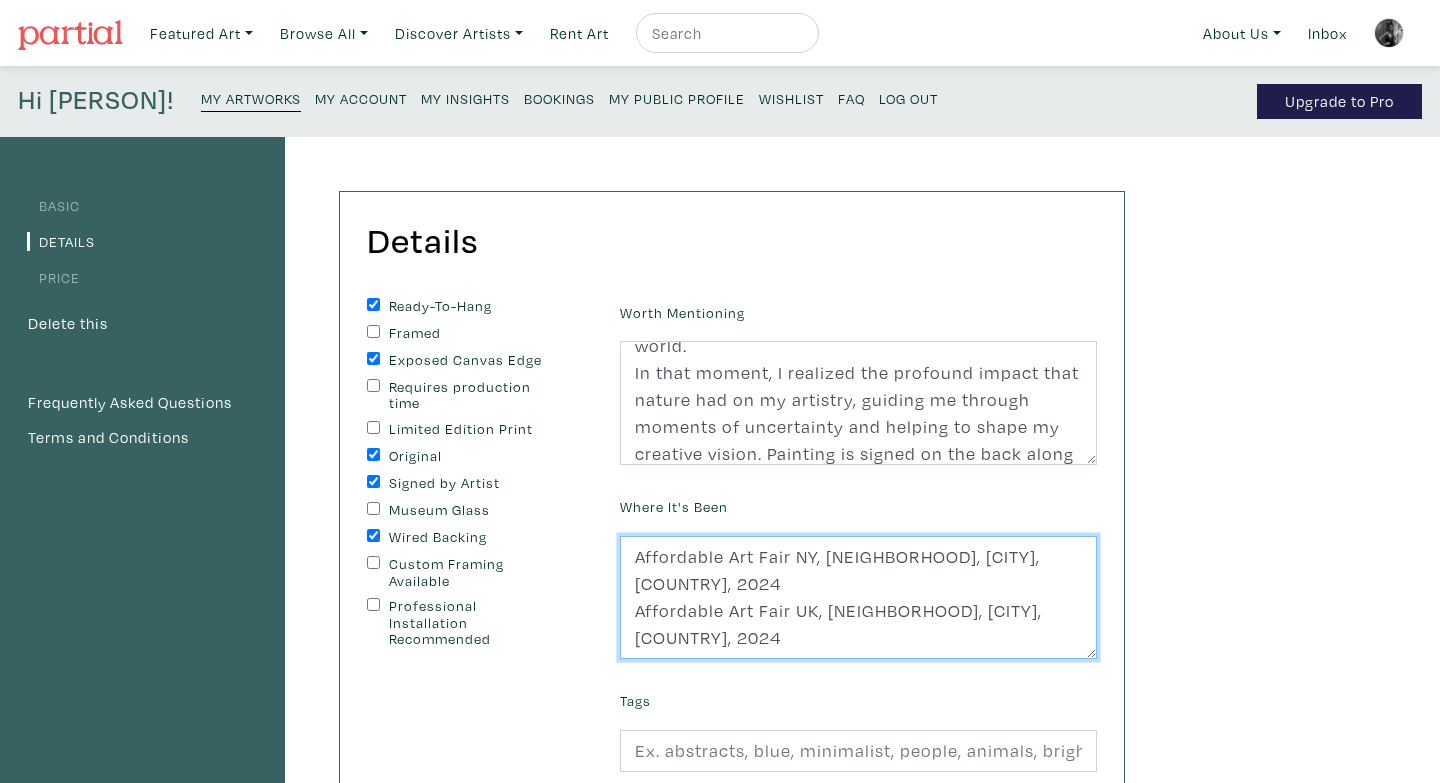 paste on "Seattle Affordable Art Fair, Seattle, USA, 2023" 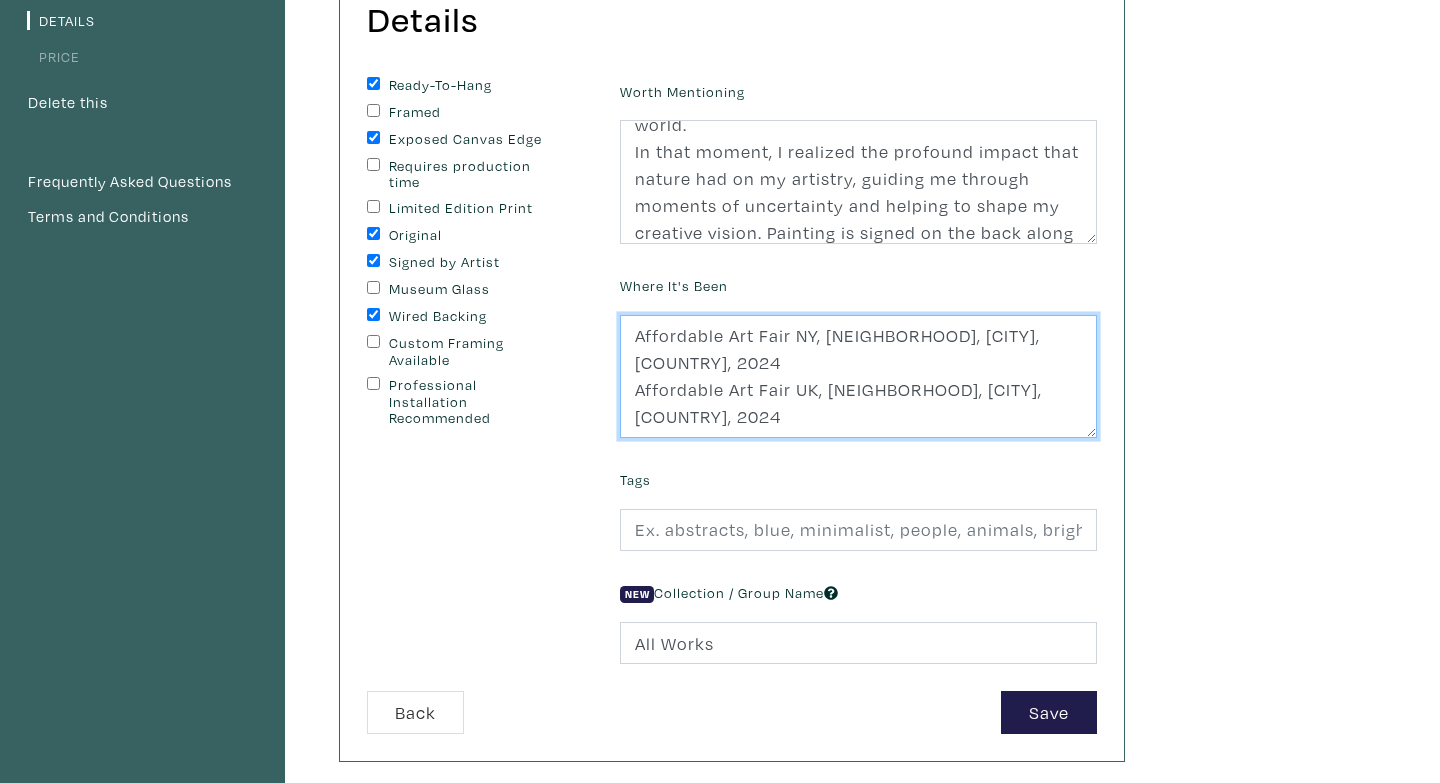 scroll, scrollTop: 224, scrollLeft: 0, axis: vertical 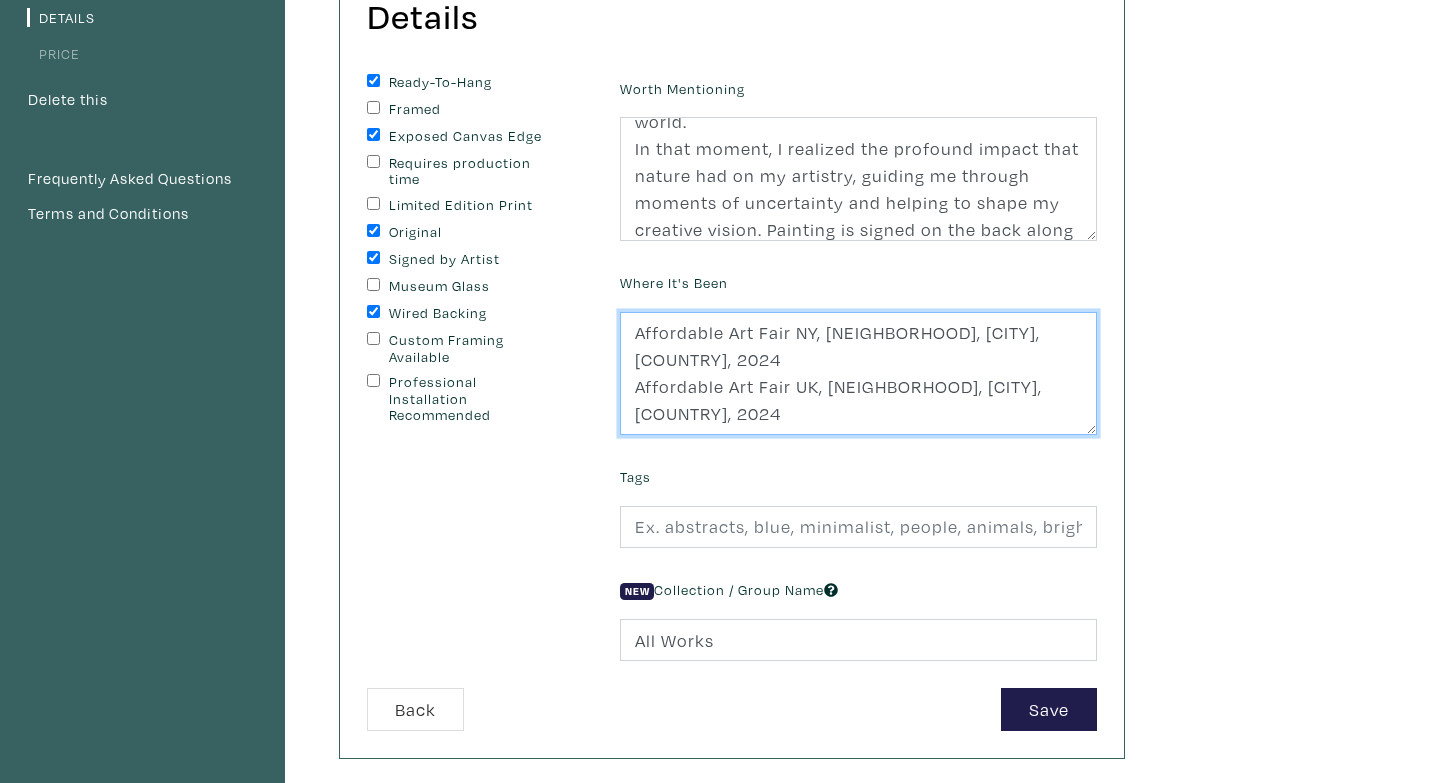 type on "Affordable Art Fair NY, Chelsea, New York, USA, 2024
Affordable Art Fair UK, Battersea, London, UK, 2024
Seattle Affordable Art Fair, Seattle, USA, 2023" 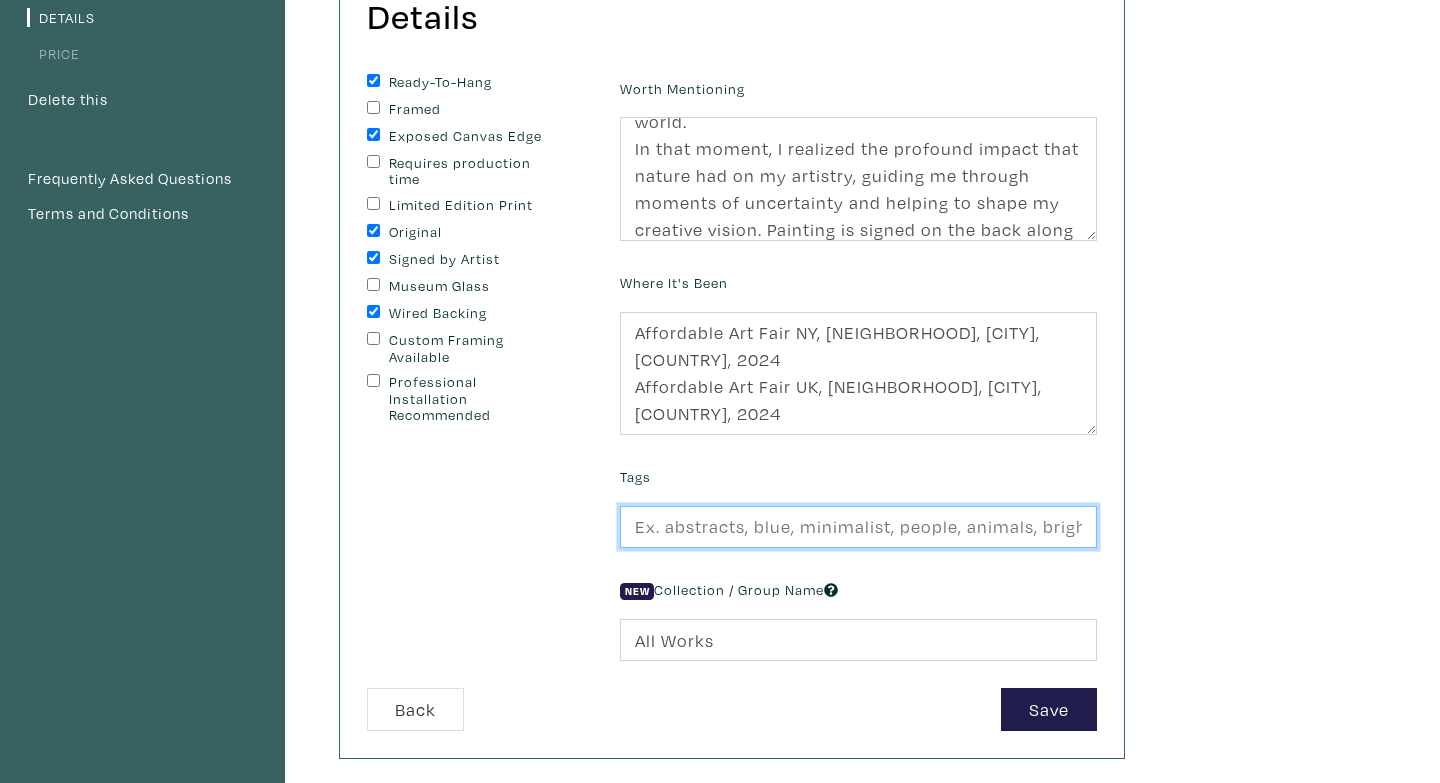 click at bounding box center [858, 527] 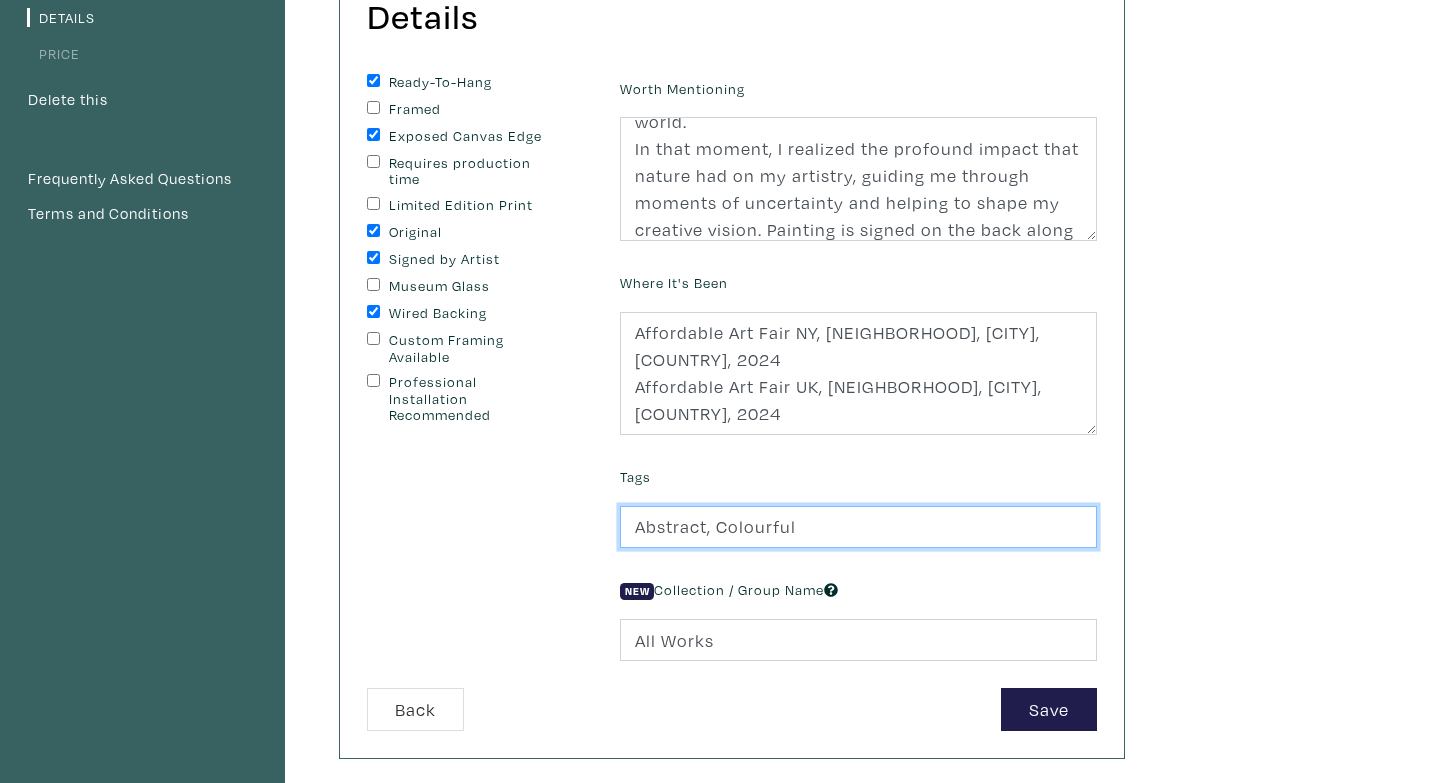 type on "Abstract, Colourful" 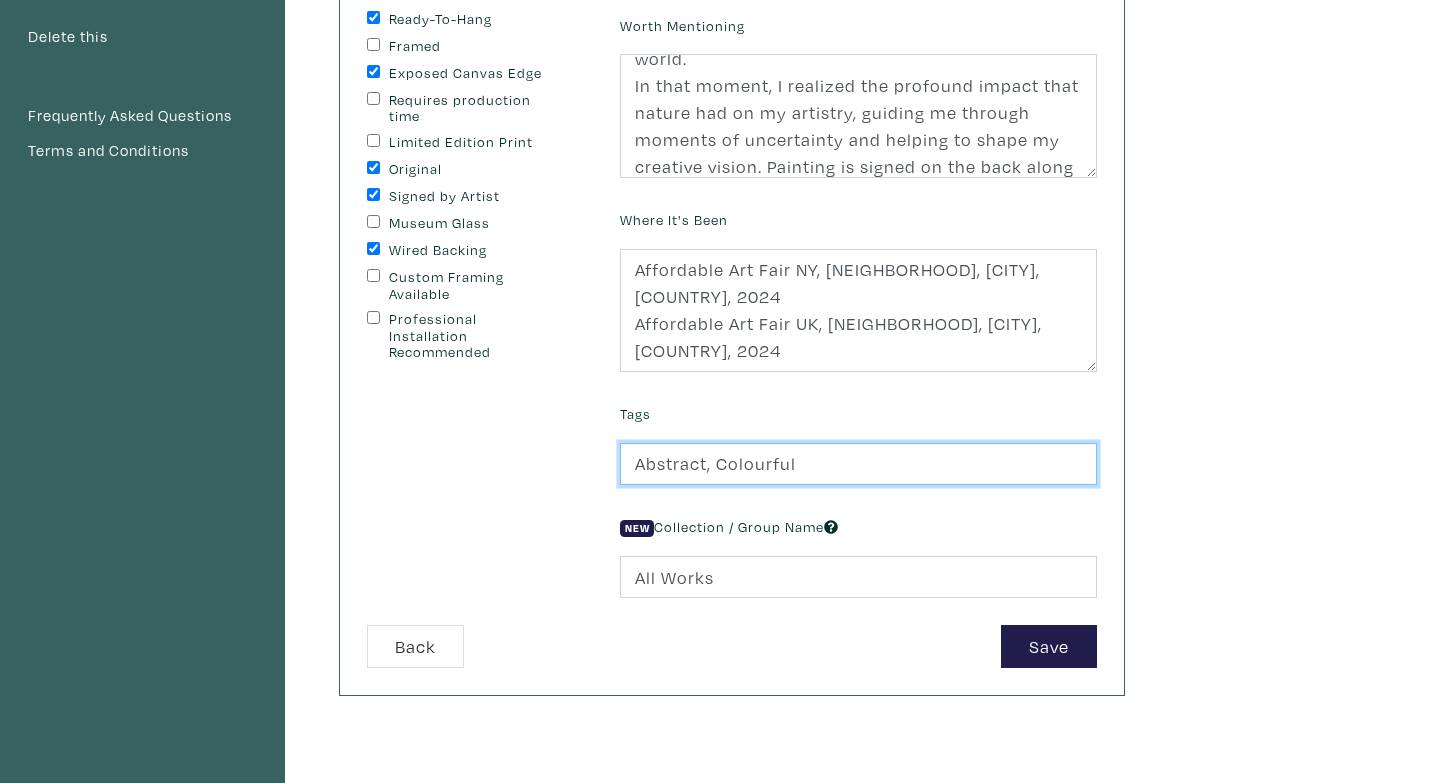scroll, scrollTop: 289, scrollLeft: 0, axis: vertical 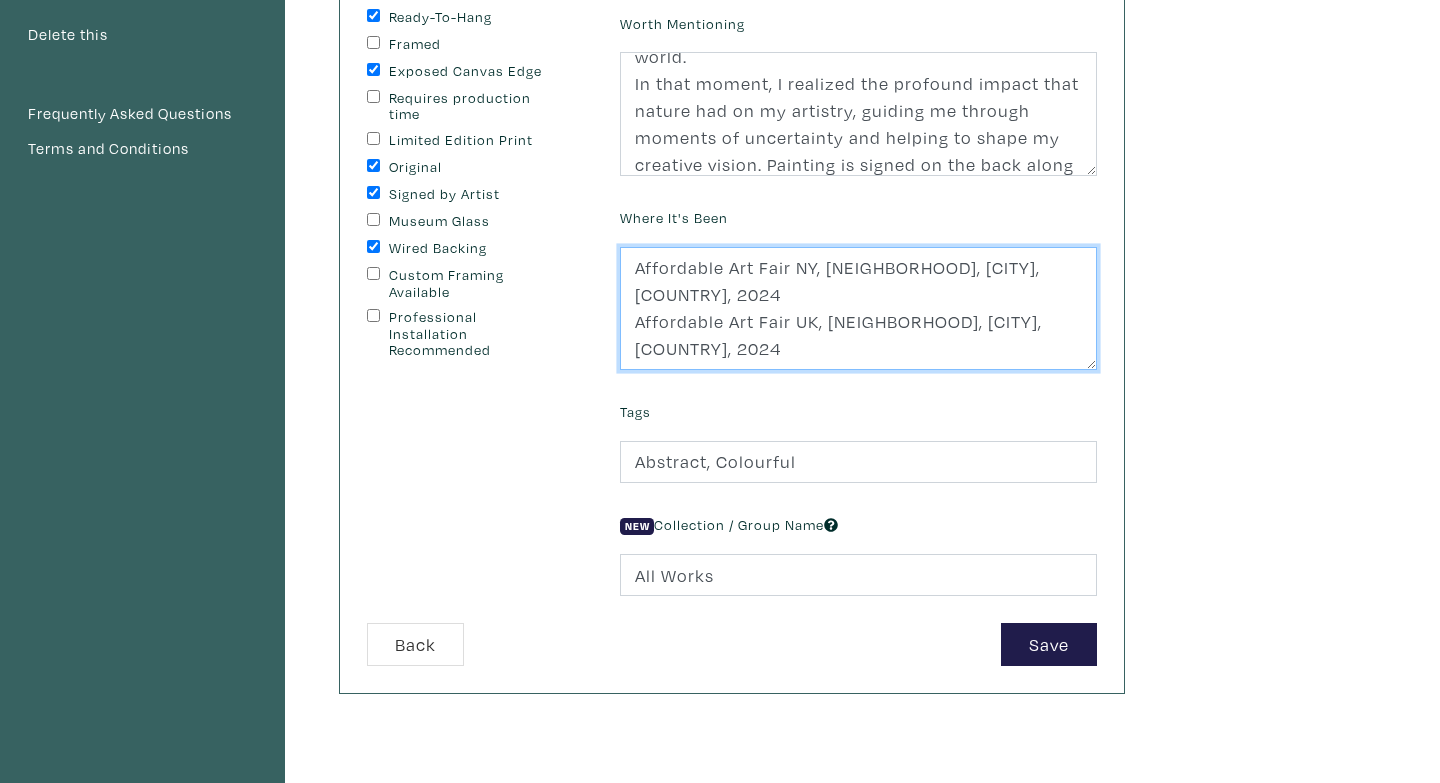 drag, startPoint x: 1031, startPoint y: 336, endPoint x: 630, endPoint y: 270, distance: 406.39514 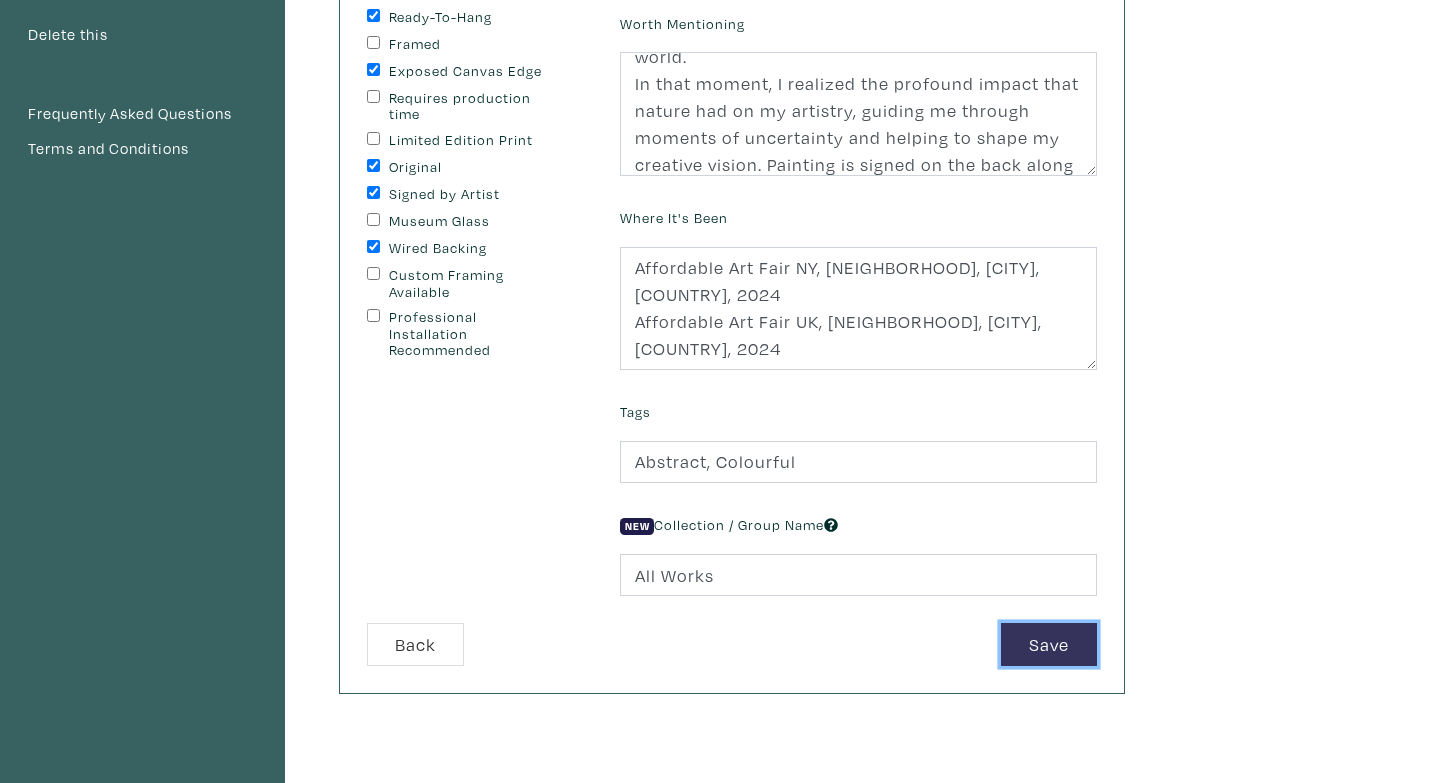 click on "Save" at bounding box center [1049, 644] 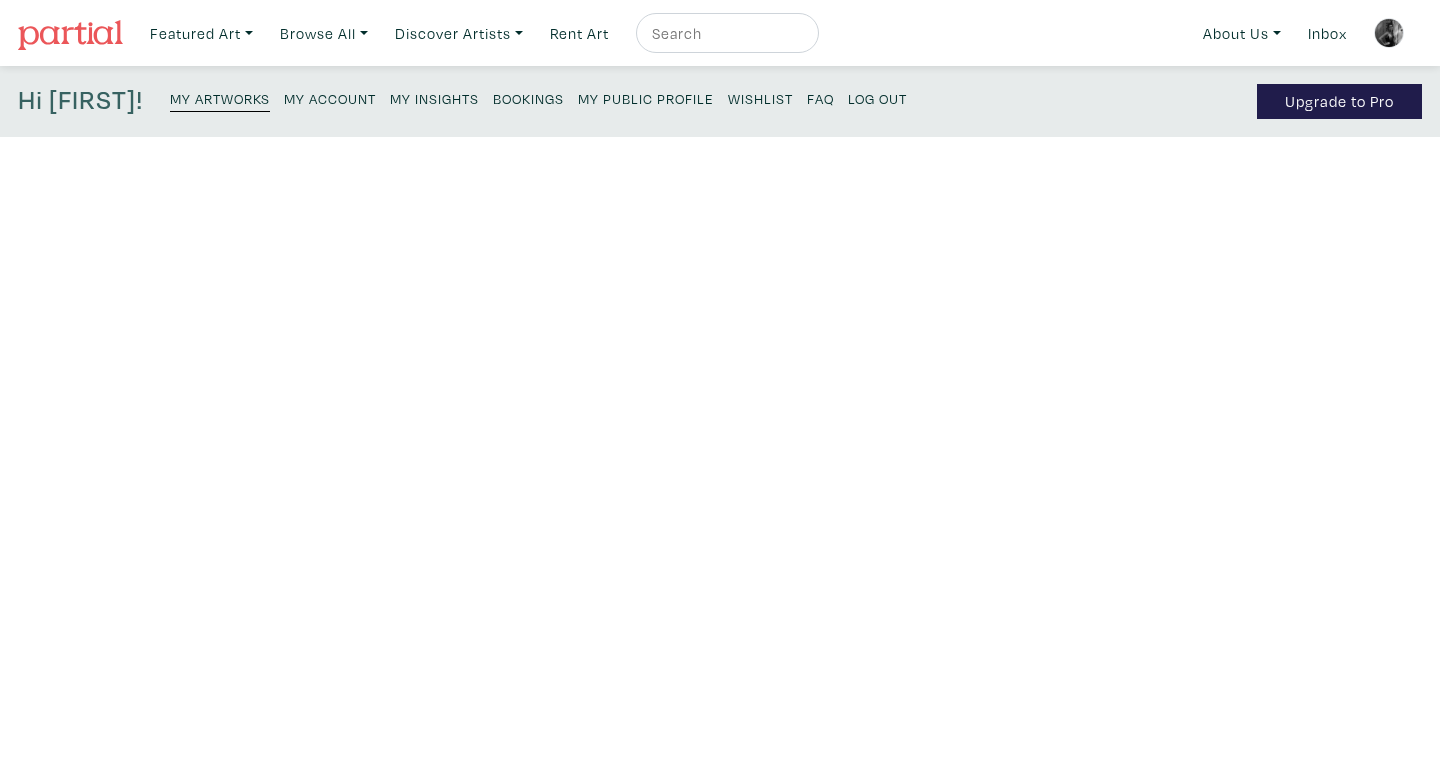 scroll, scrollTop: 0, scrollLeft: 0, axis: both 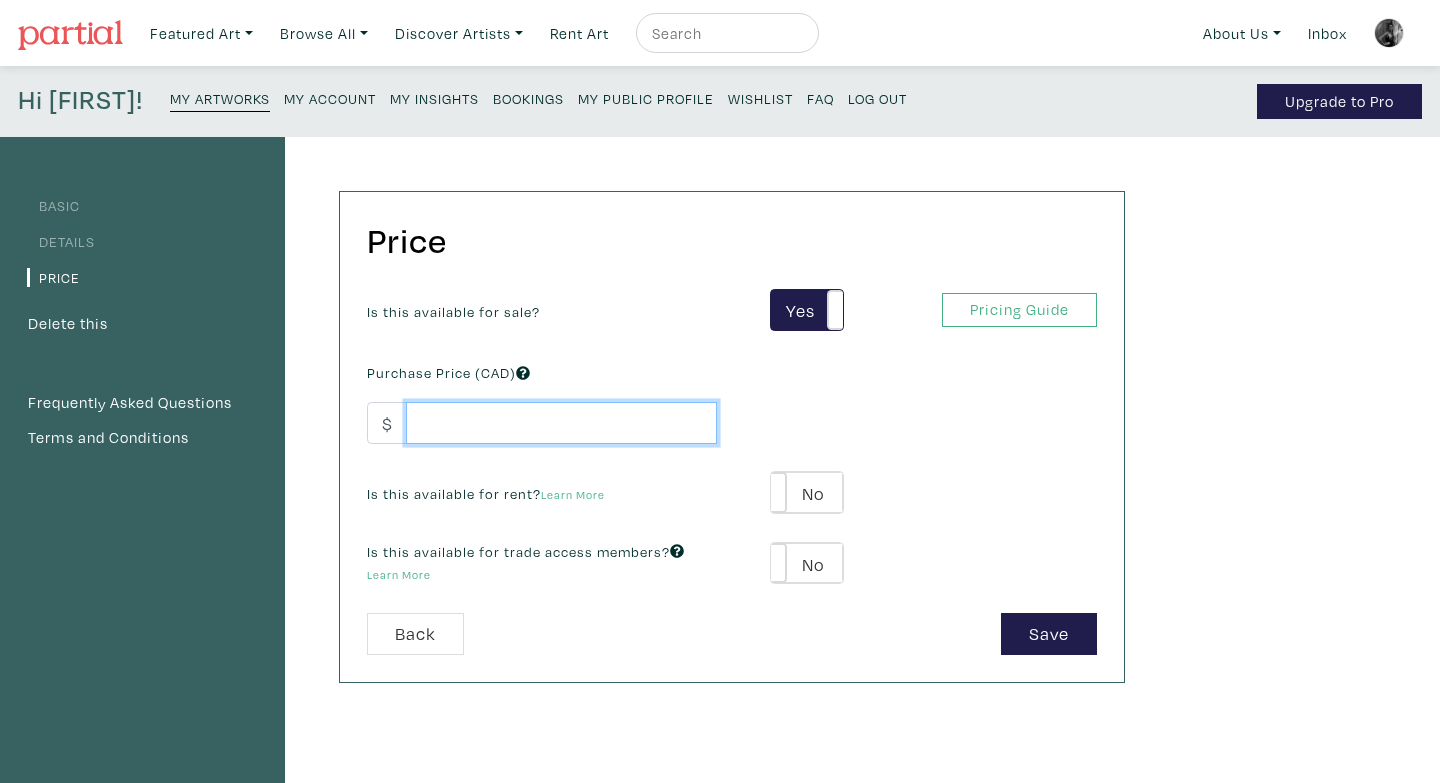 click at bounding box center (561, 423) 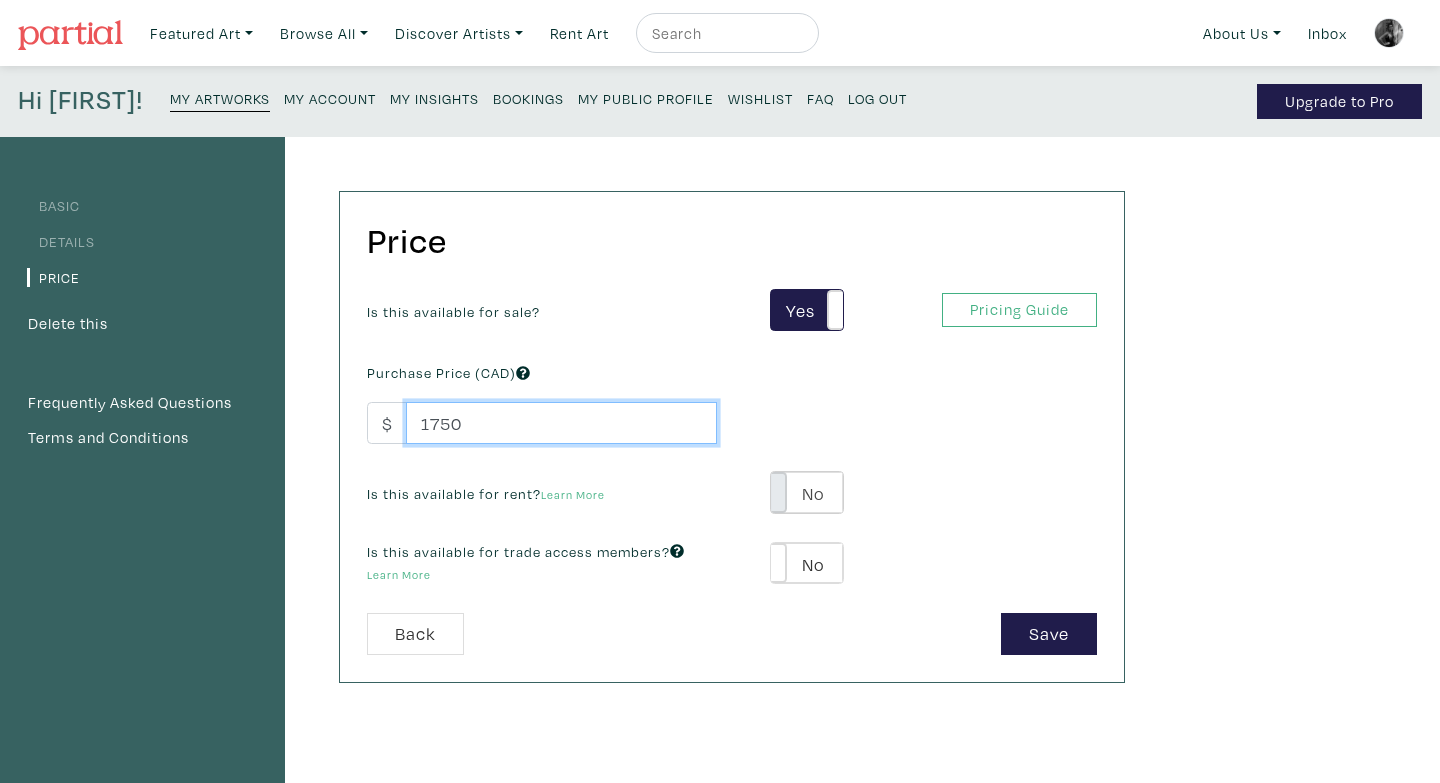 type on "1750" 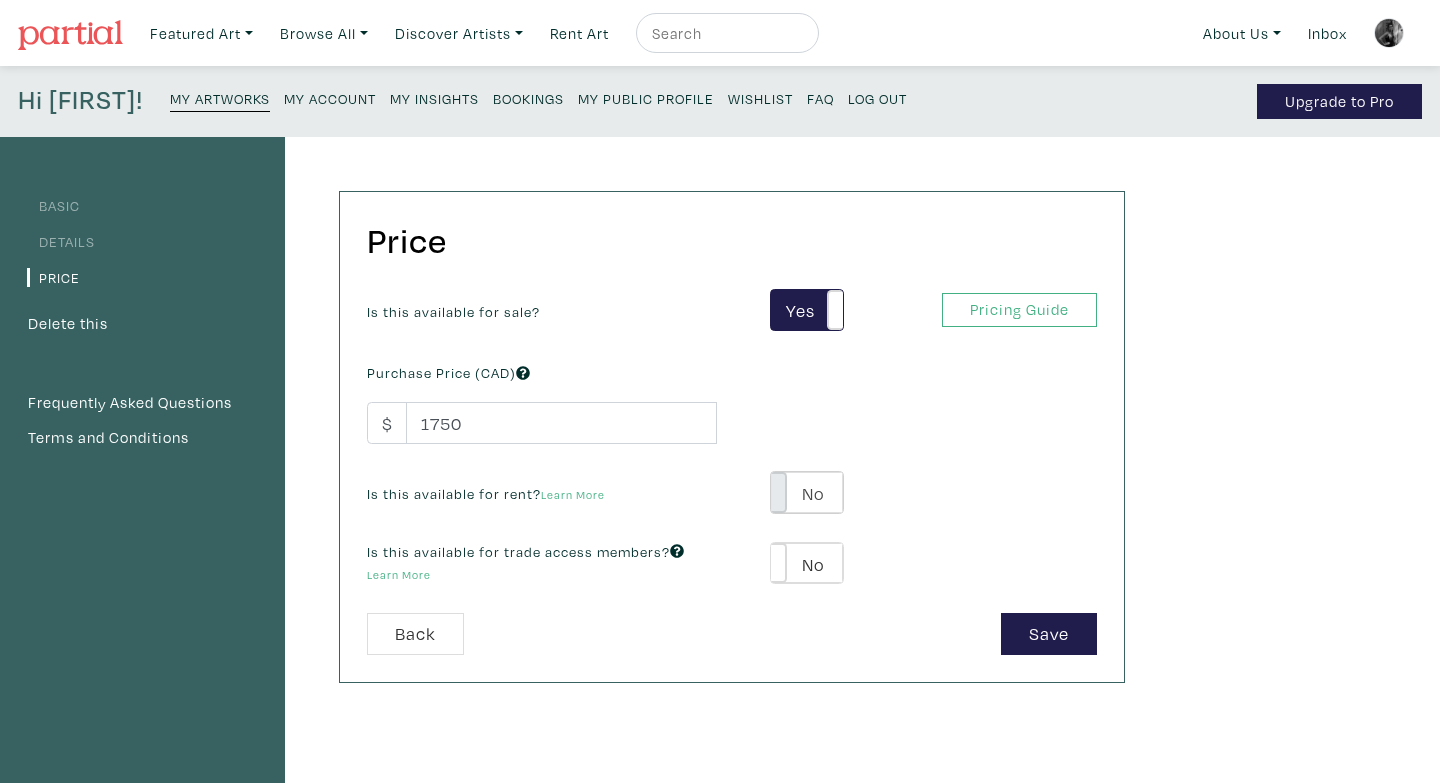 click at bounding box center [771, 492] 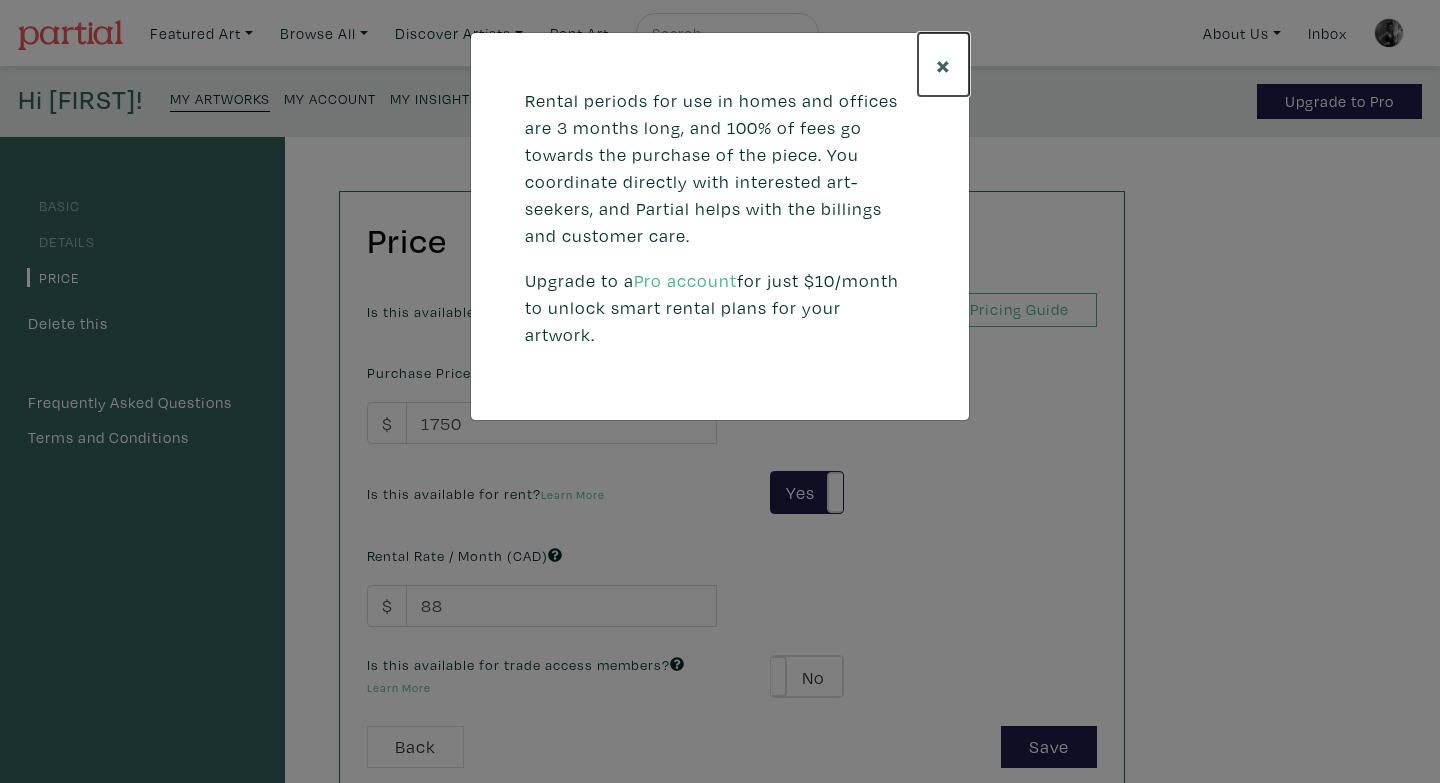 click on "×" at bounding box center (943, 64) 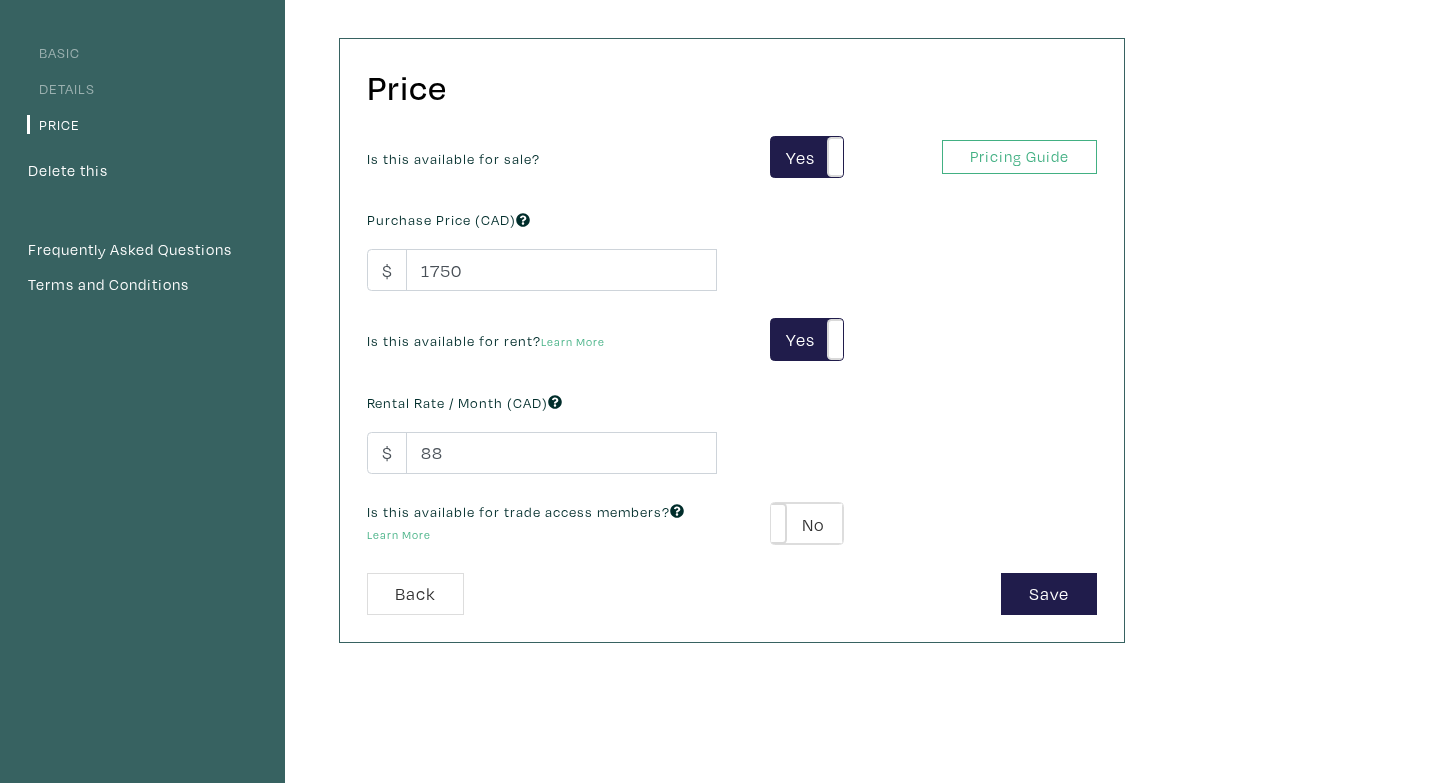 scroll, scrollTop: 157, scrollLeft: 0, axis: vertical 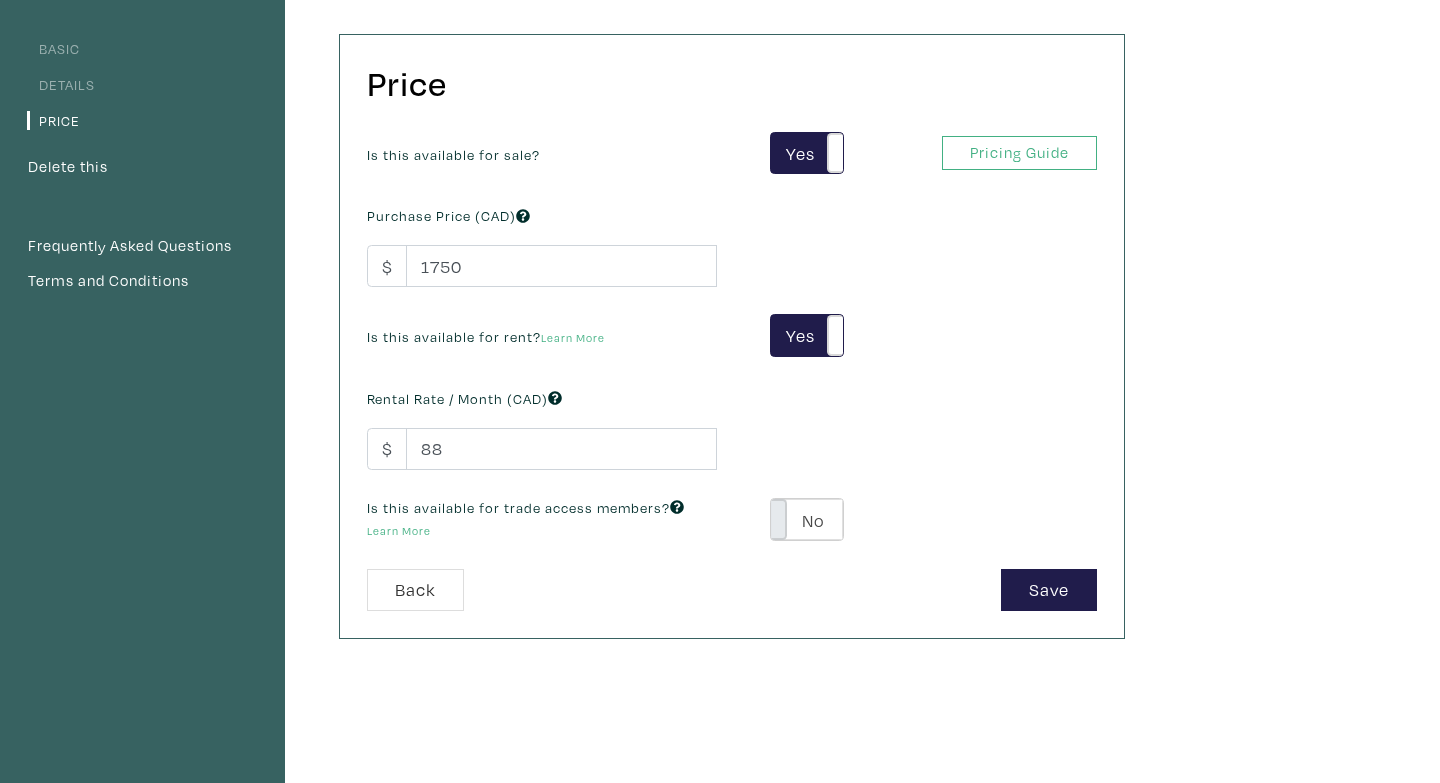 click at bounding box center (771, 519) 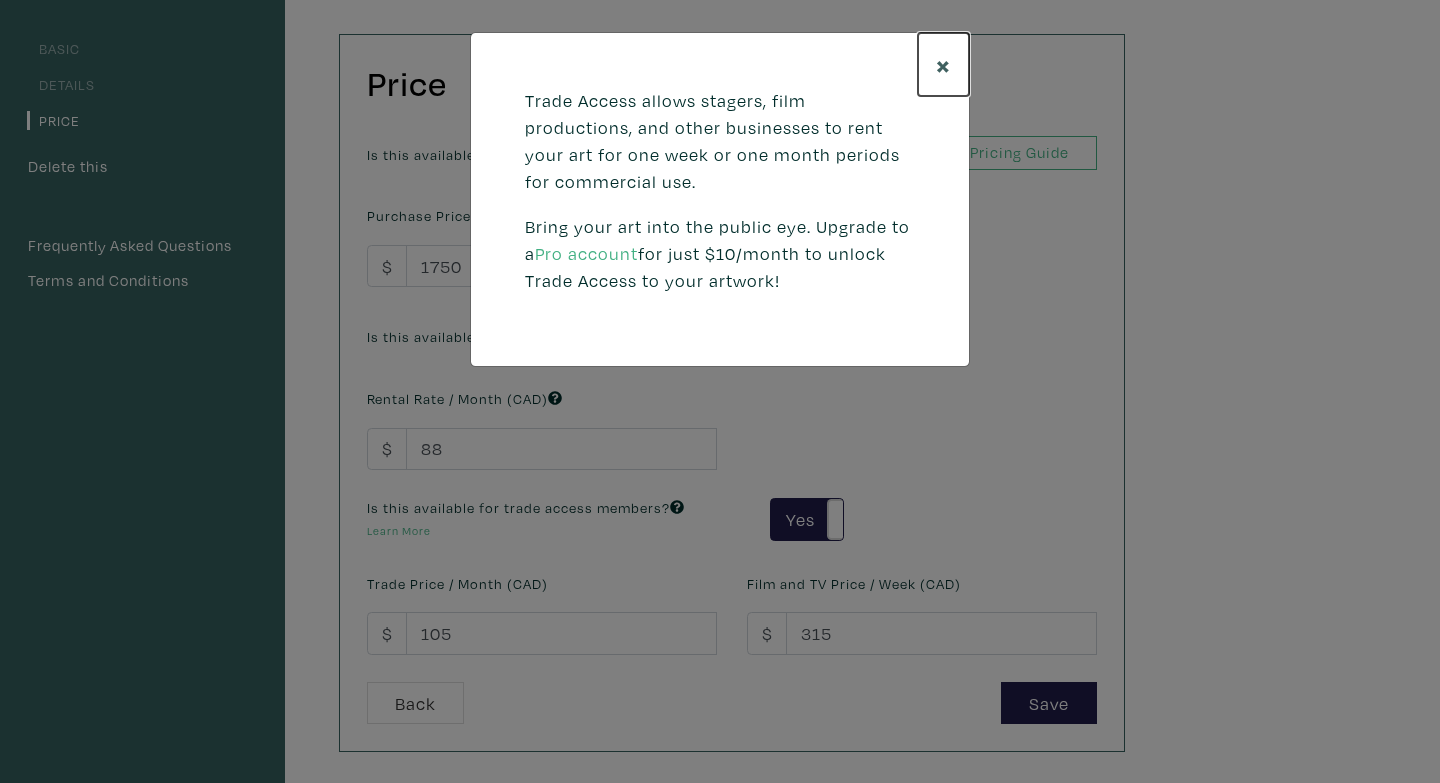 click on "×" at bounding box center [943, 64] 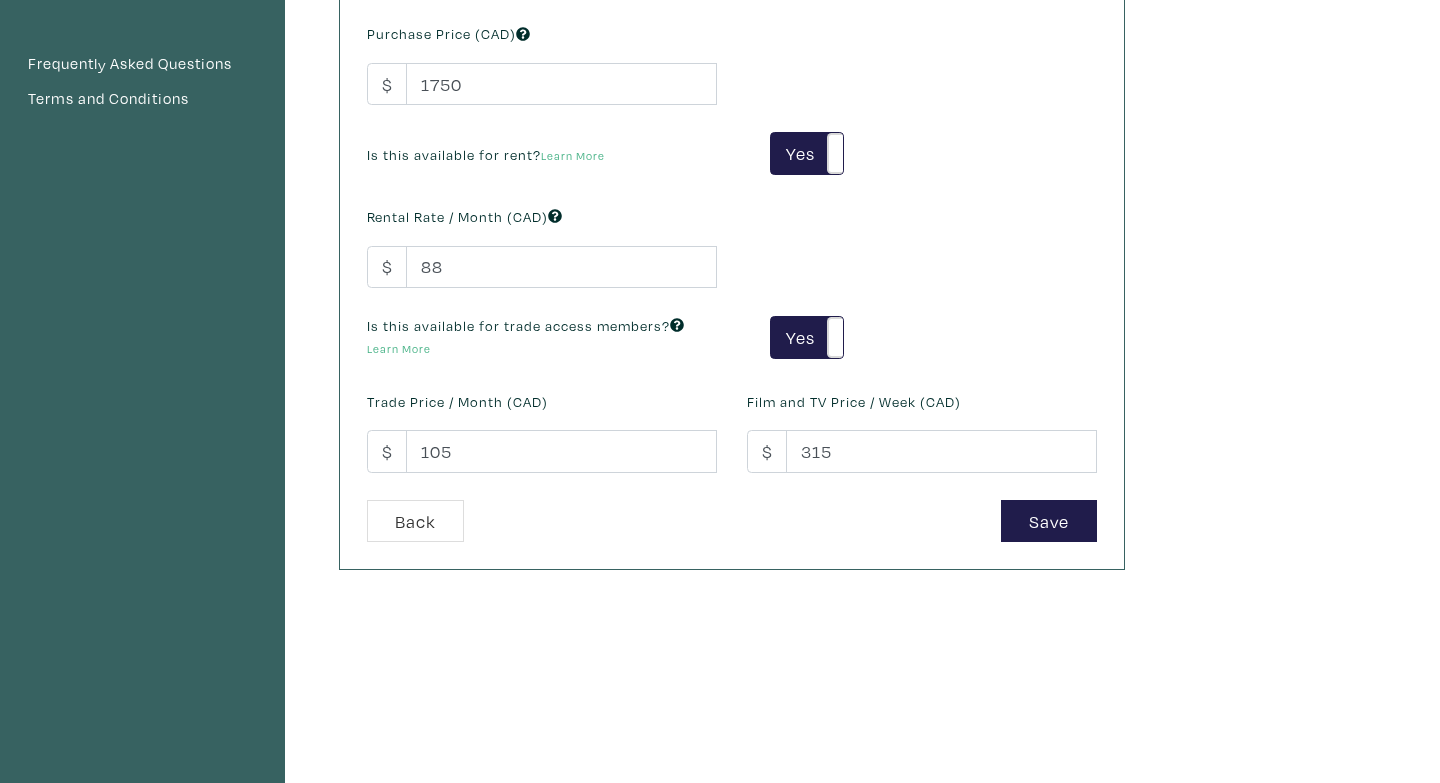 scroll, scrollTop: 340, scrollLeft: 0, axis: vertical 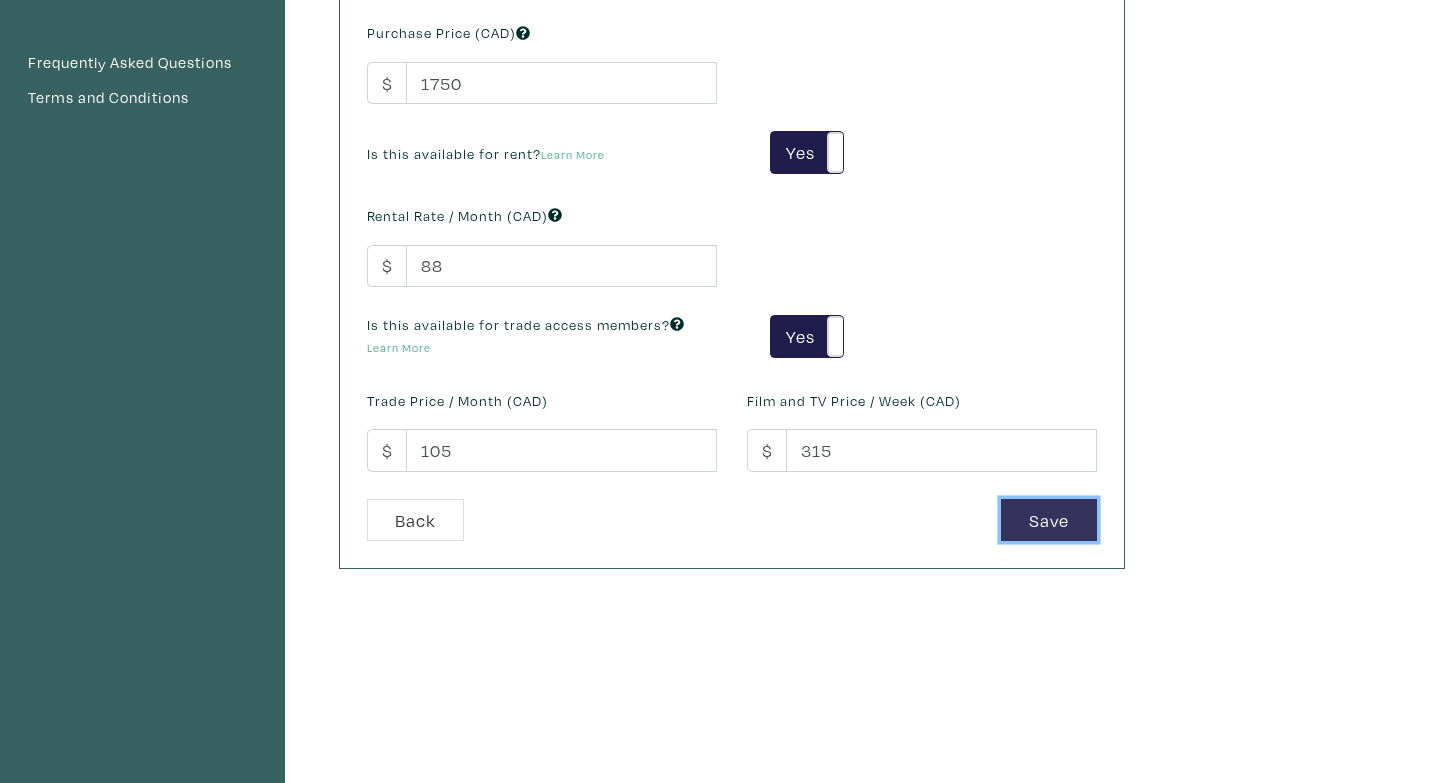 click on "Save" at bounding box center (1049, 520) 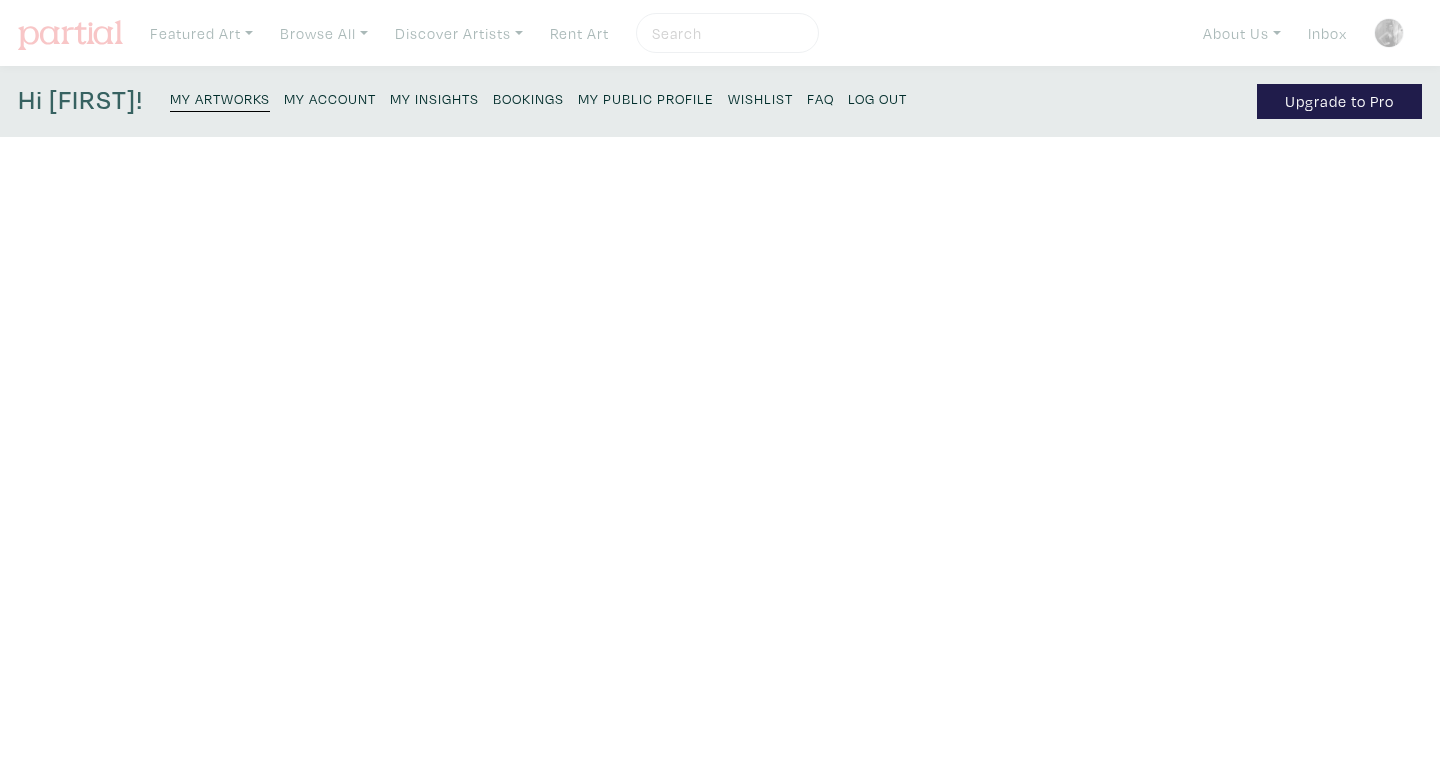 scroll, scrollTop: 0, scrollLeft: 0, axis: both 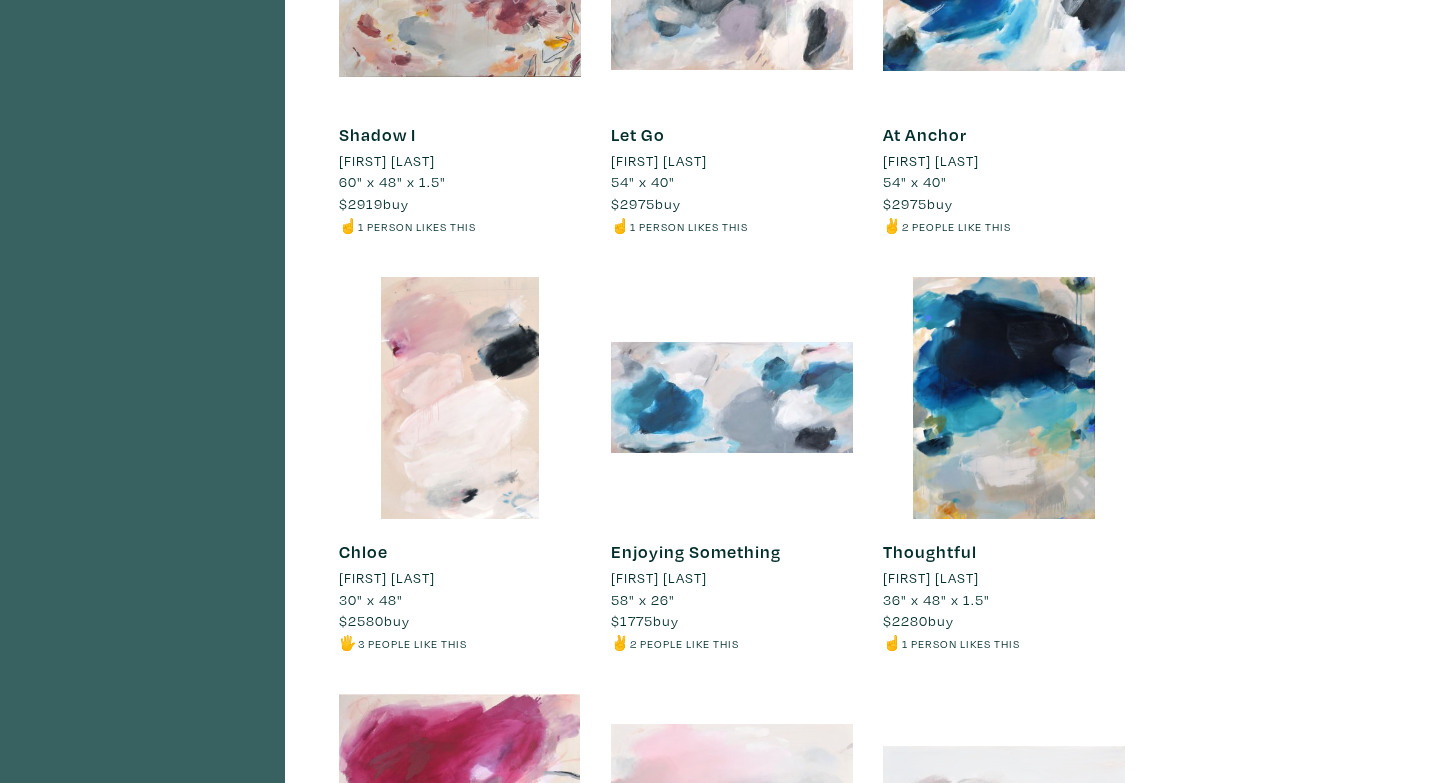 click at bounding box center [460, 398] 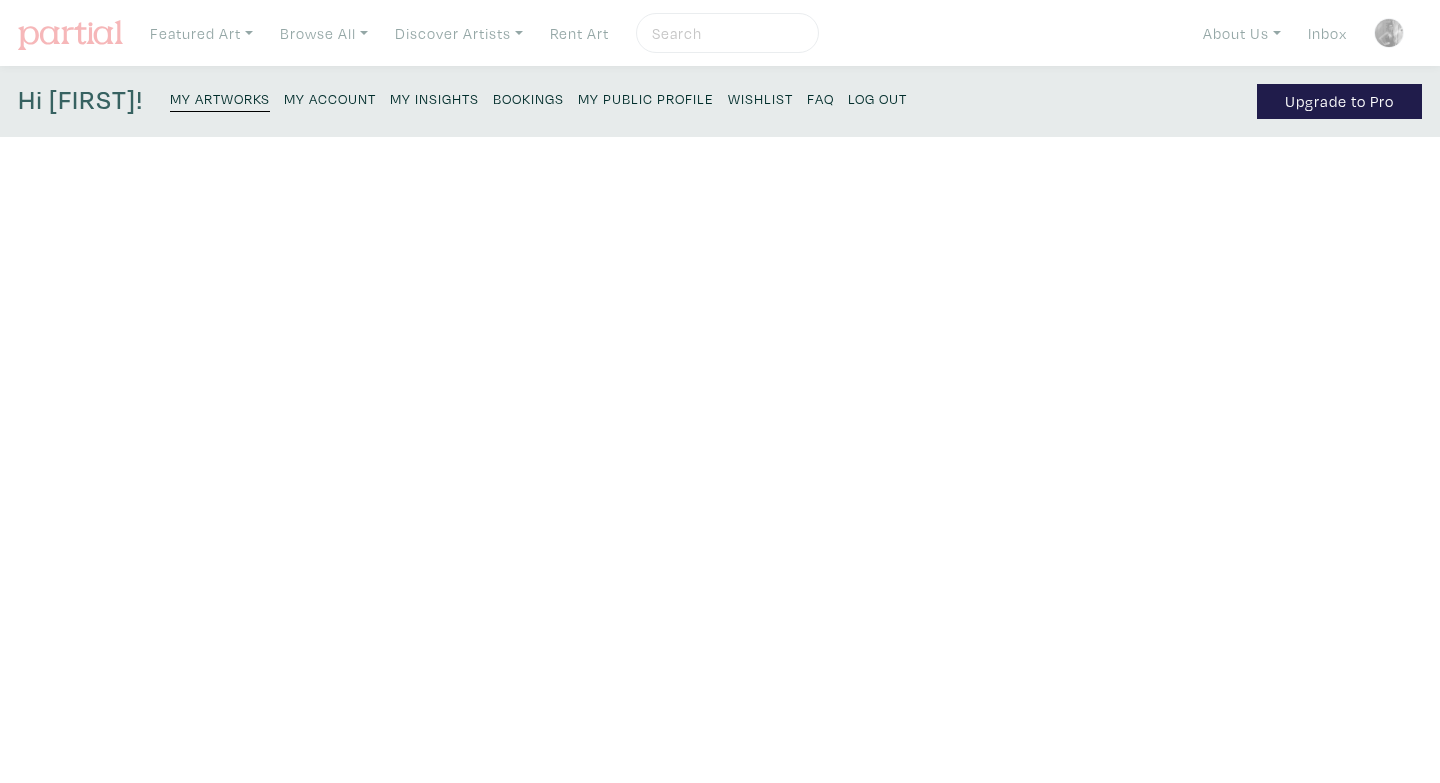 scroll, scrollTop: 0, scrollLeft: 0, axis: both 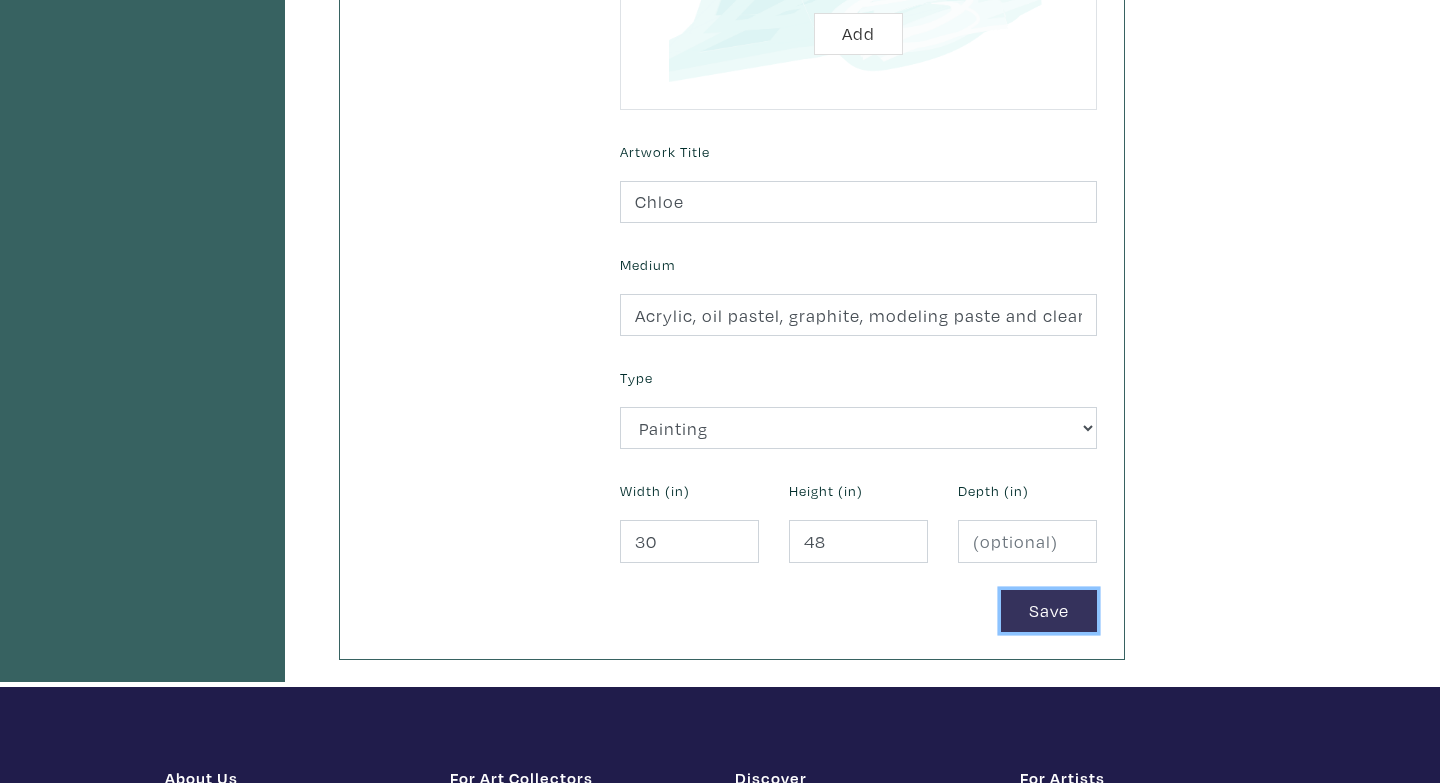 click on "Save" at bounding box center (1049, 611) 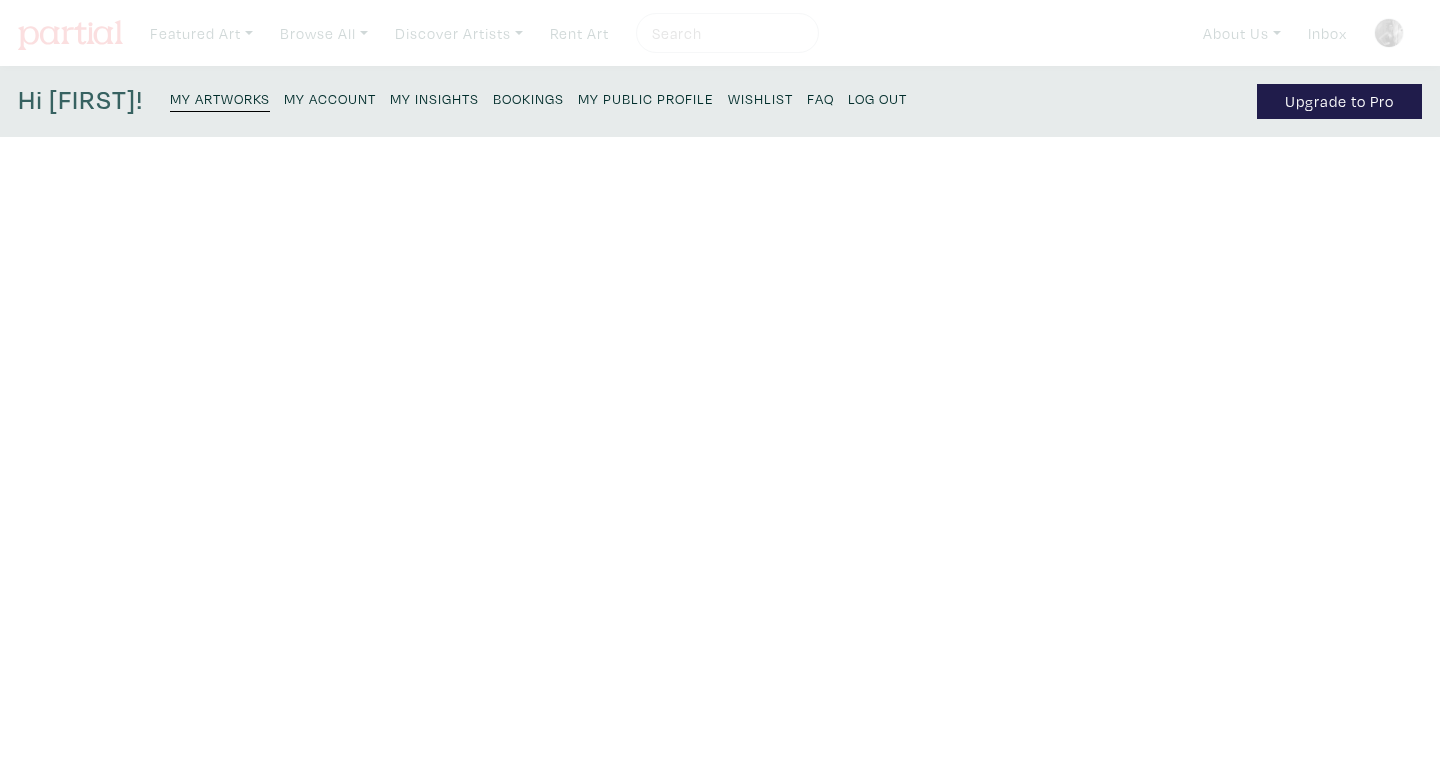scroll, scrollTop: 0, scrollLeft: 0, axis: both 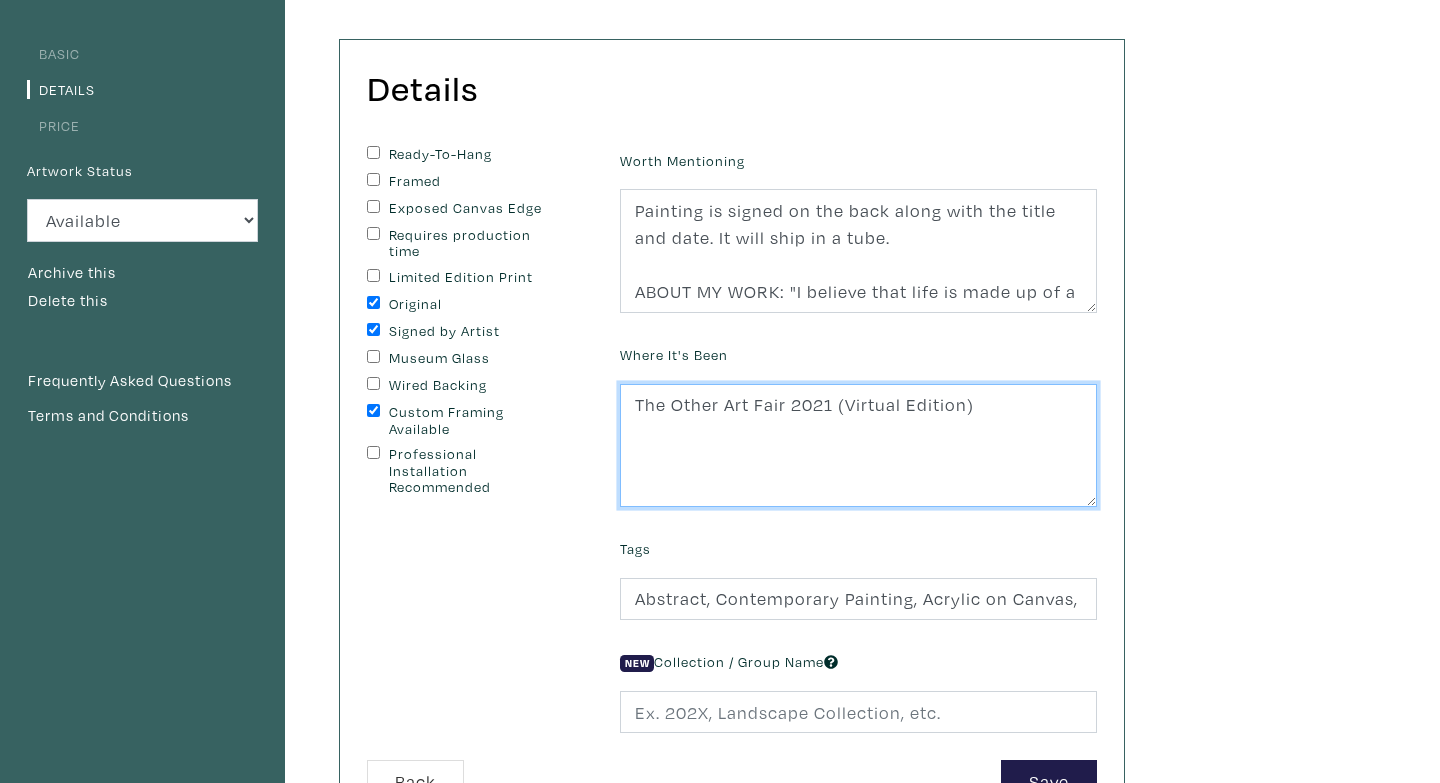 click on "The Other Art Fair 2021 (Virtual Edition)" at bounding box center [858, 446] 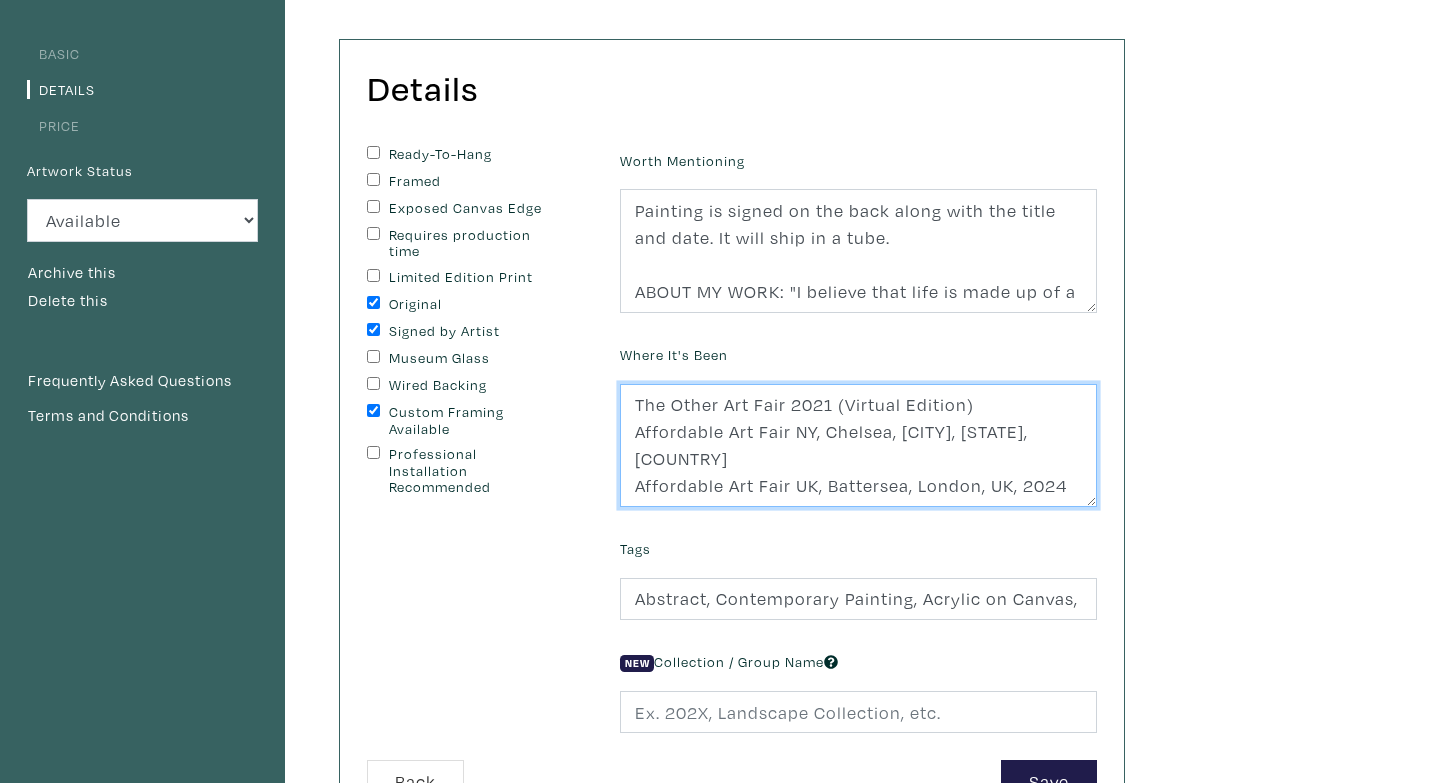drag, startPoint x: 639, startPoint y: 460, endPoint x: 1085, endPoint y: 484, distance: 446.64526 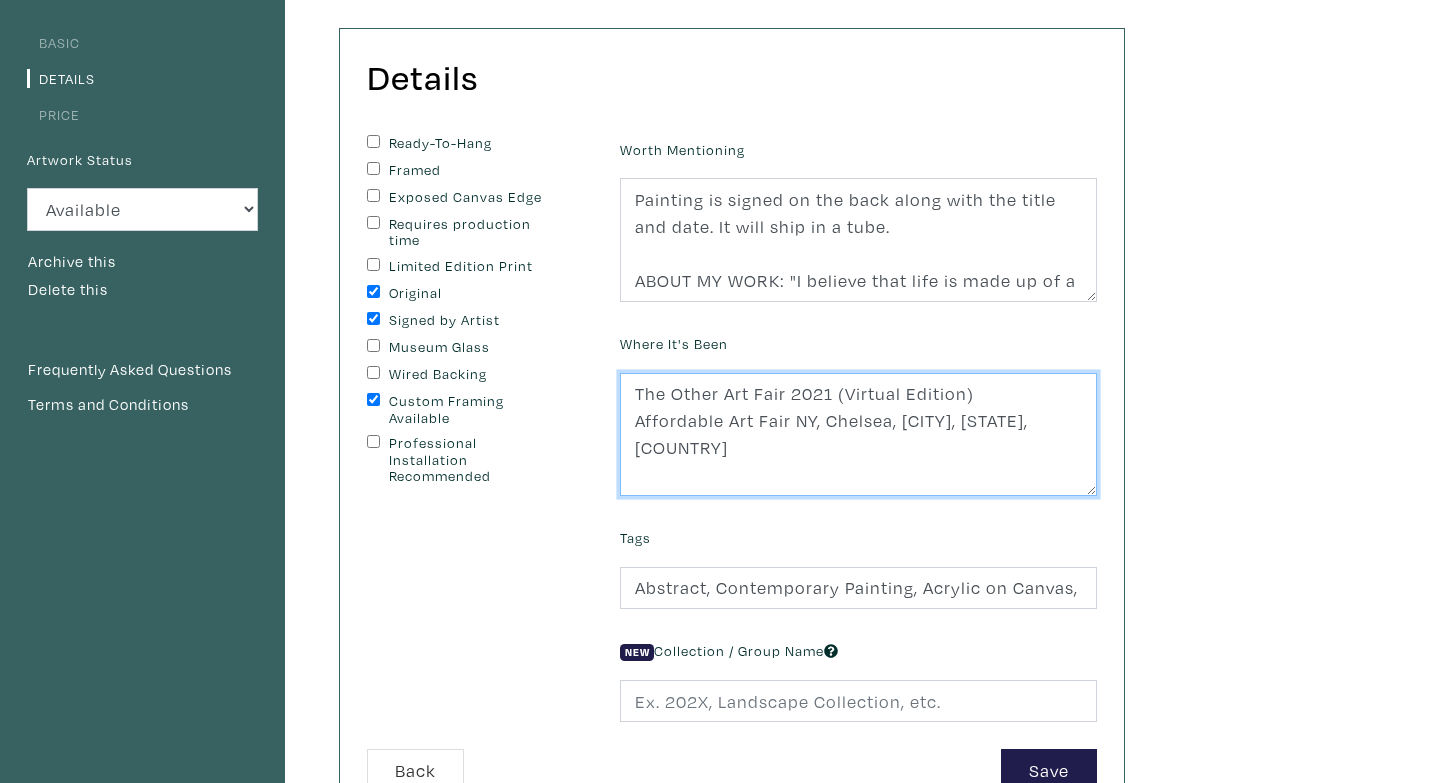 scroll, scrollTop: 166, scrollLeft: 0, axis: vertical 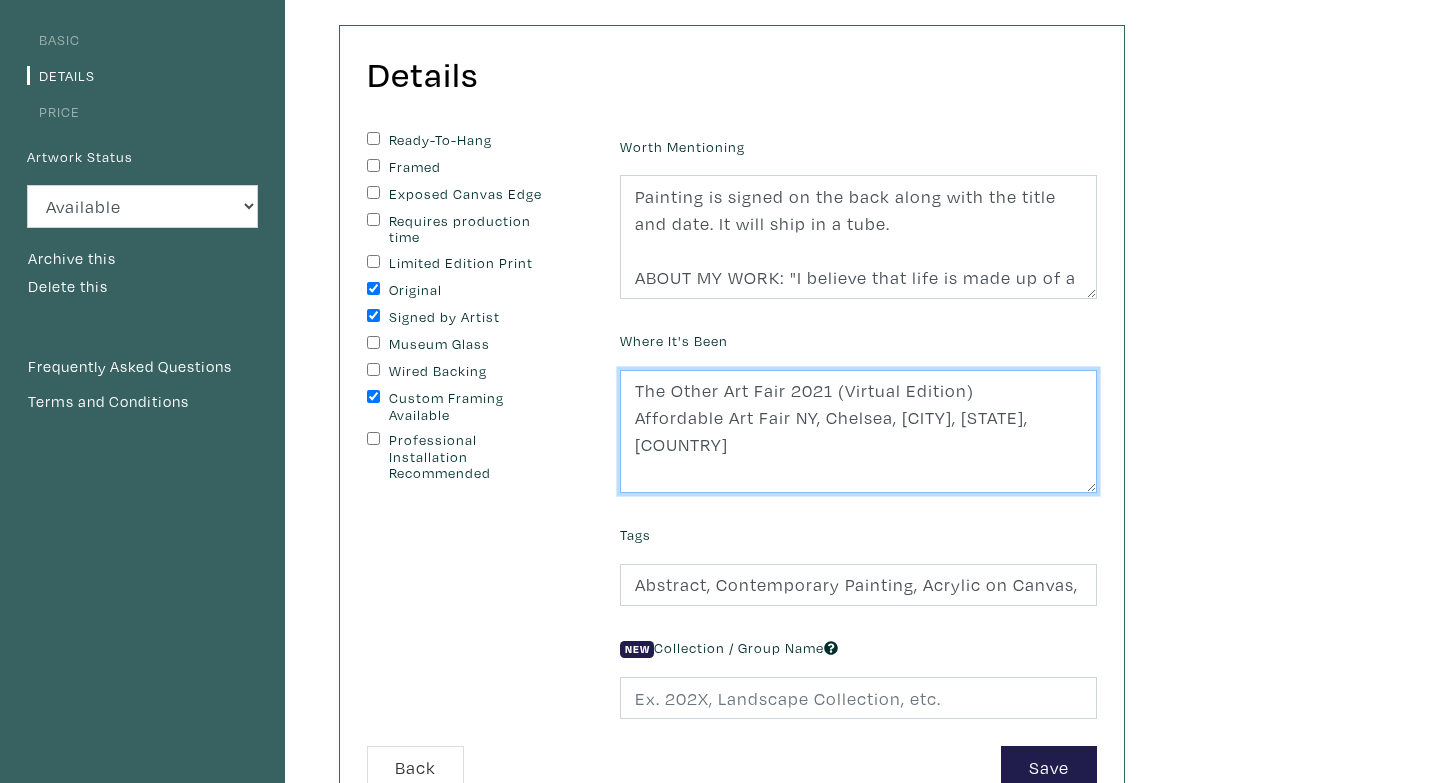 drag, startPoint x: 1081, startPoint y: 414, endPoint x: 635, endPoint y: 425, distance: 446.13562 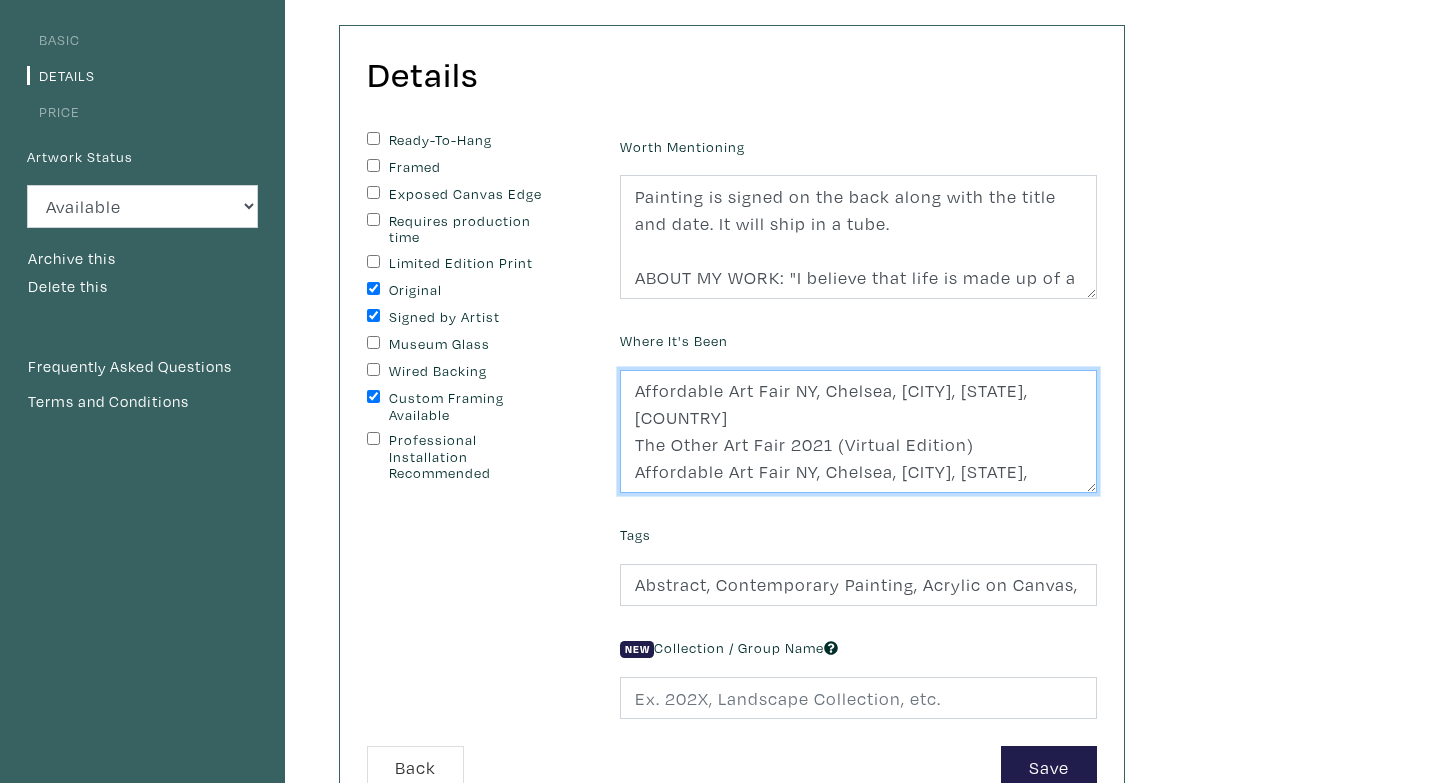 drag, startPoint x: 1074, startPoint y: 448, endPoint x: 627, endPoint y: 455, distance: 447.0548 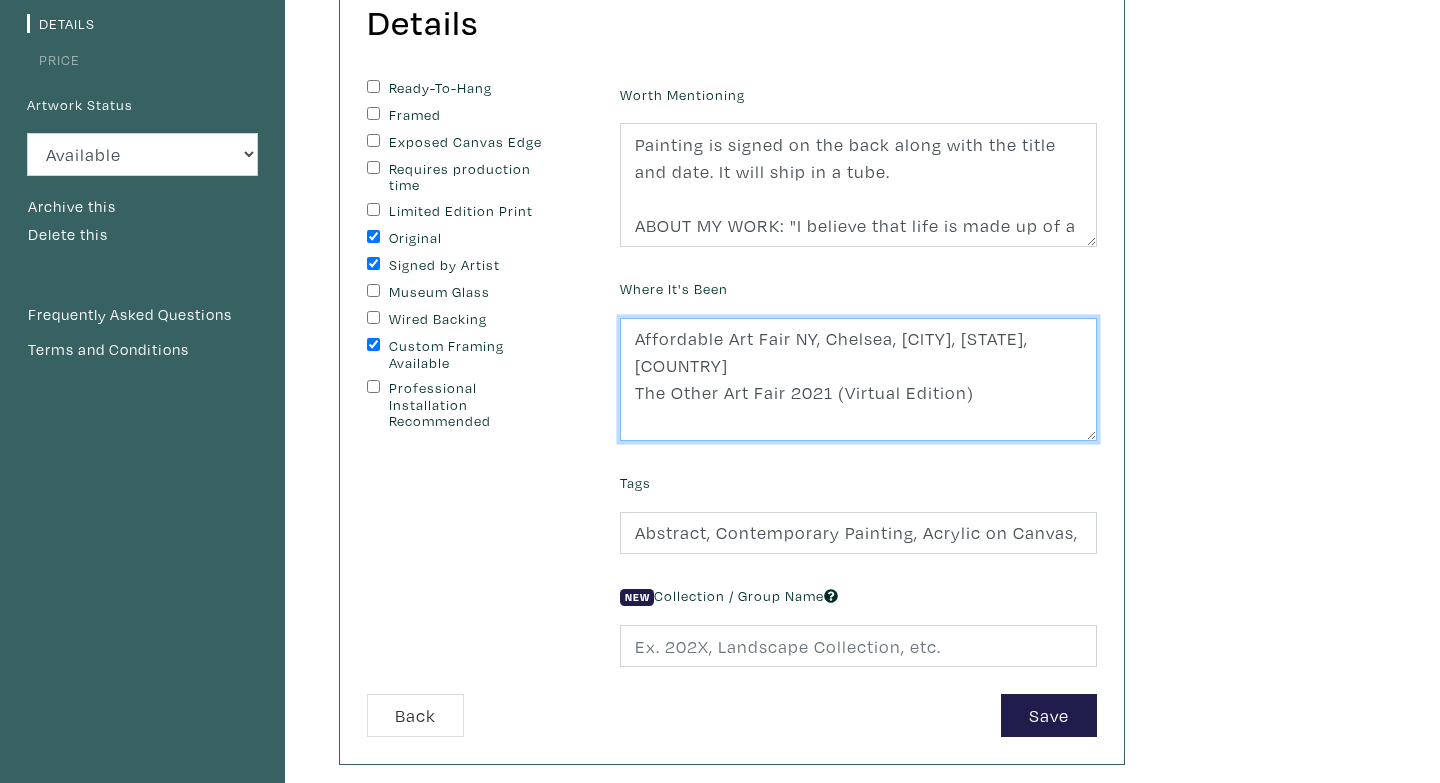 scroll, scrollTop: 213, scrollLeft: 0, axis: vertical 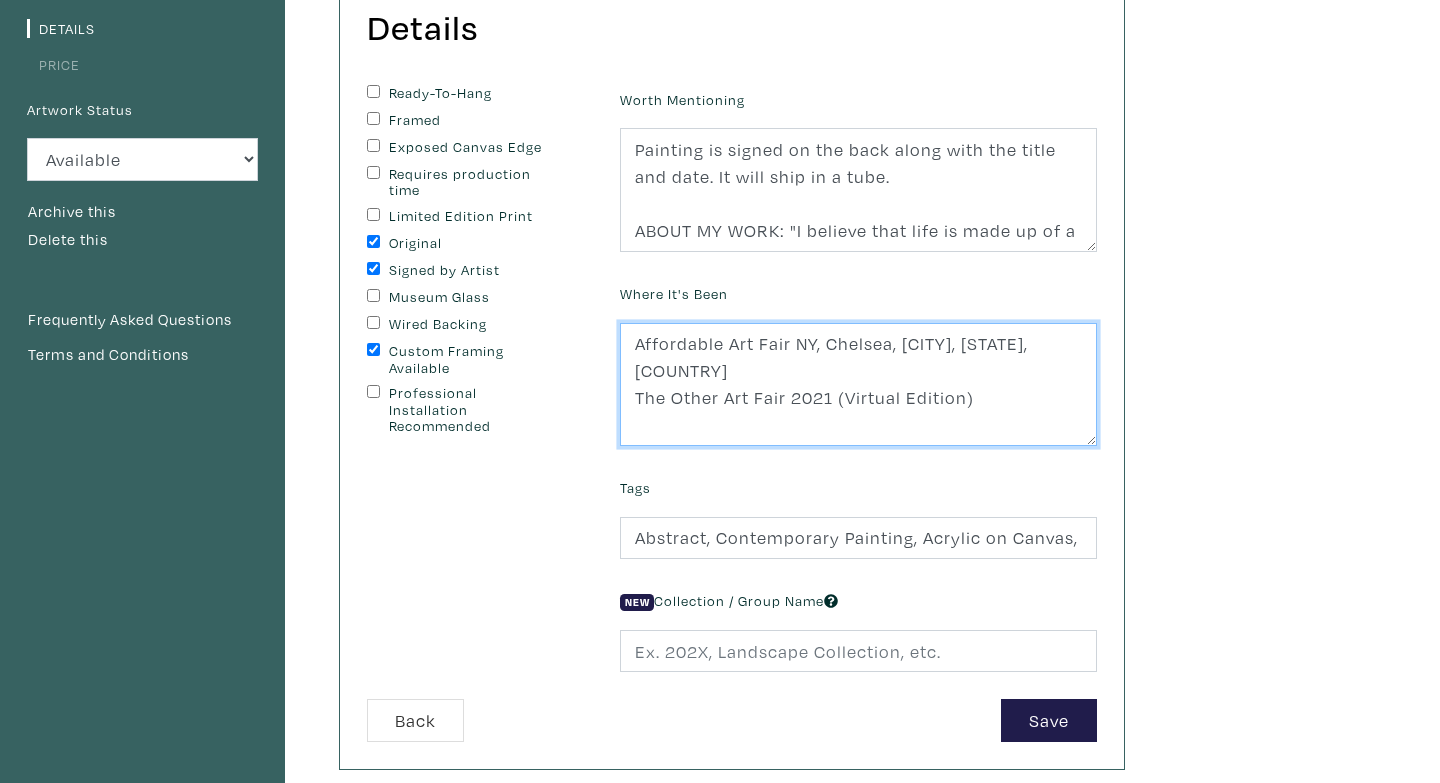 type on "Affordable Art Fair NY, Chelsea, New York, USA, 2024
The Other Art Fair 2021 (Virtual Edition)" 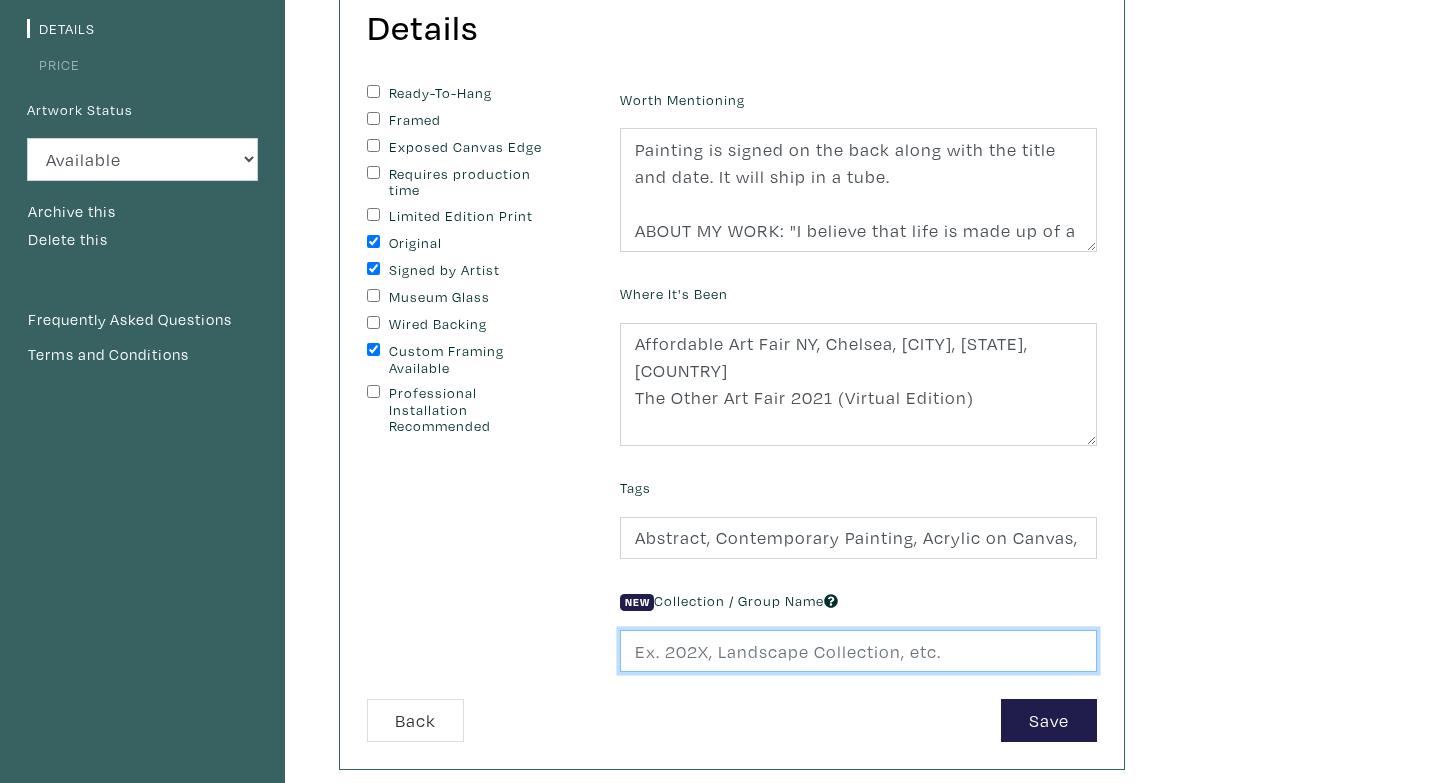 click at bounding box center (858, 651) 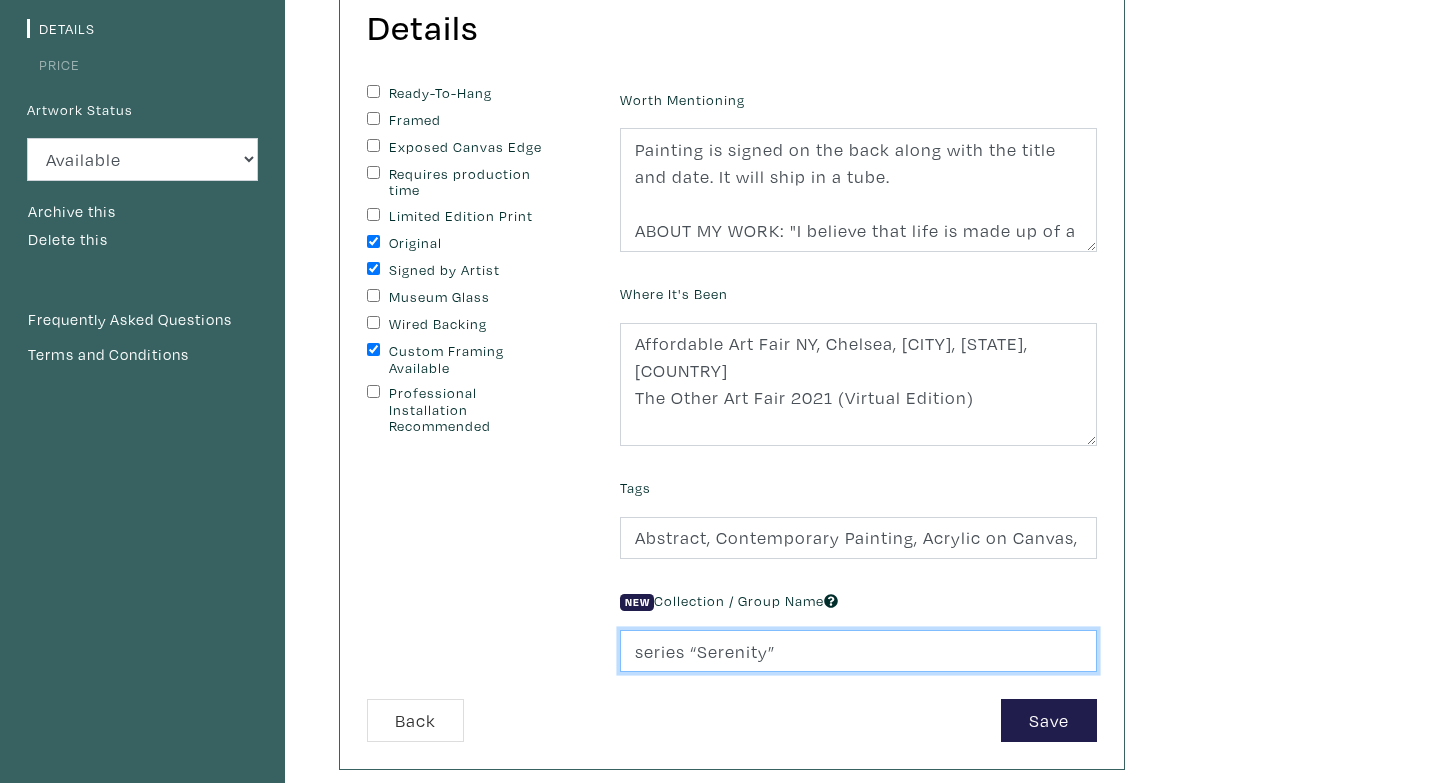 click on "series “Serenity”" at bounding box center (858, 651) 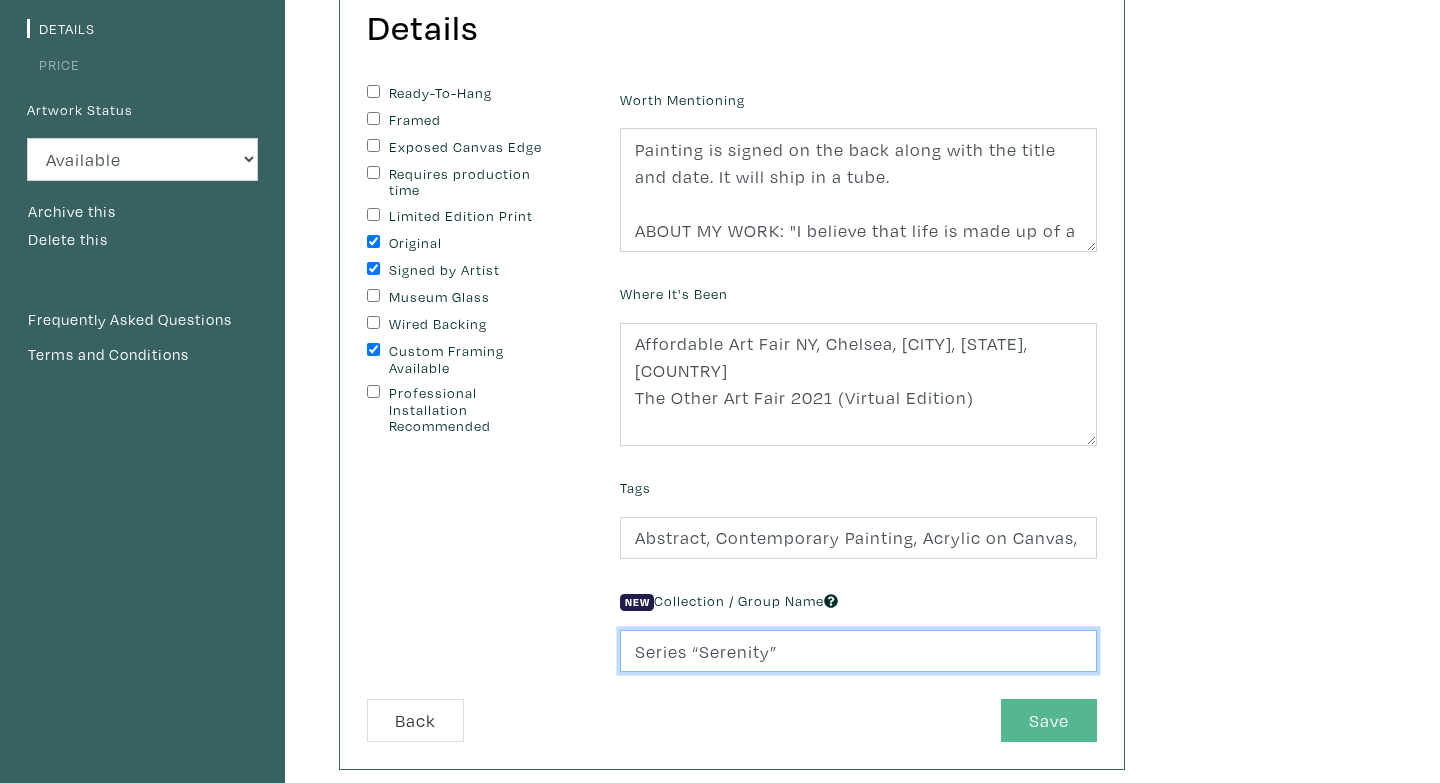 type on "Series “Serenity”" 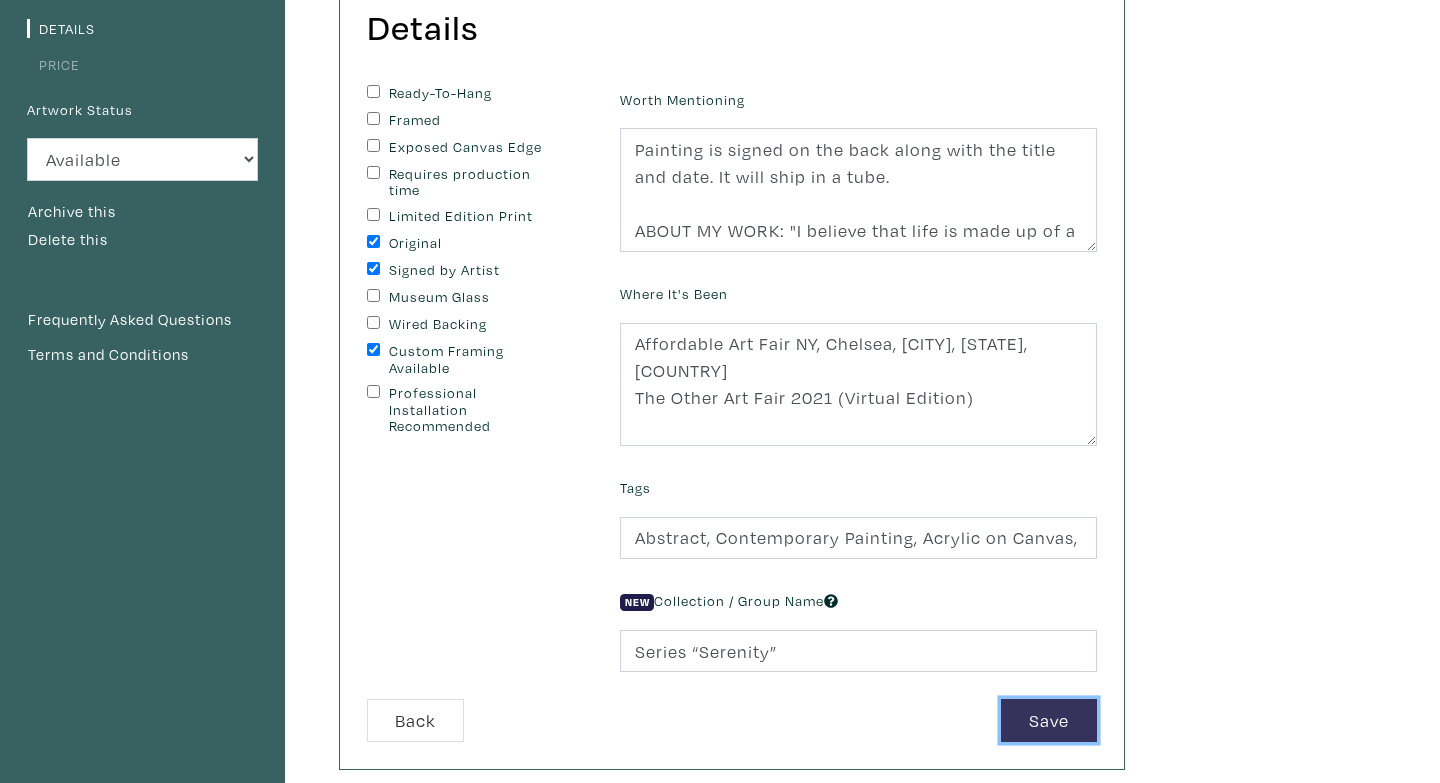click on "Save" at bounding box center (1049, 720) 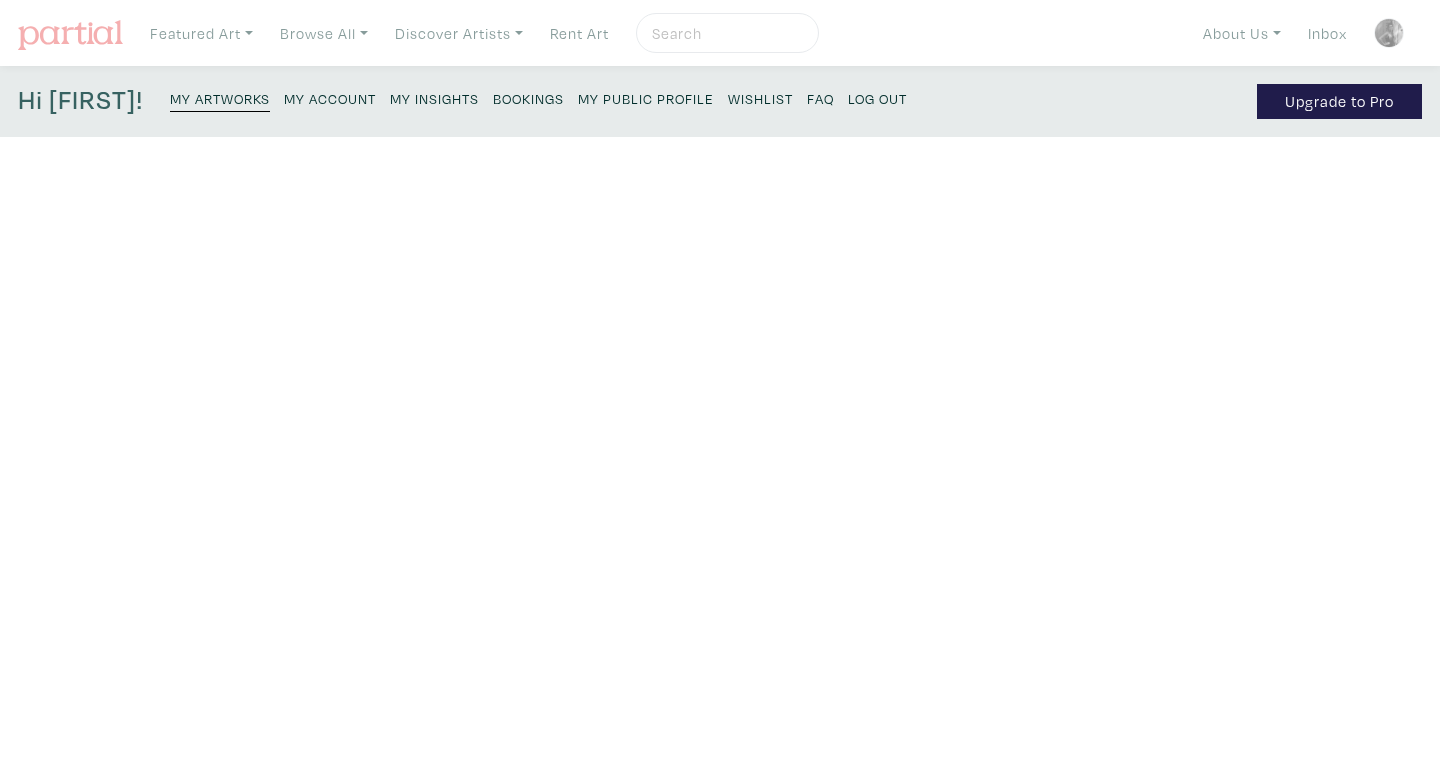scroll, scrollTop: 0, scrollLeft: 0, axis: both 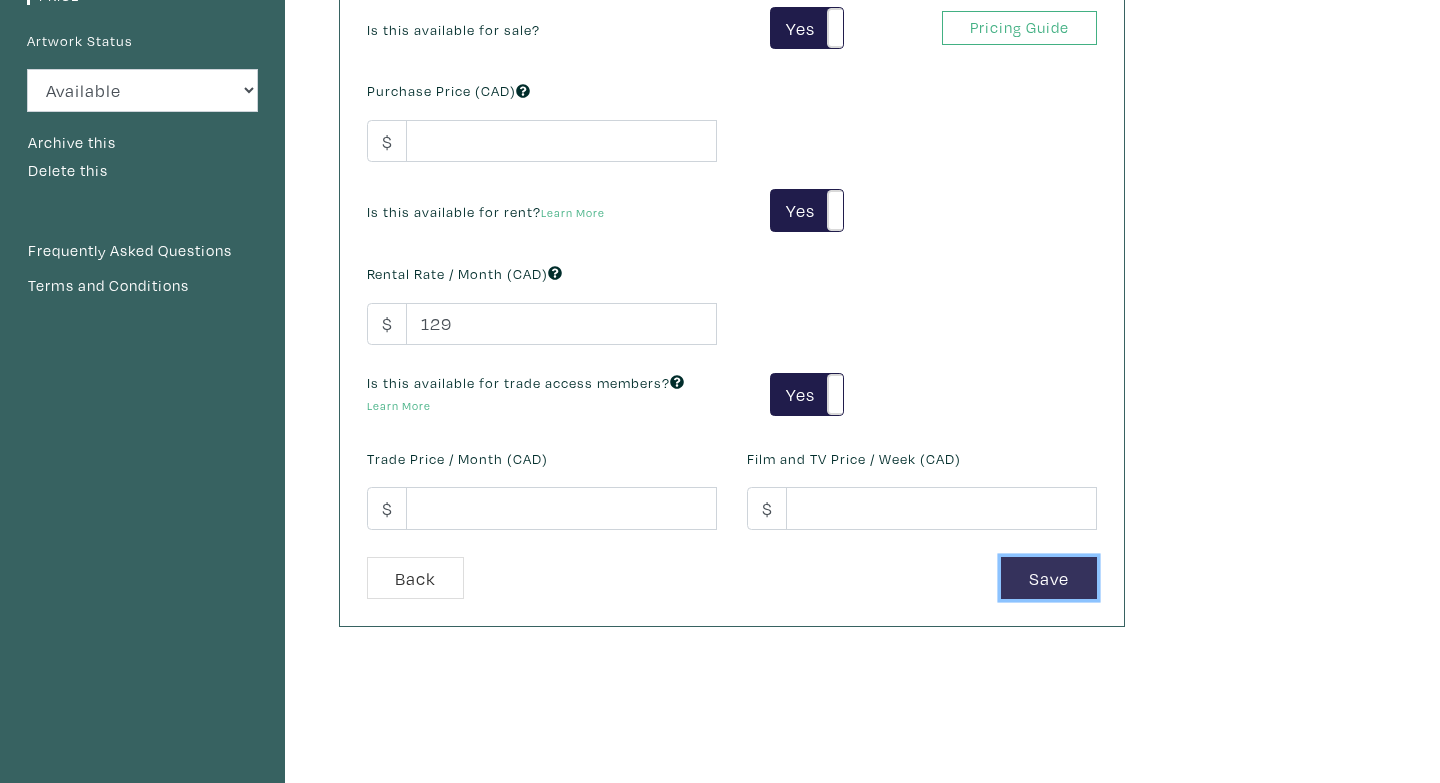 click on "Save" at bounding box center [1049, 578] 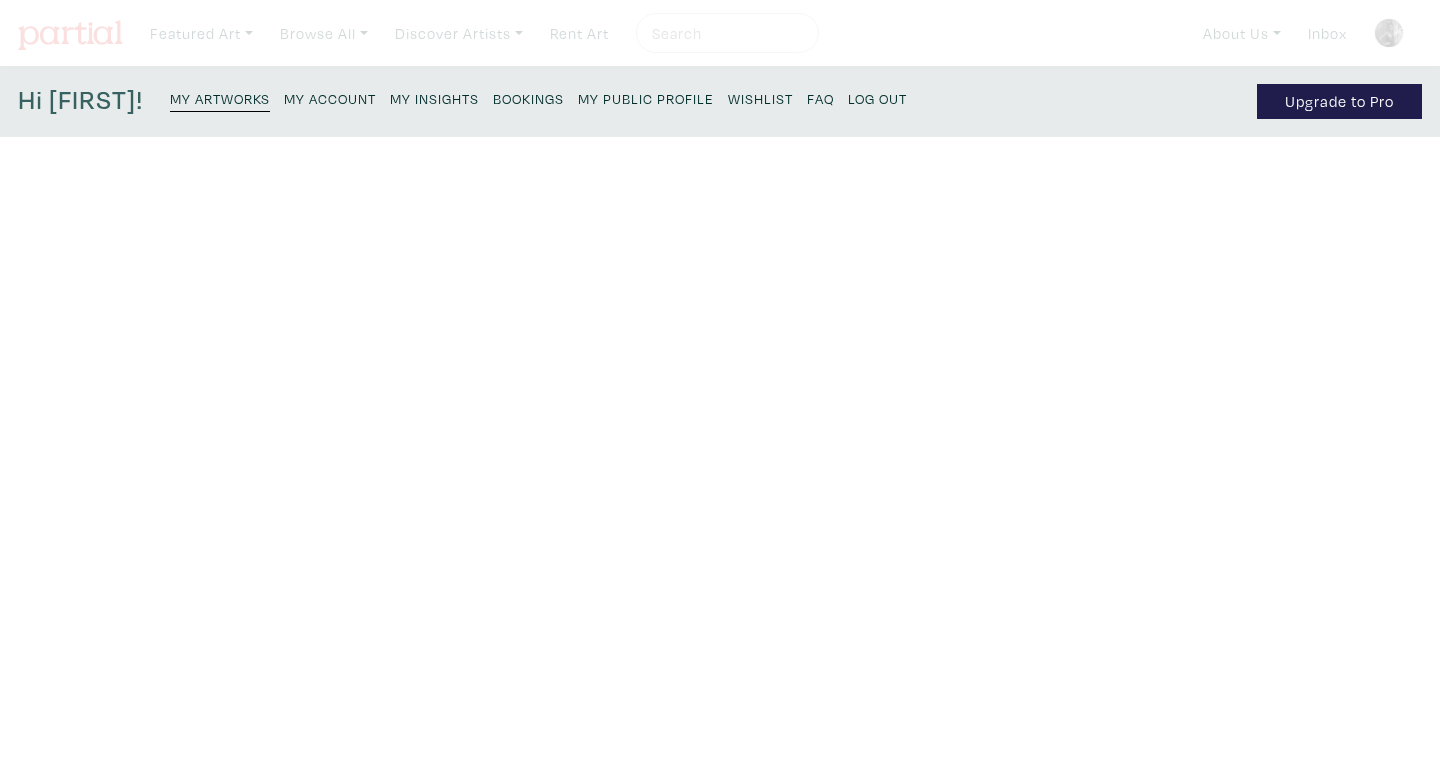 scroll, scrollTop: 0, scrollLeft: 0, axis: both 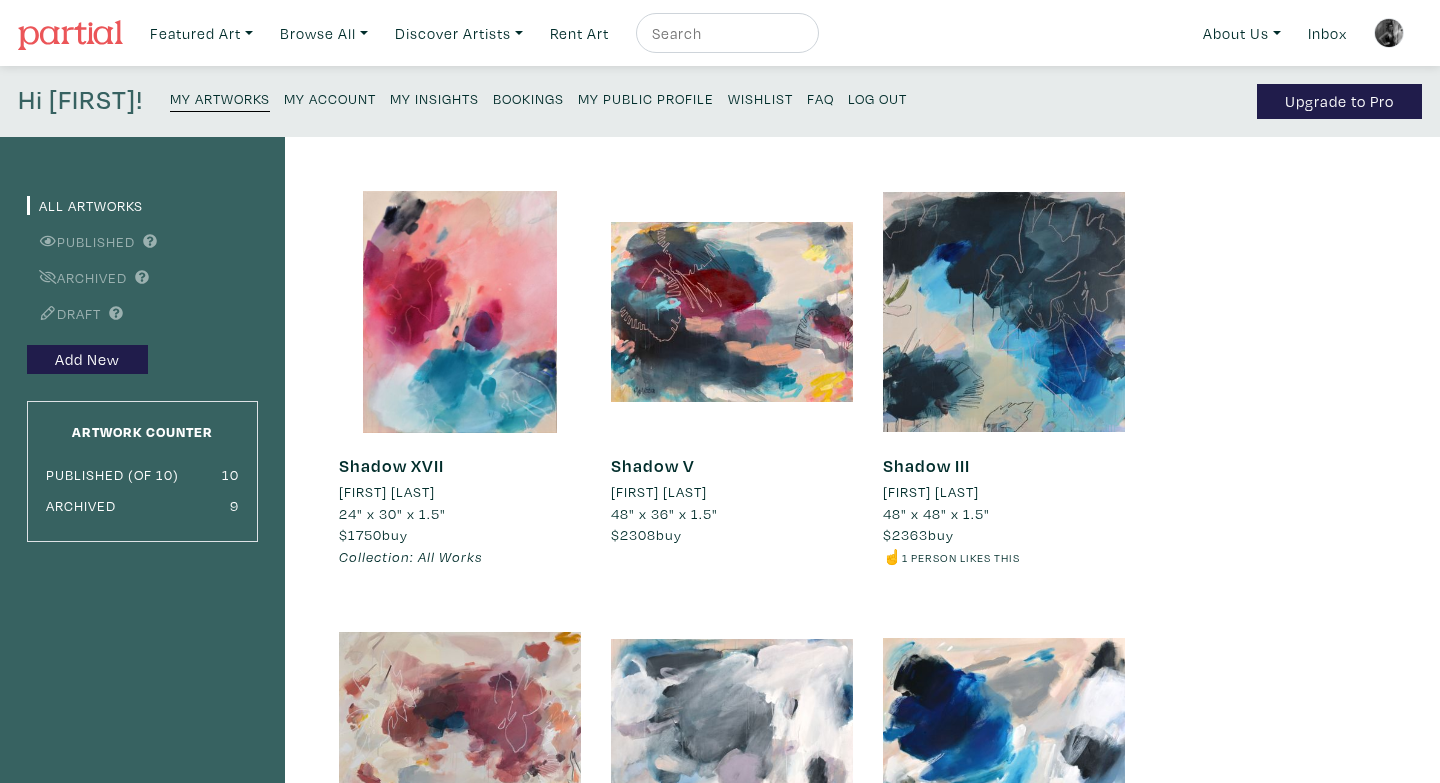 click at bounding box center [460, 312] 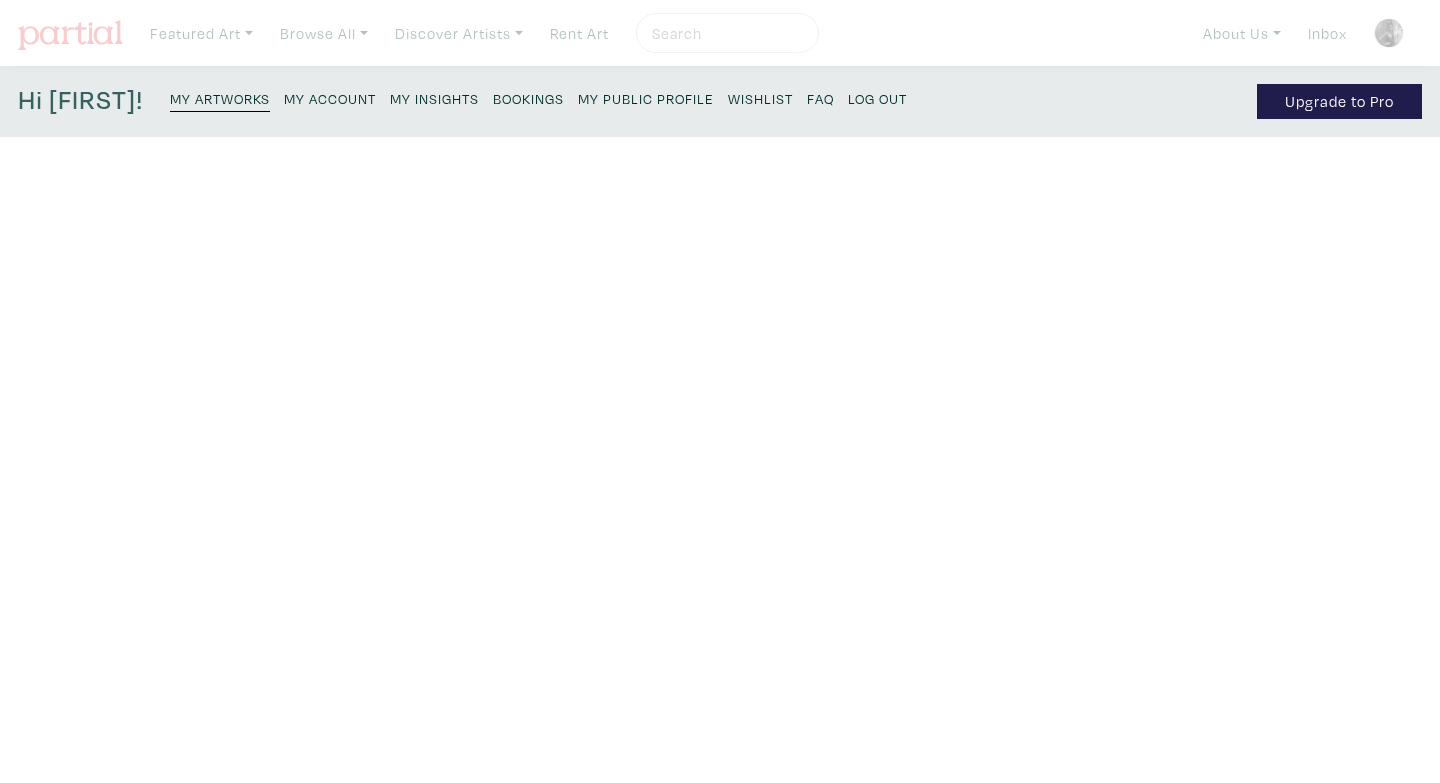 scroll, scrollTop: 0, scrollLeft: 0, axis: both 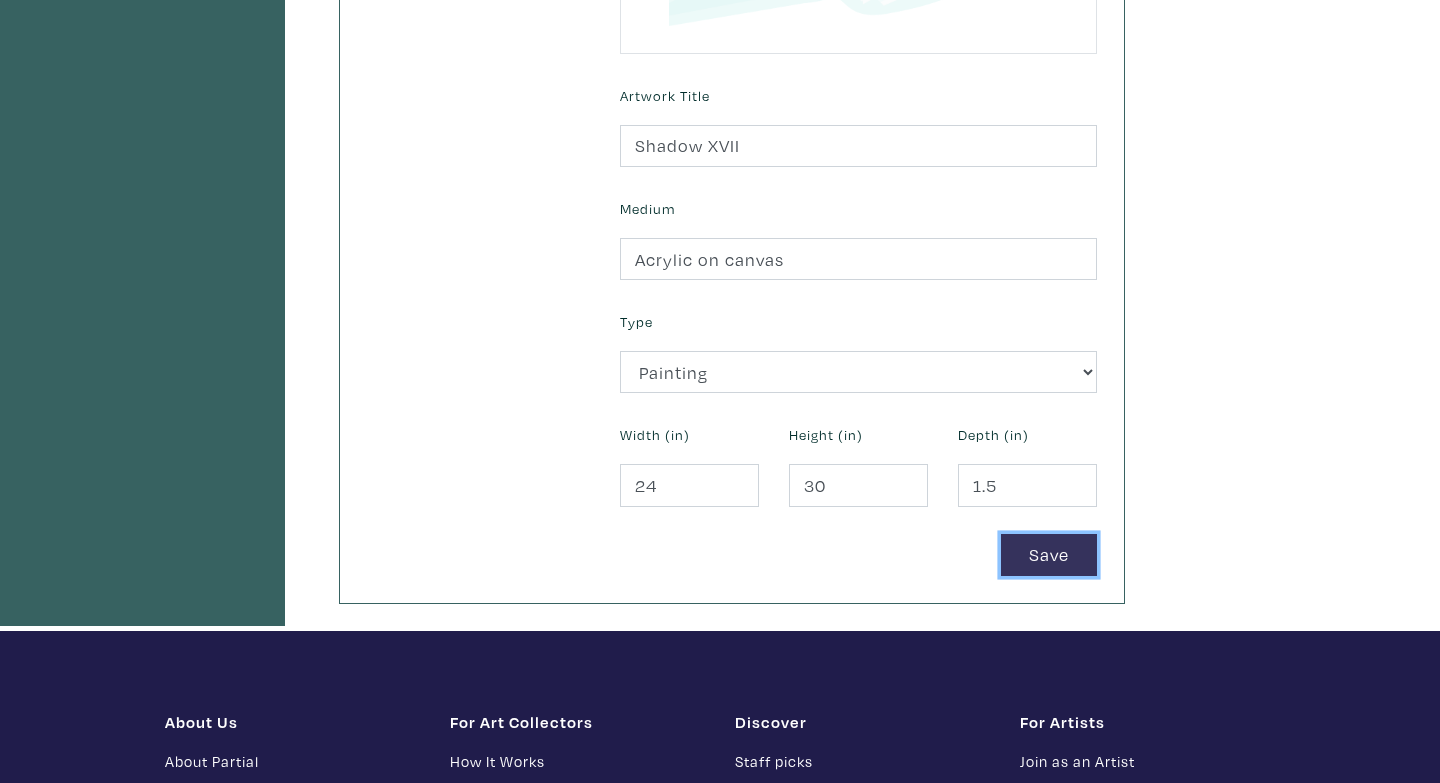 click on "Save" at bounding box center [1049, 555] 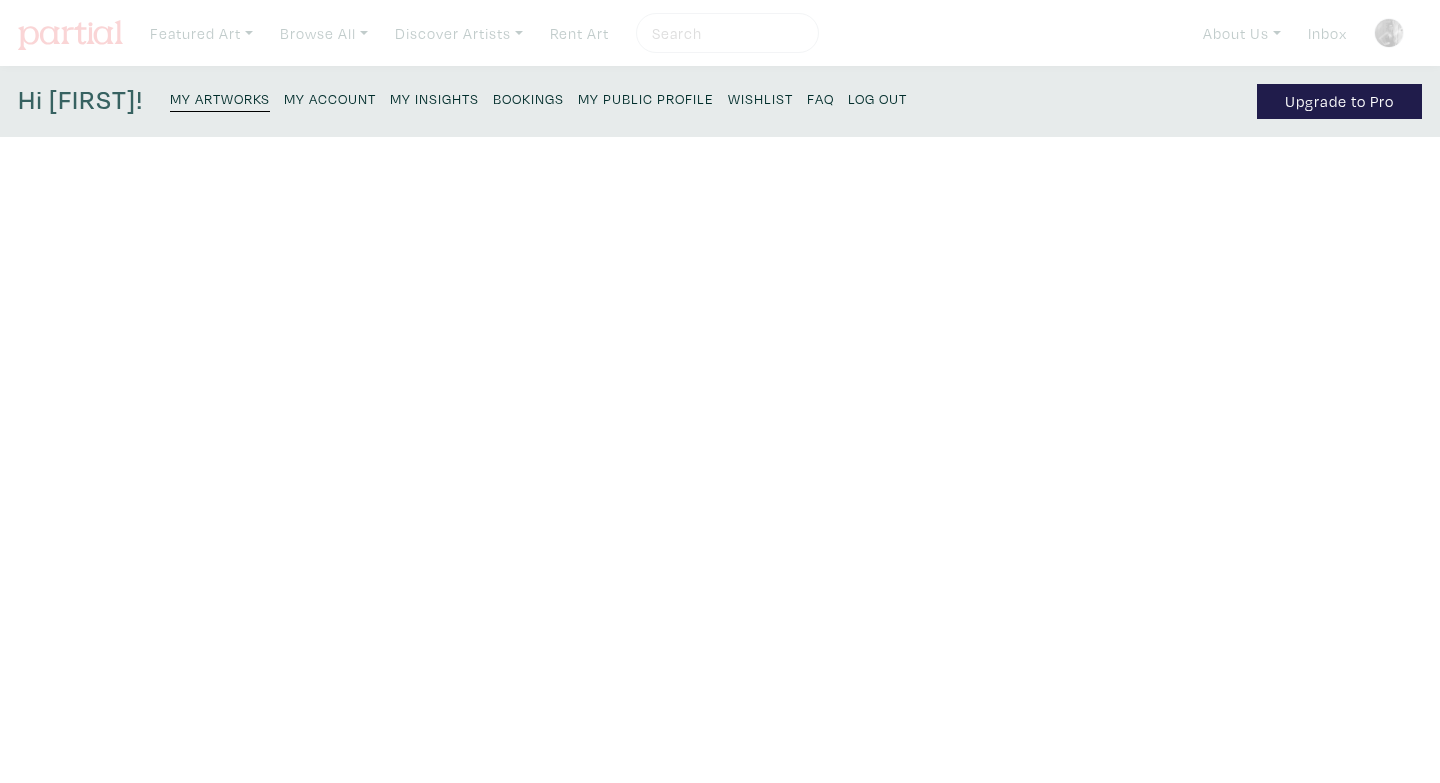 scroll, scrollTop: 0, scrollLeft: 0, axis: both 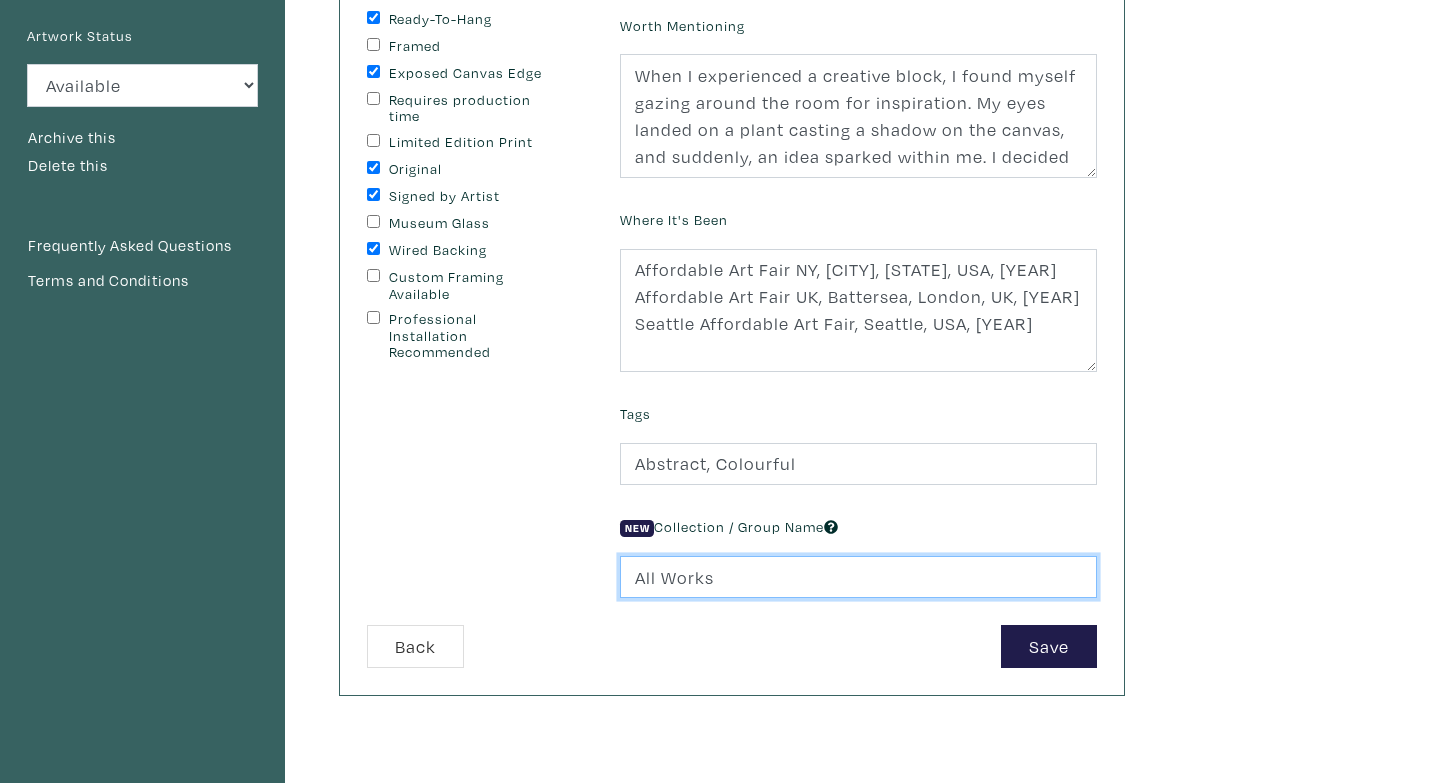 drag, startPoint x: 726, startPoint y: 573, endPoint x: 627, endPoint y: 574, distance: 99.00505 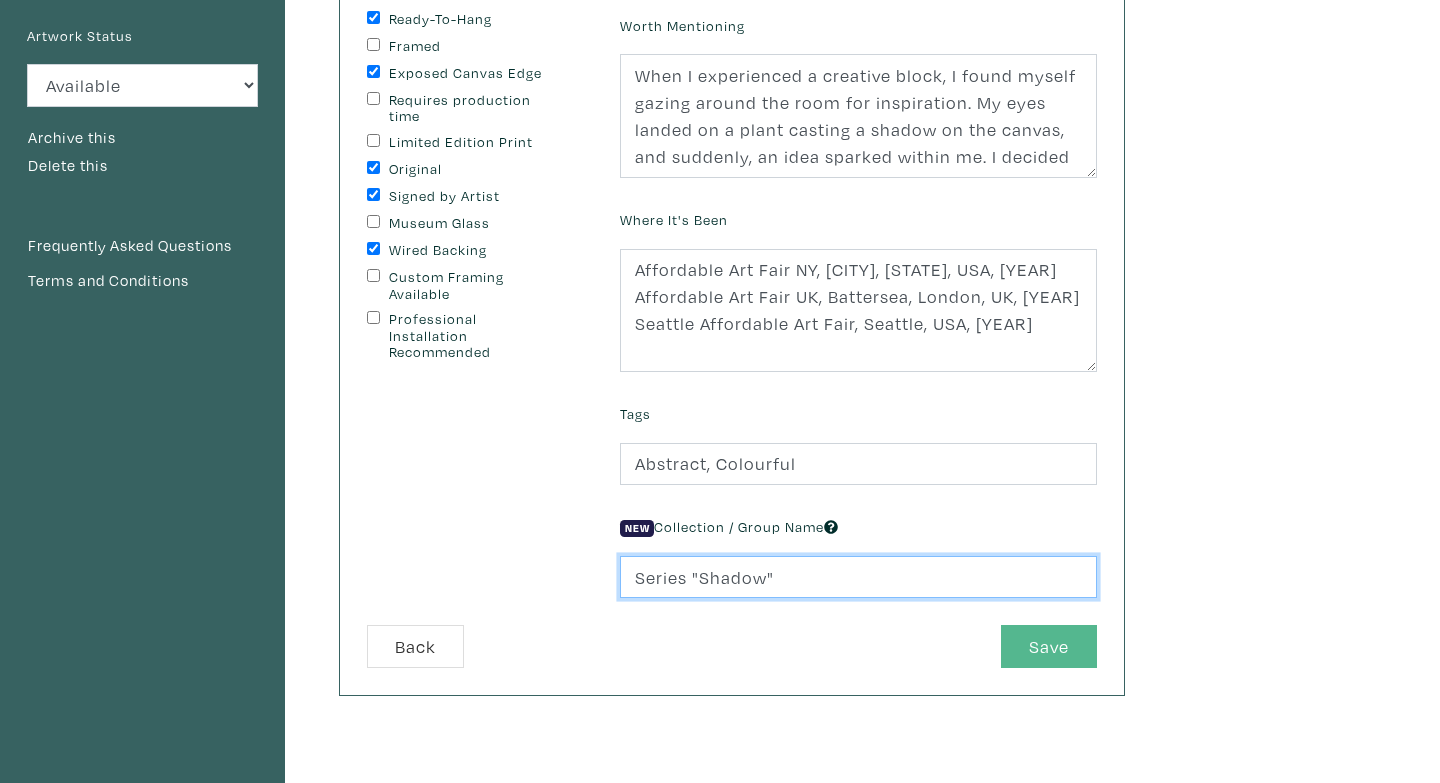 type on "Series "Shadow"" 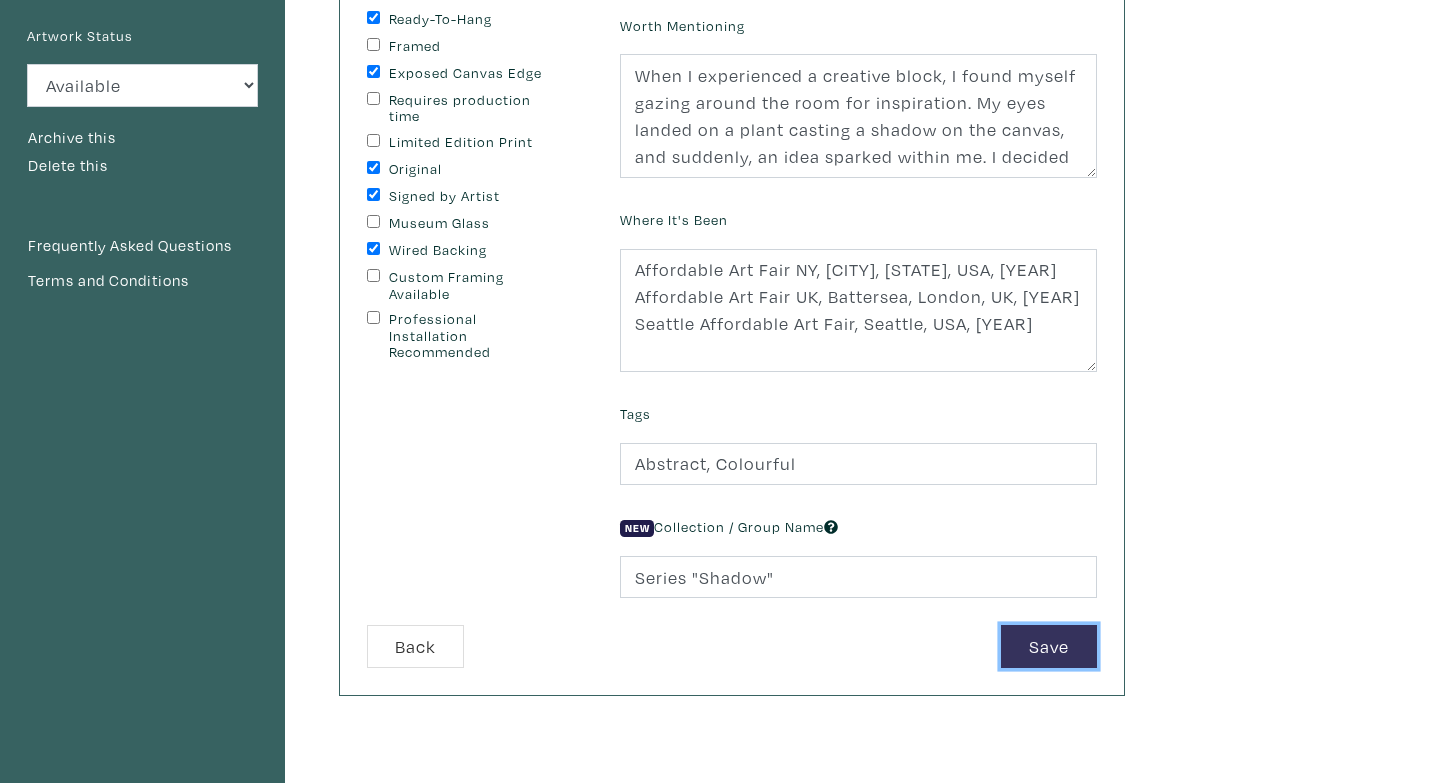 click on "Save" at bounding box center [1049, 646] 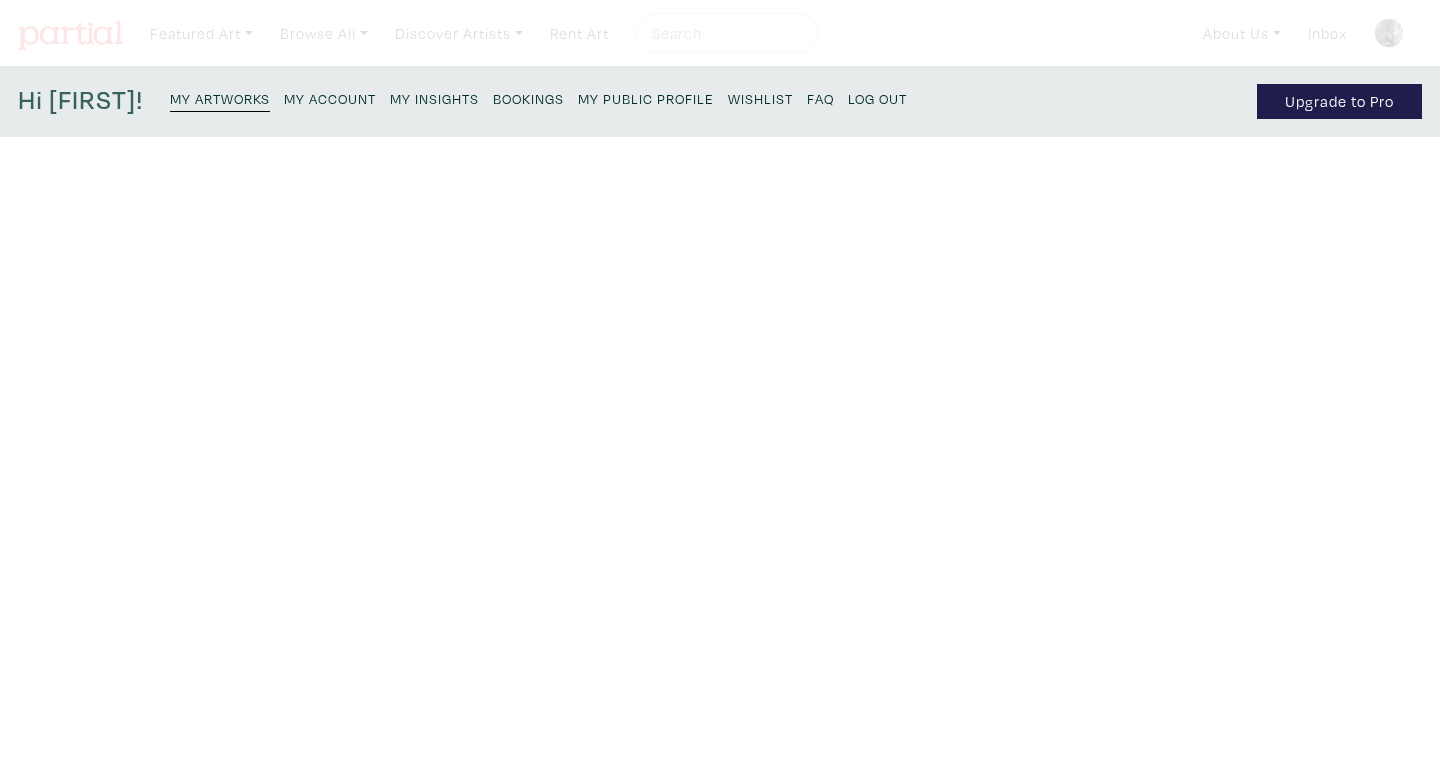 scroll, scrollTop: 0, scrollLeft: 0, axis: both 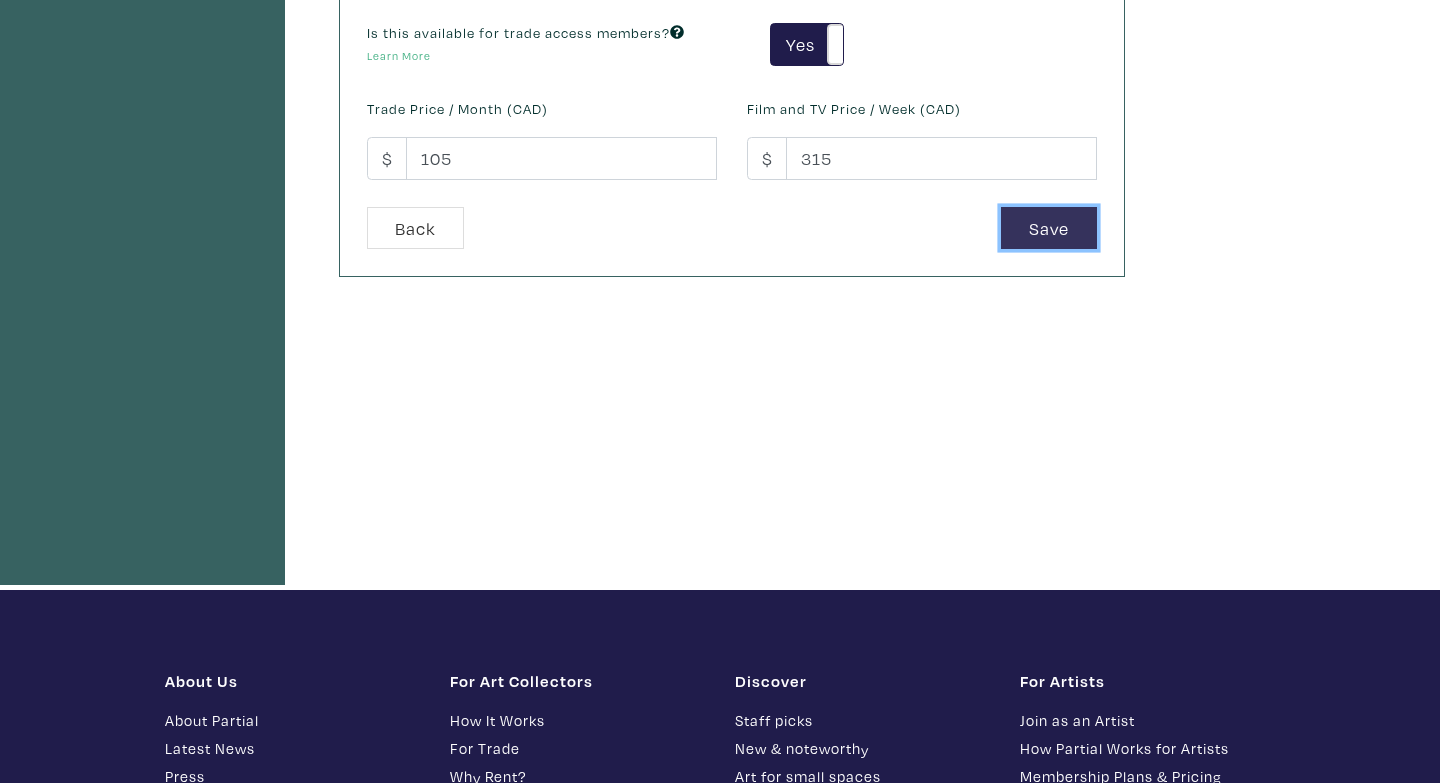click on "Save" at bounding box center (1049, 228) 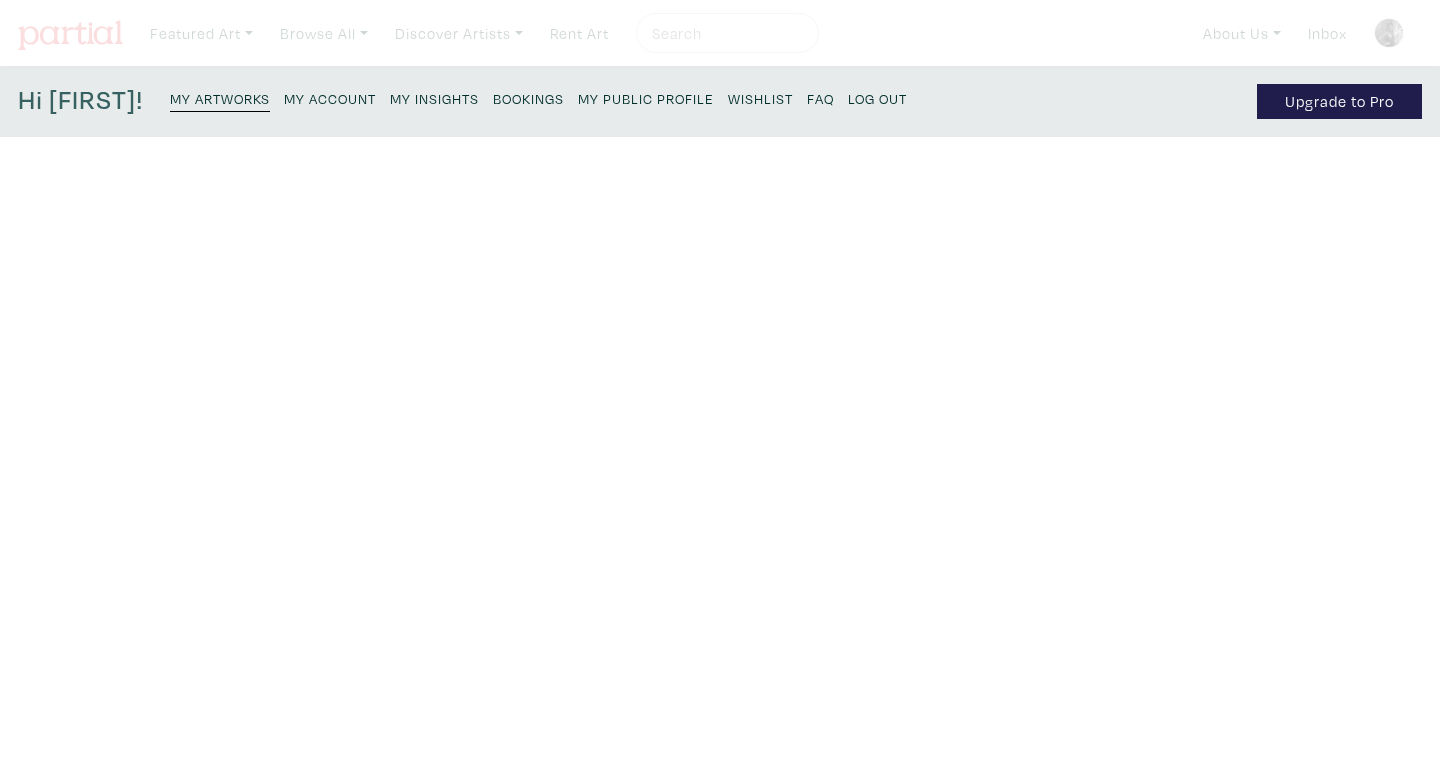 scroll, scrollTop: 0, scrollLeft: 0, axis: both 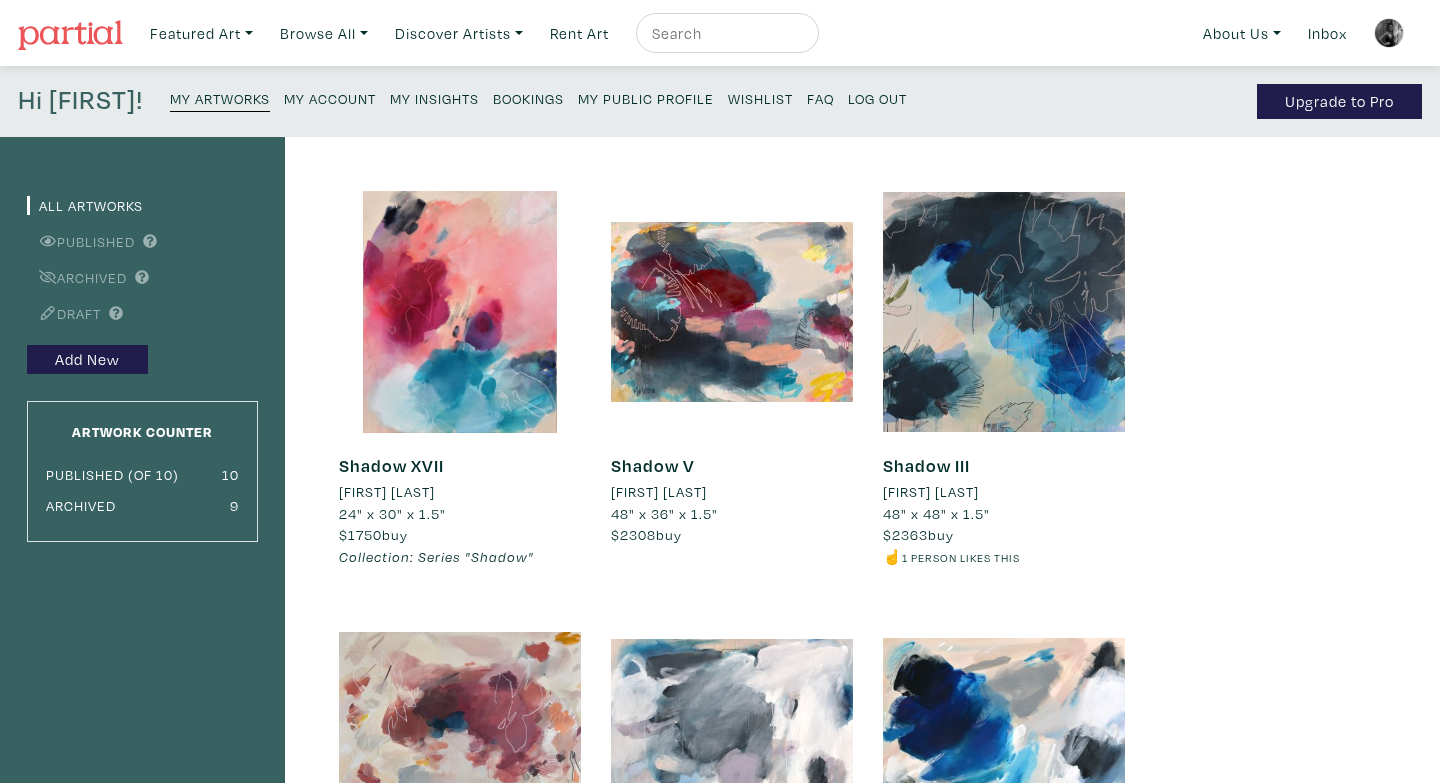 click at bounding box center (732, 312) 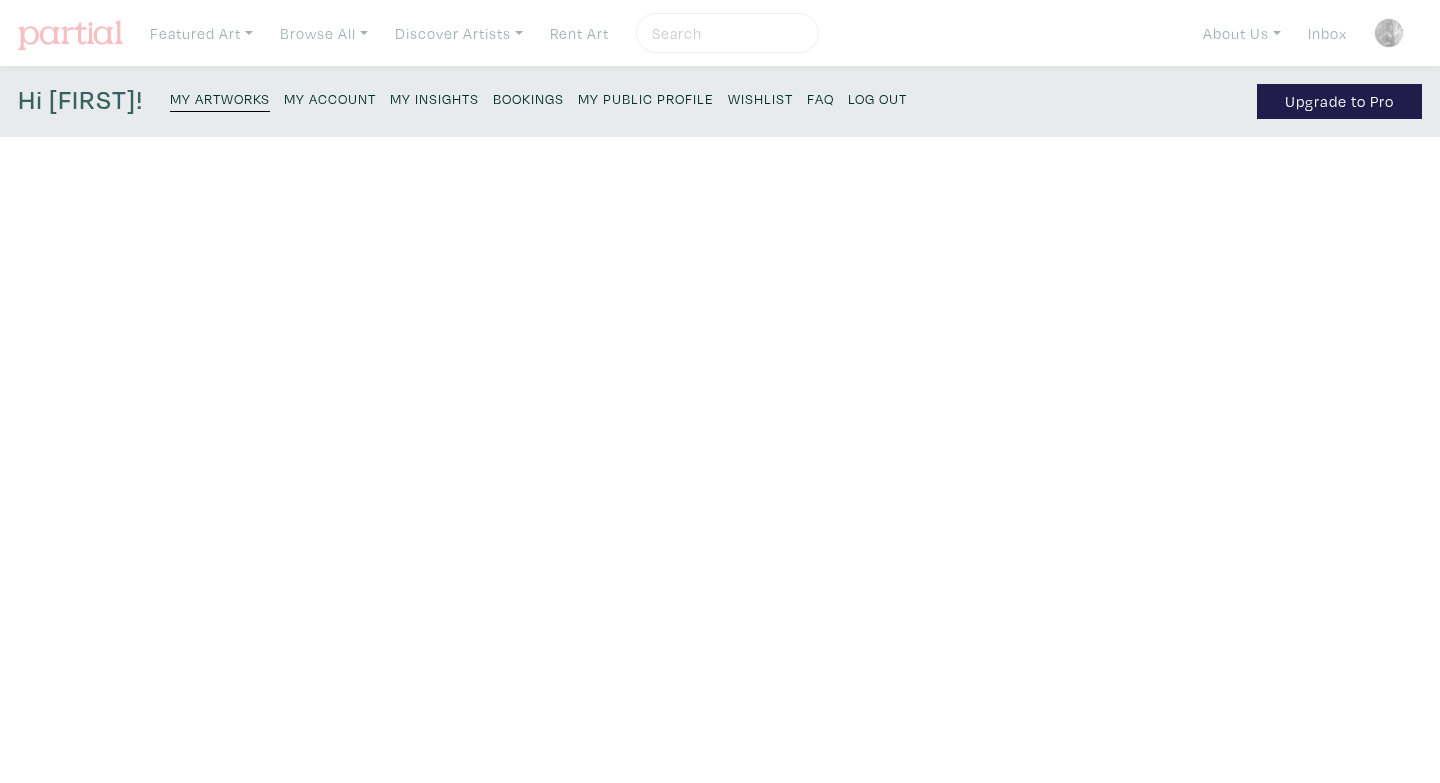 scroll, scrollTop: 0, scrollLeft: 0, axis: both 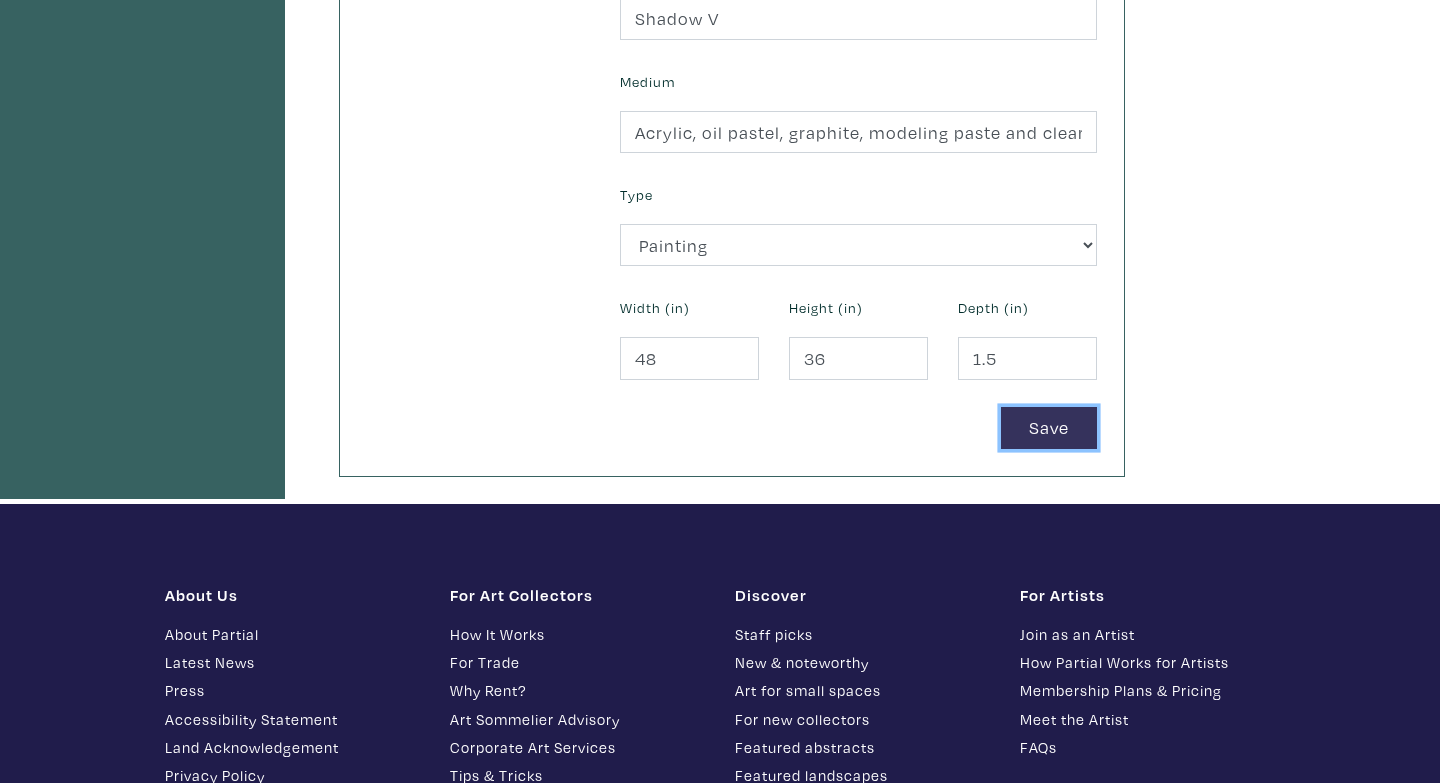 click on "Save" at bounding box center (1049, 428) 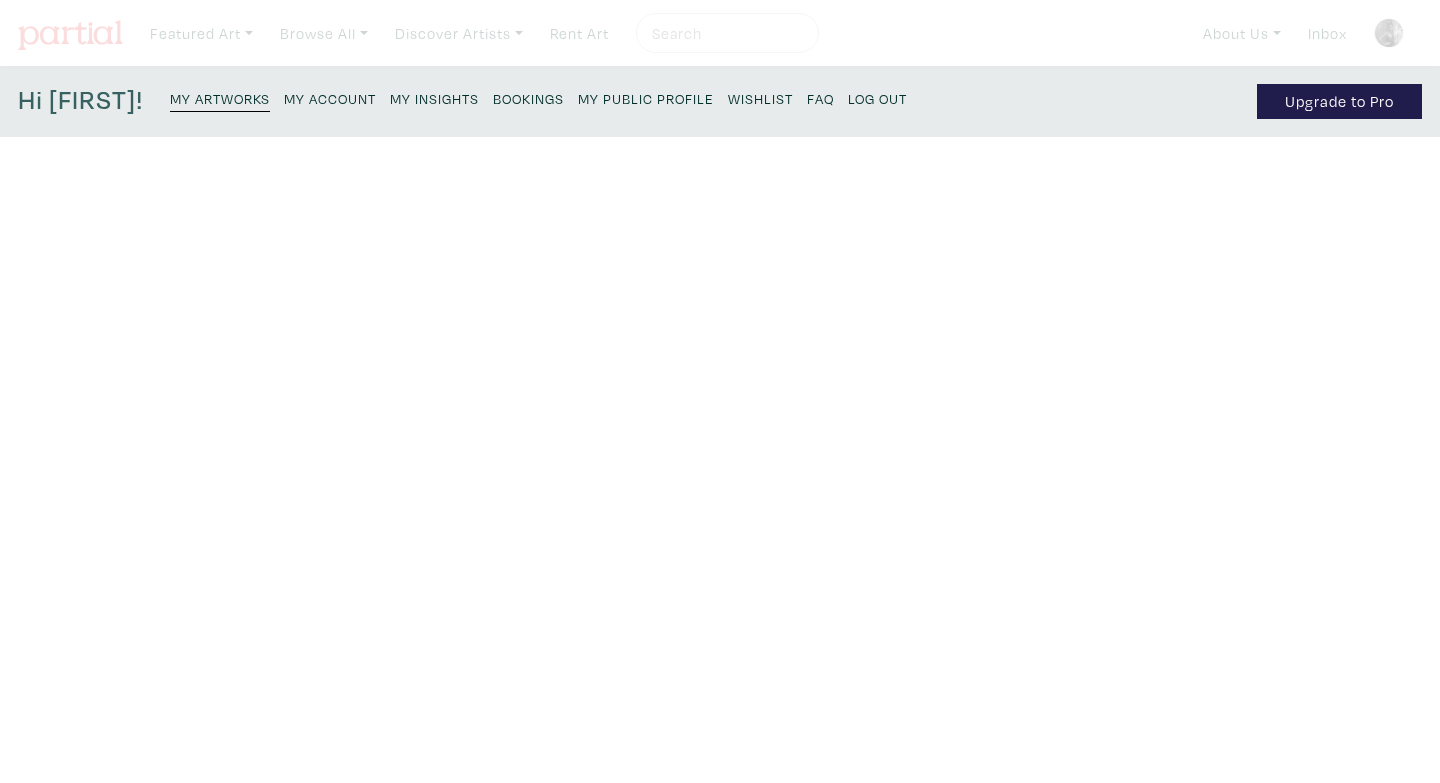 scroll, scrollTop: 0, scrollLeft: 0, axis: both 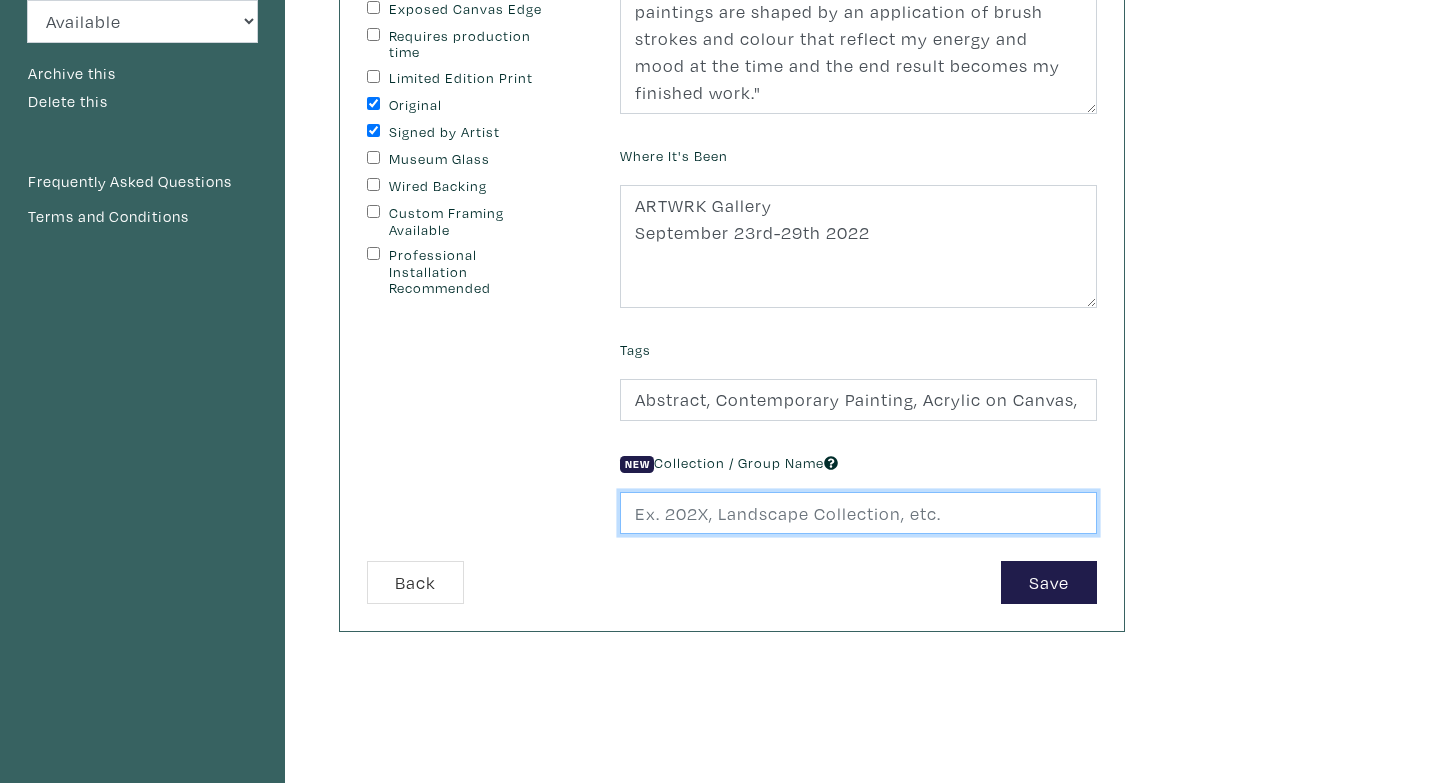 click at bounding box center [858, 513] 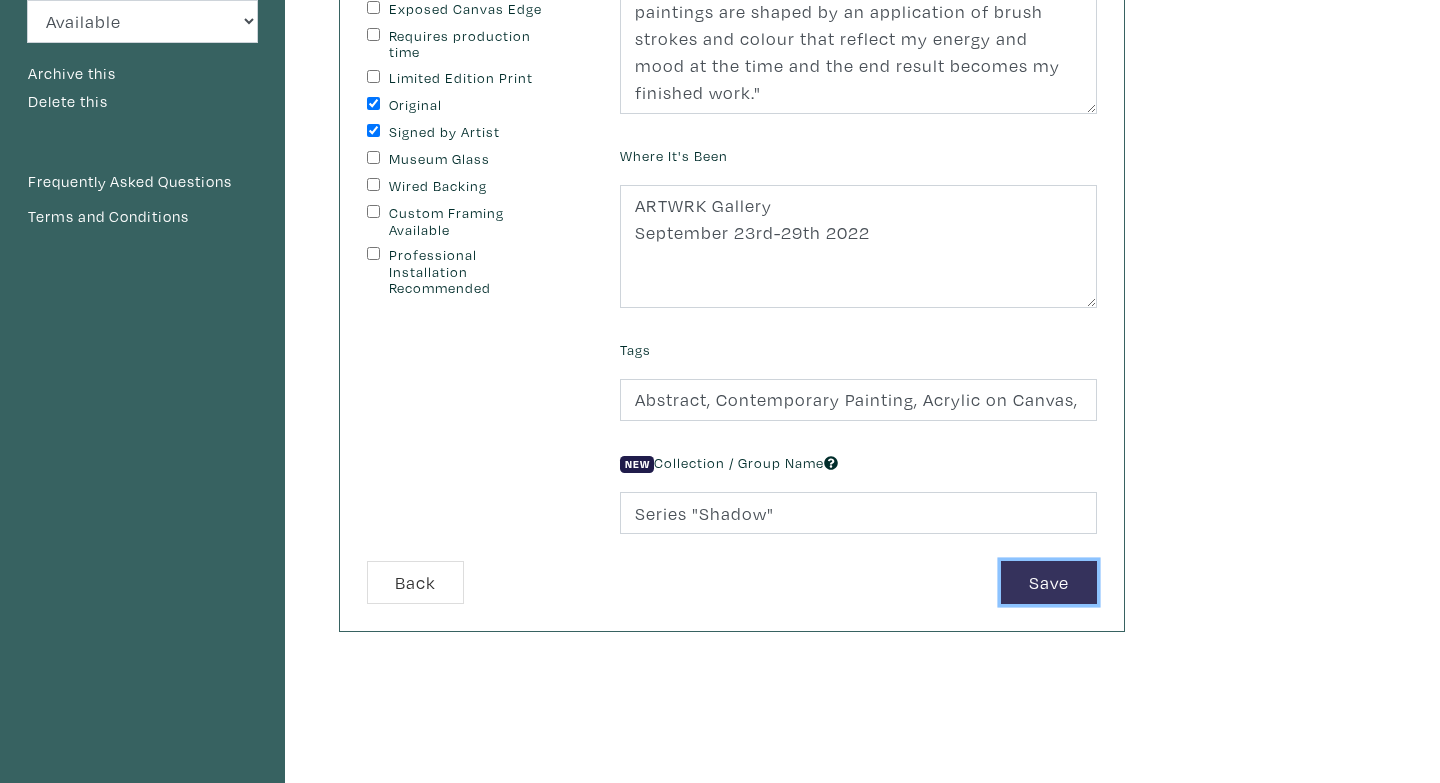 click on "Save" at bounding box center (1049, 582) 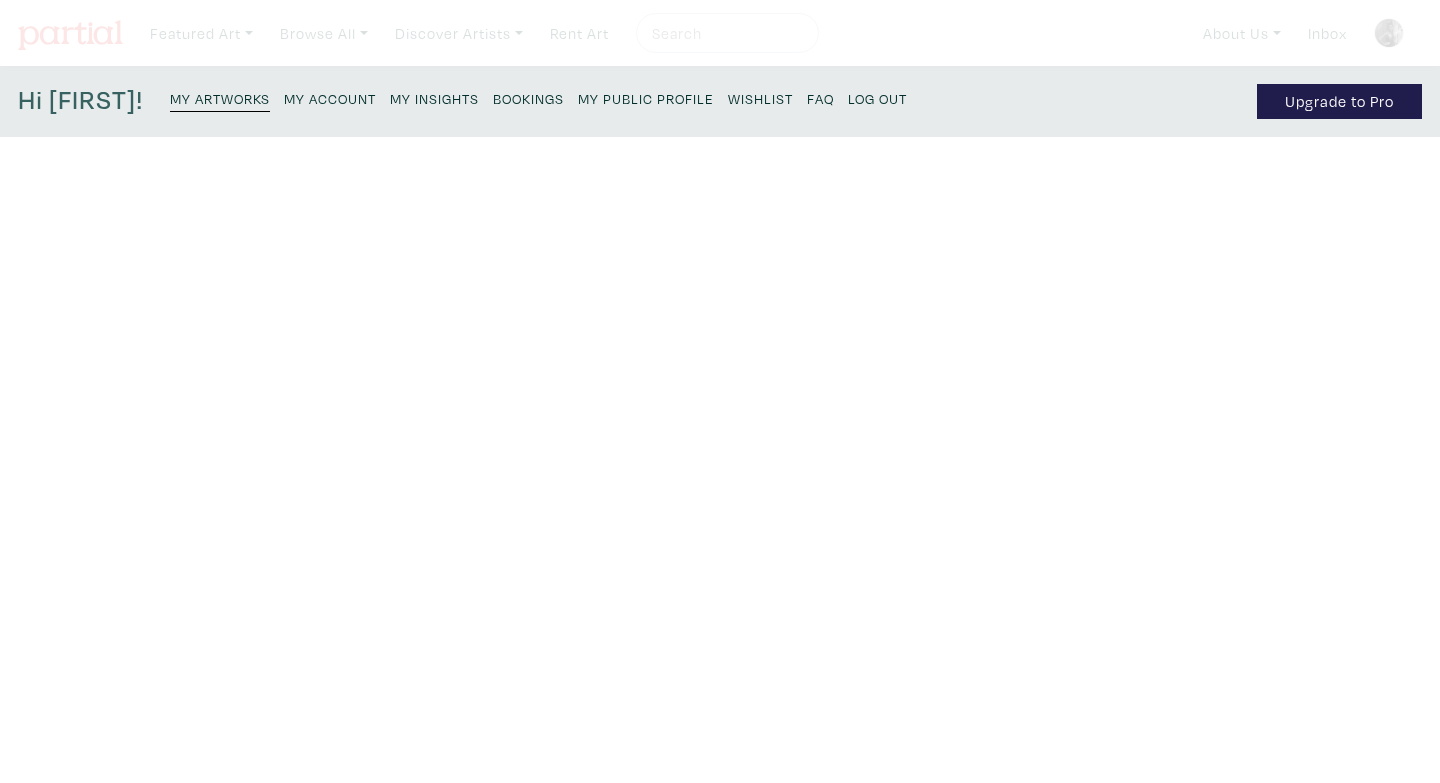 scroll, scrollTop: 0, scrollLeft: 0, axis: both 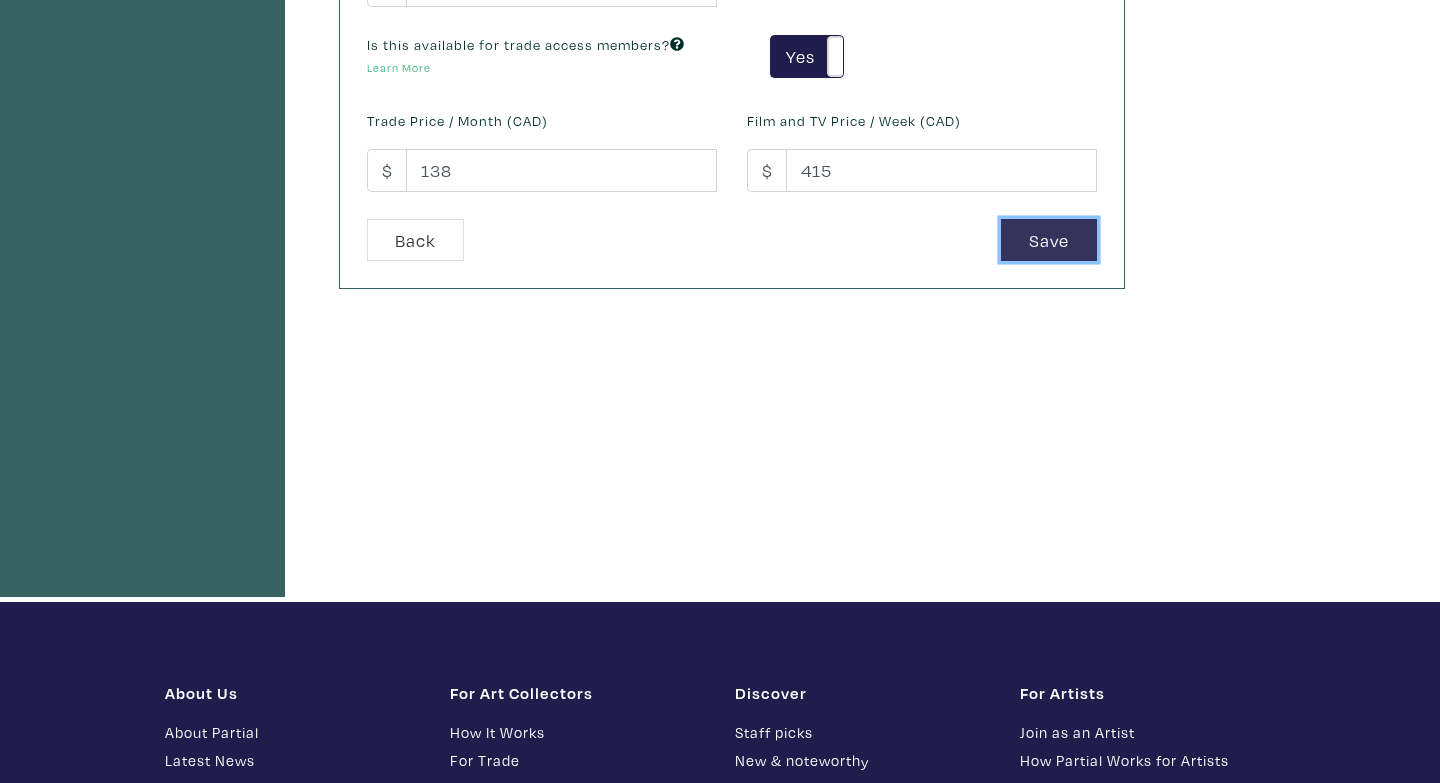 click on "Save" at bounding box center (1049, 240) 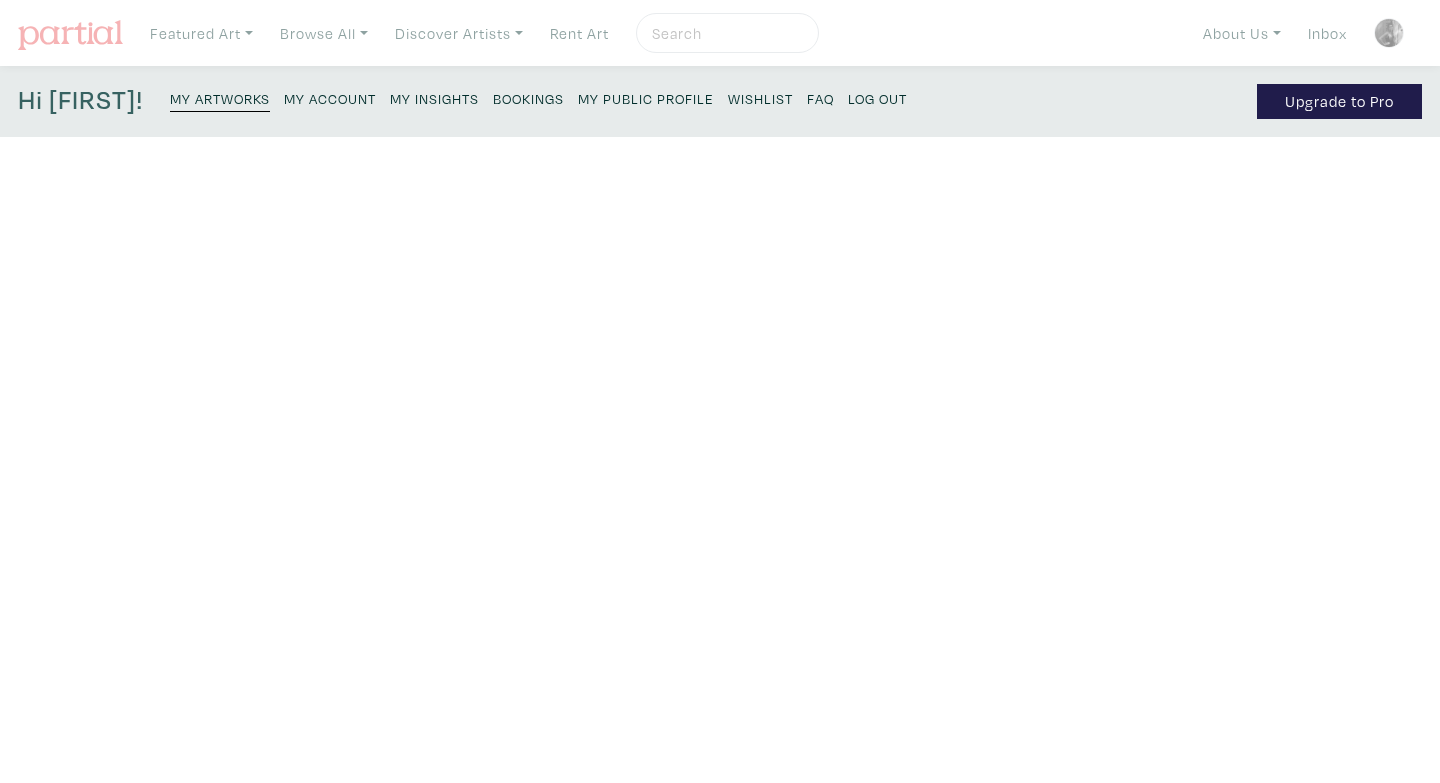 scroll, scrollTop: 0, scrollLeft: 0, axis: both 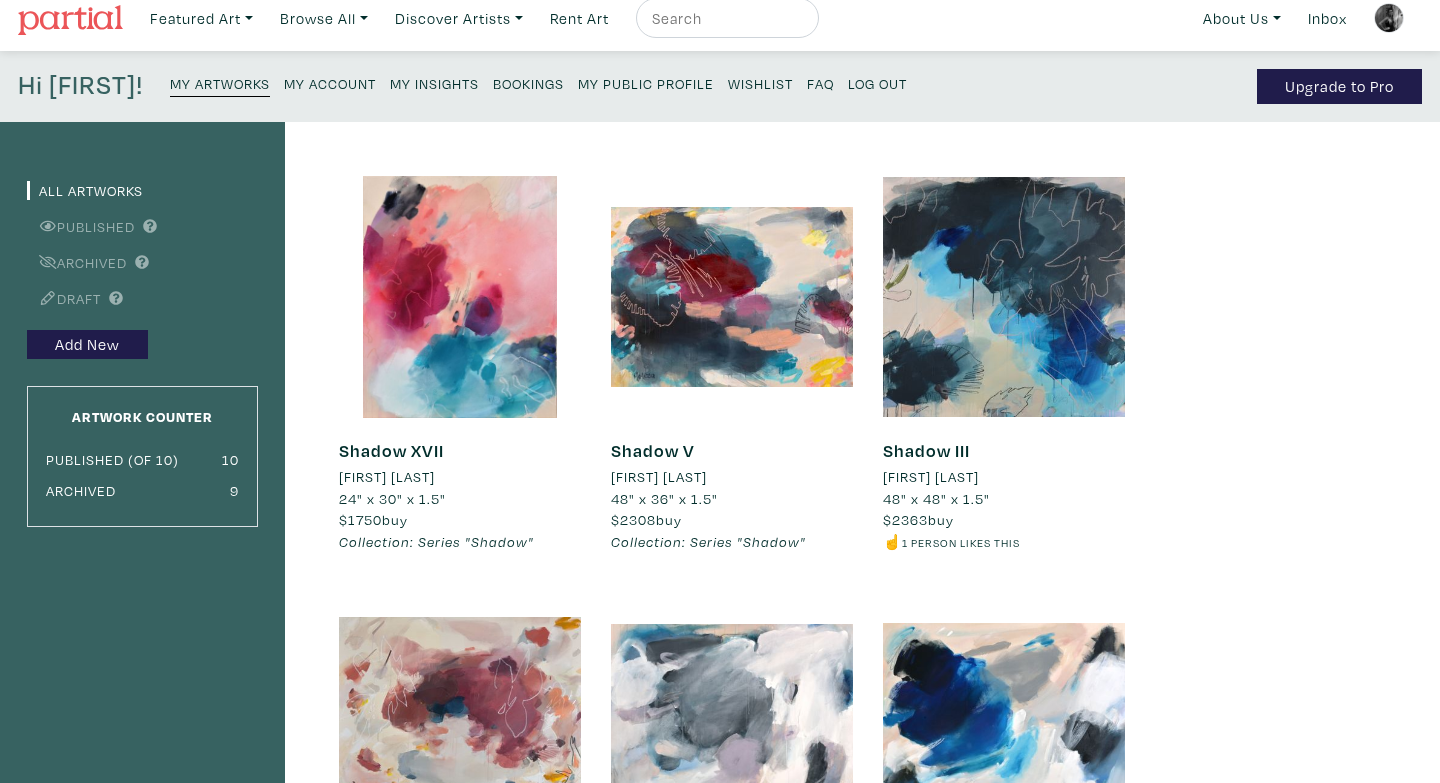 click at bounding box center (1004, 297) 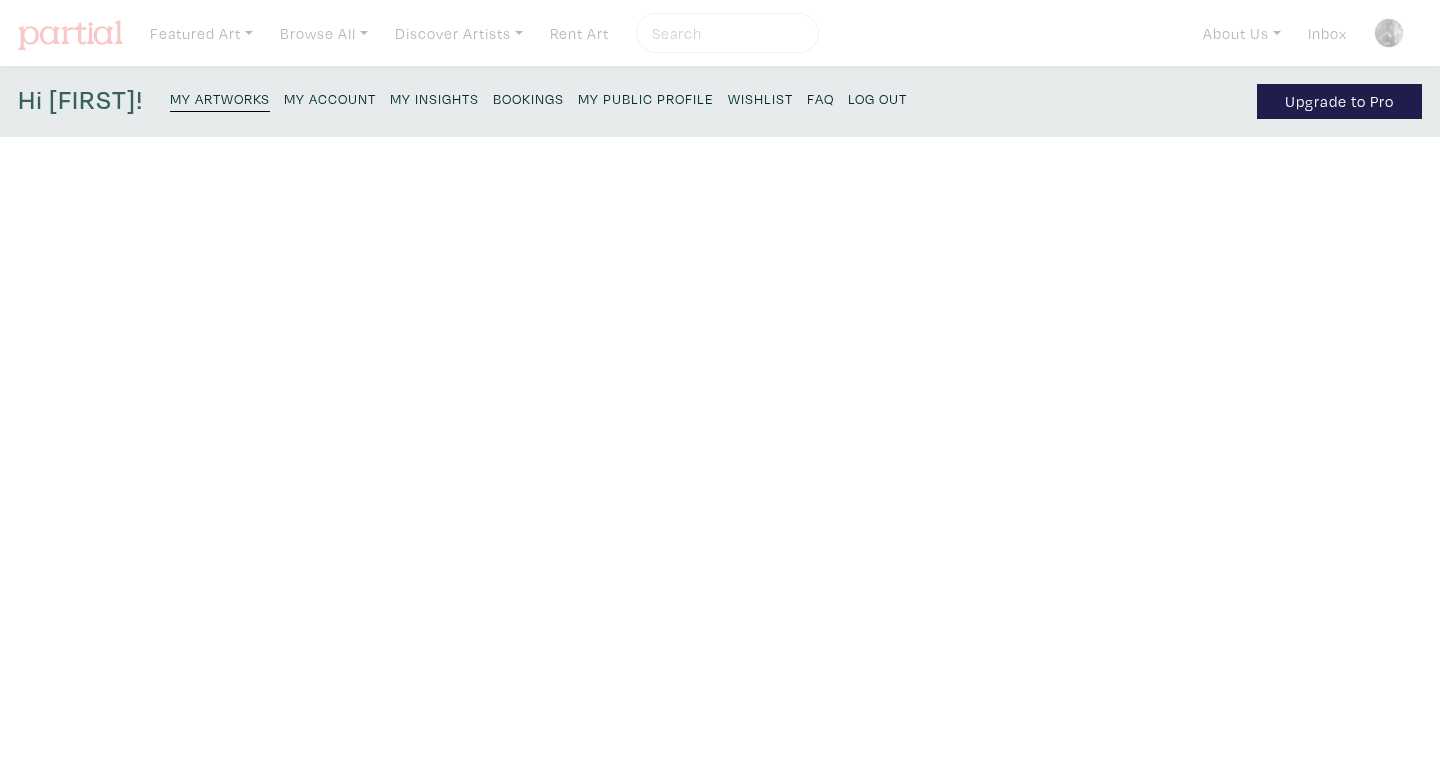 scroll, scrollTop: 0, scrollLeft: 0, axis: both 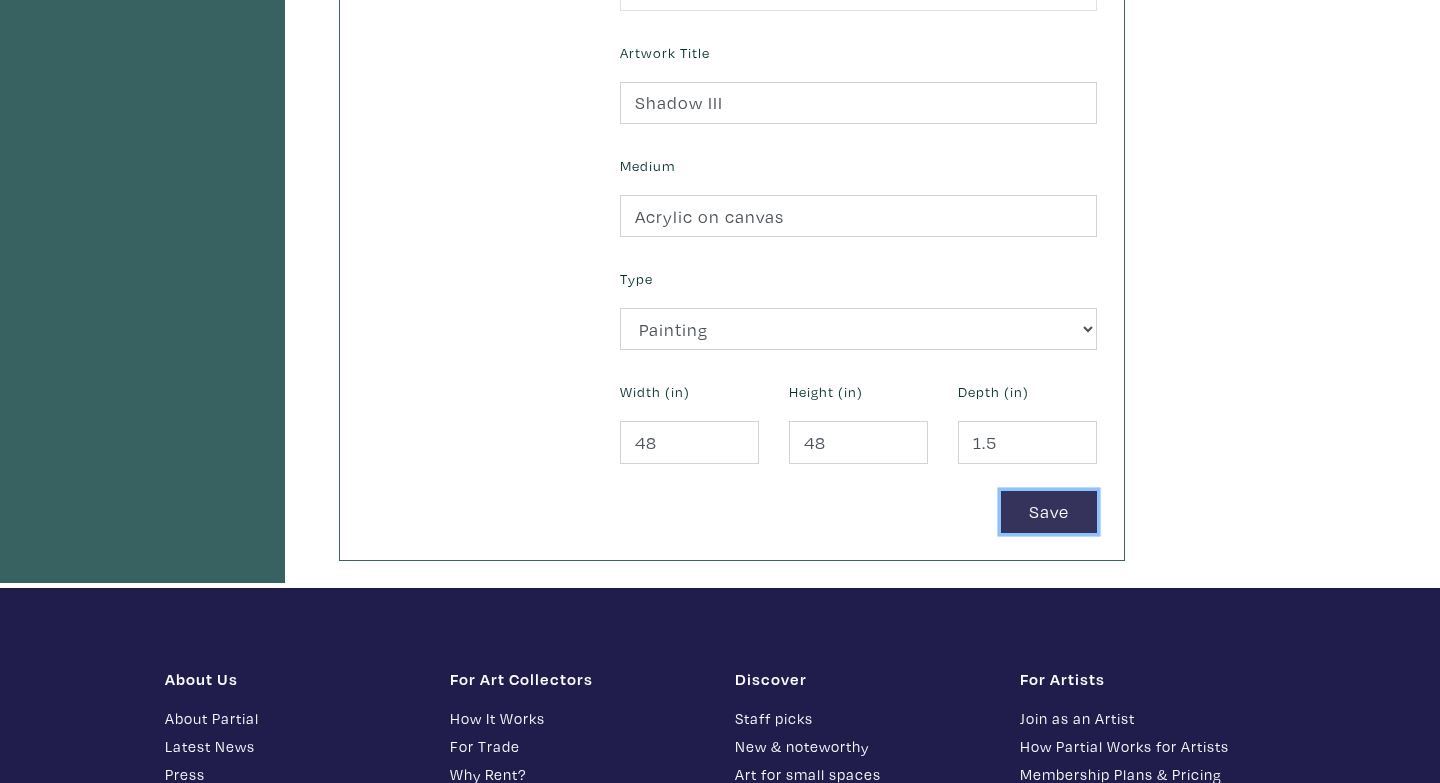 click on "Save" at bounding box center [1049, 512] 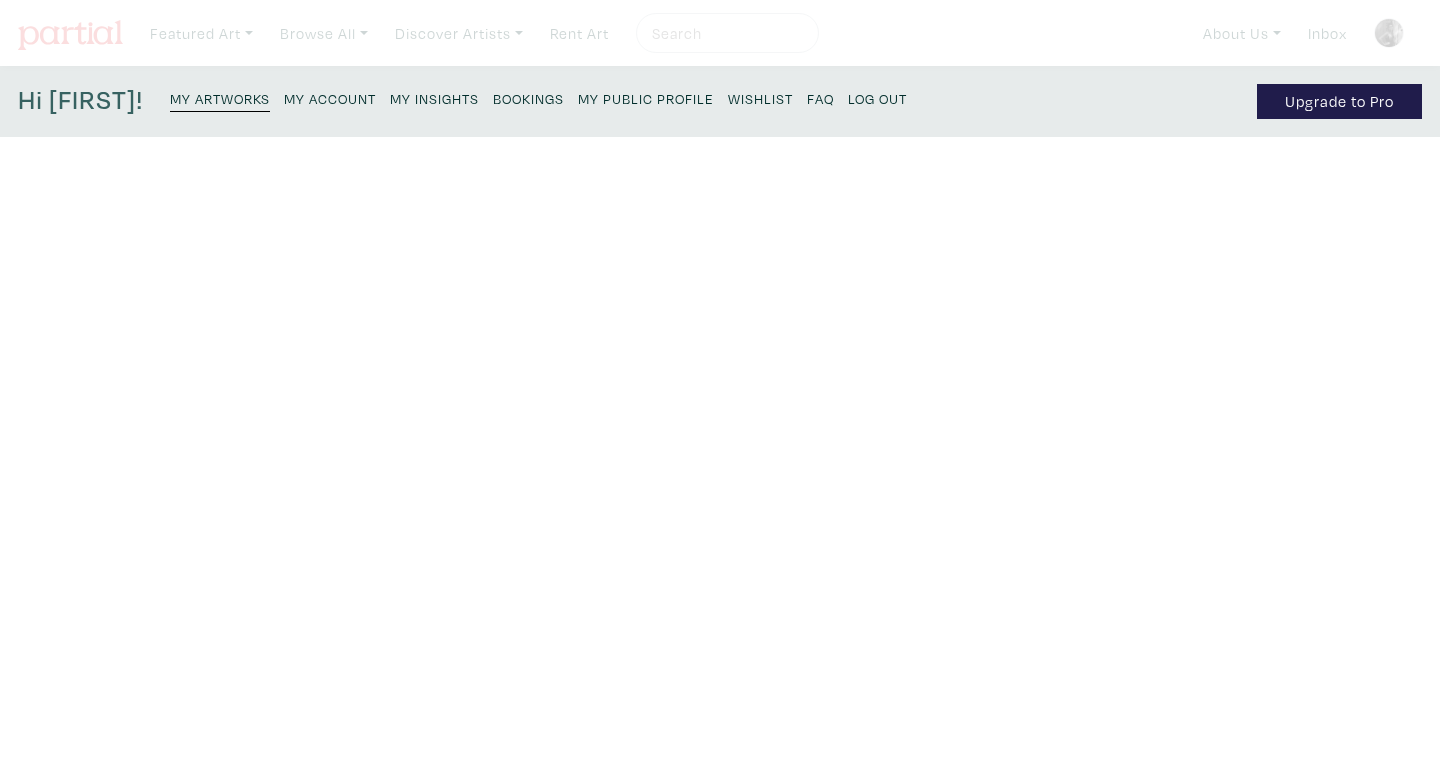 scroll, scrollTop: 0, scrollLeft: 0, axis: both 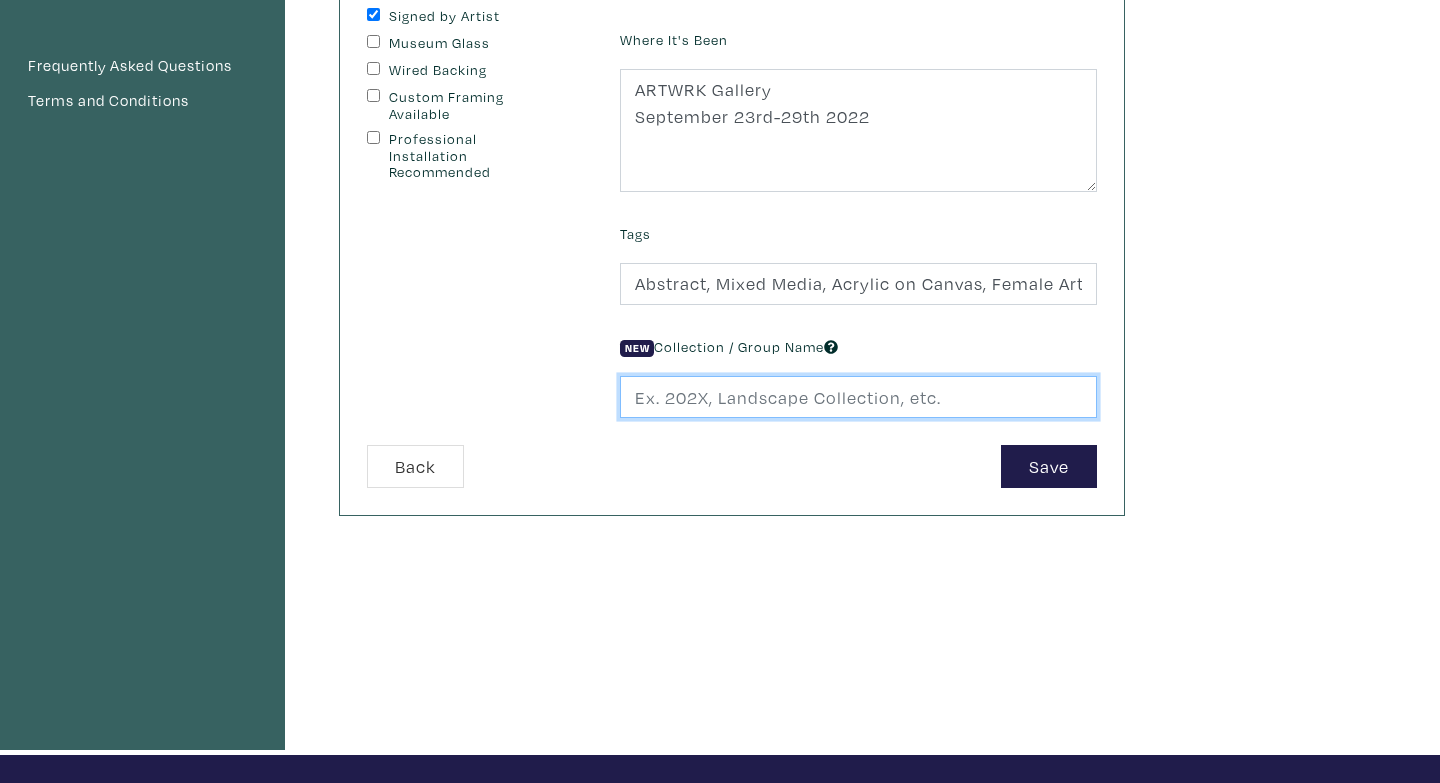 click at bounding box center (858, 397) 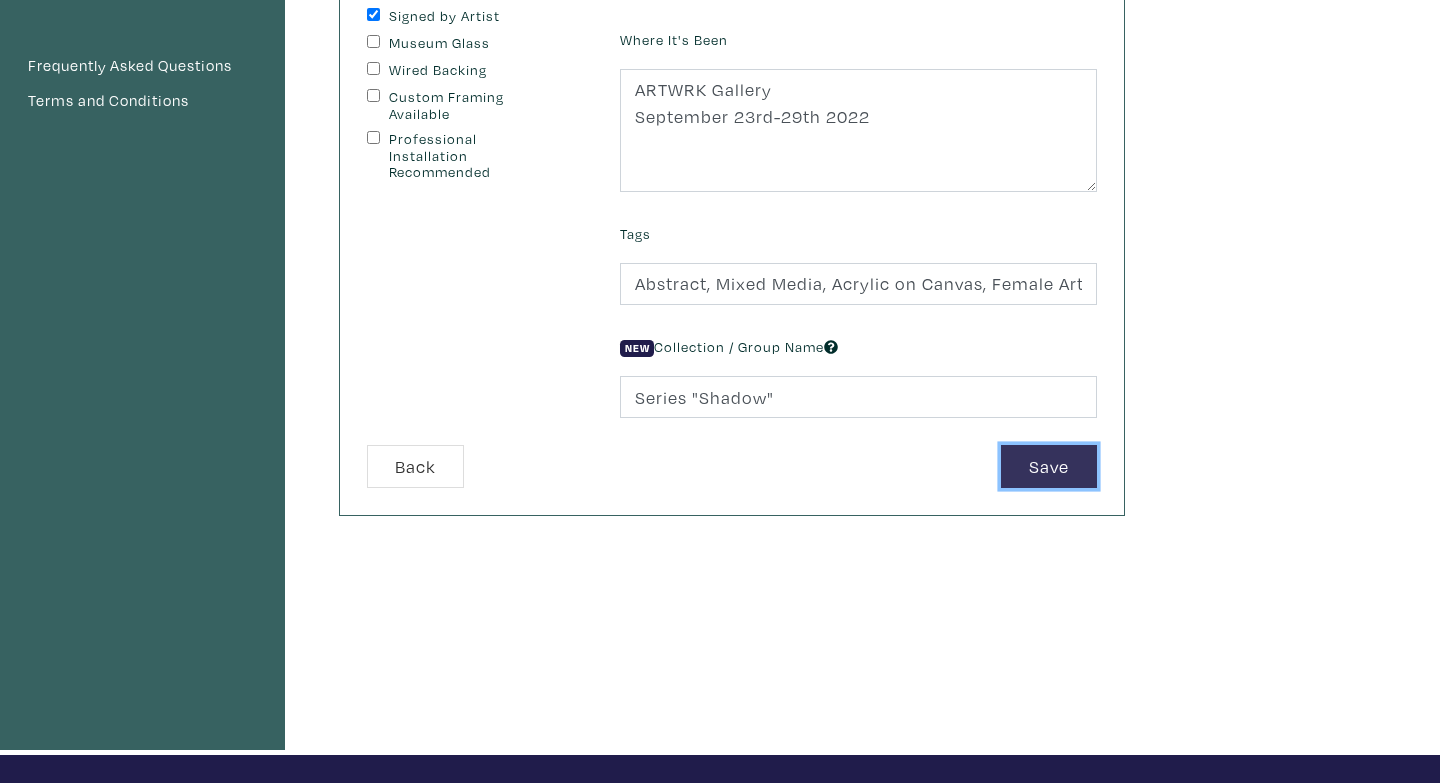 click on "Save" at bounding box center [1049, 466] 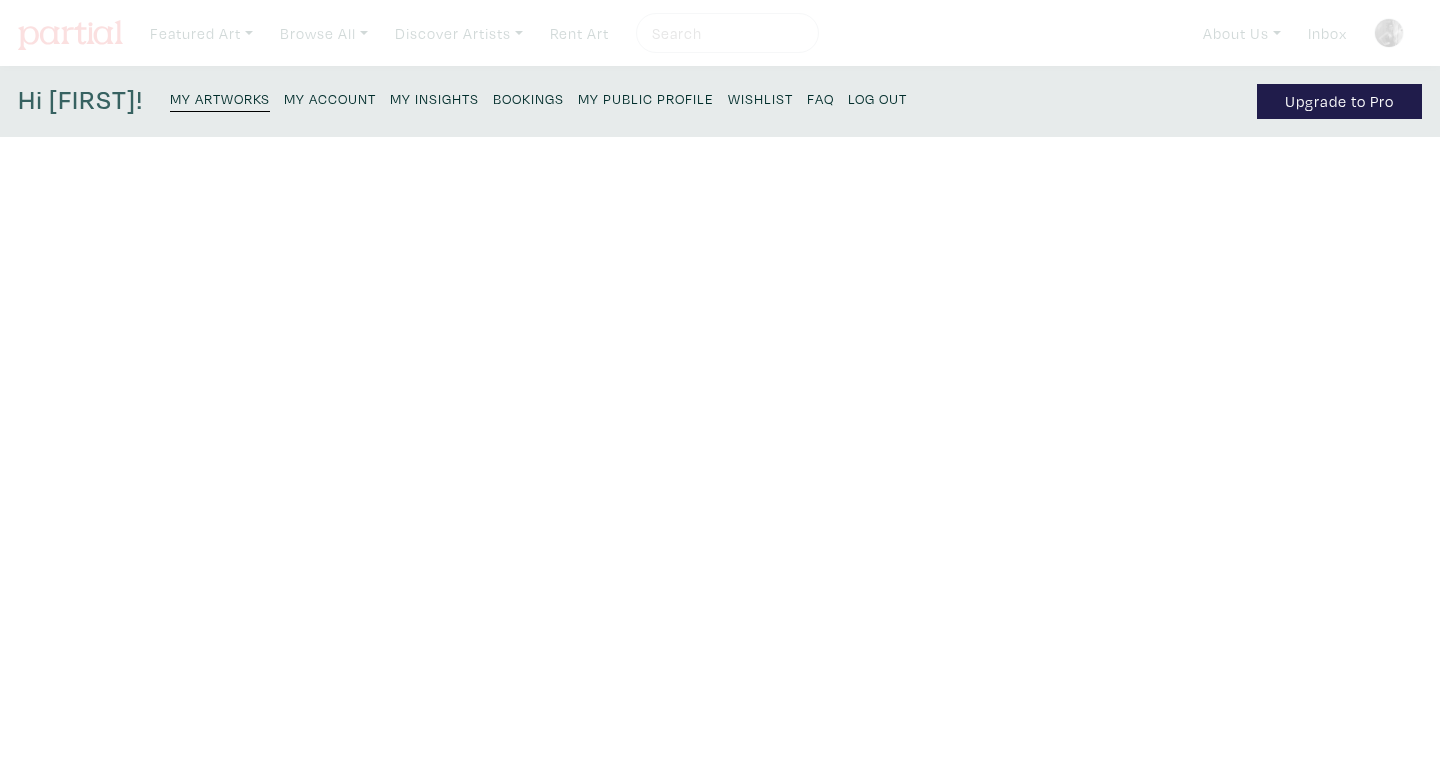 scroll, scrollTop: 0, scrollLeft: 0, axis: both 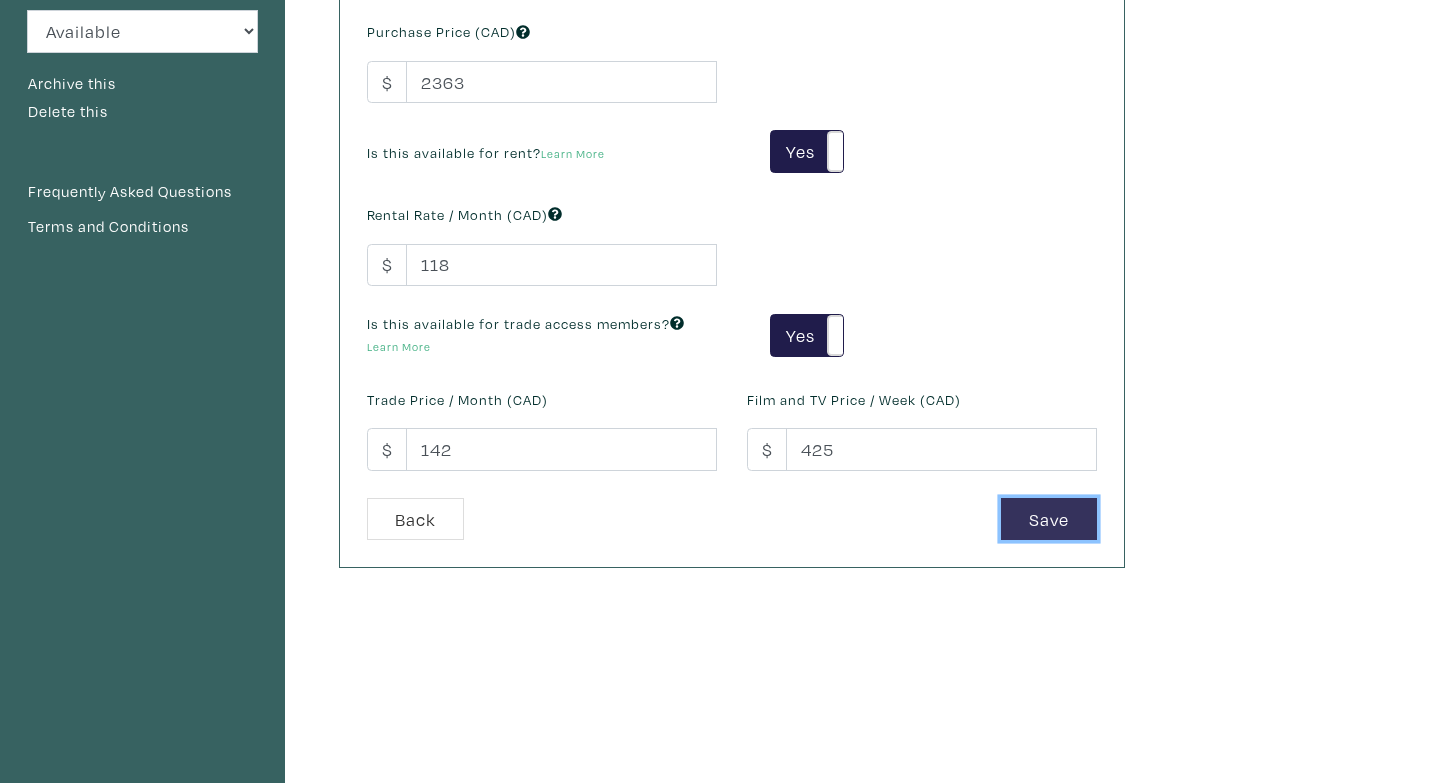 click on "Save" at bounding box center [1049, 519] 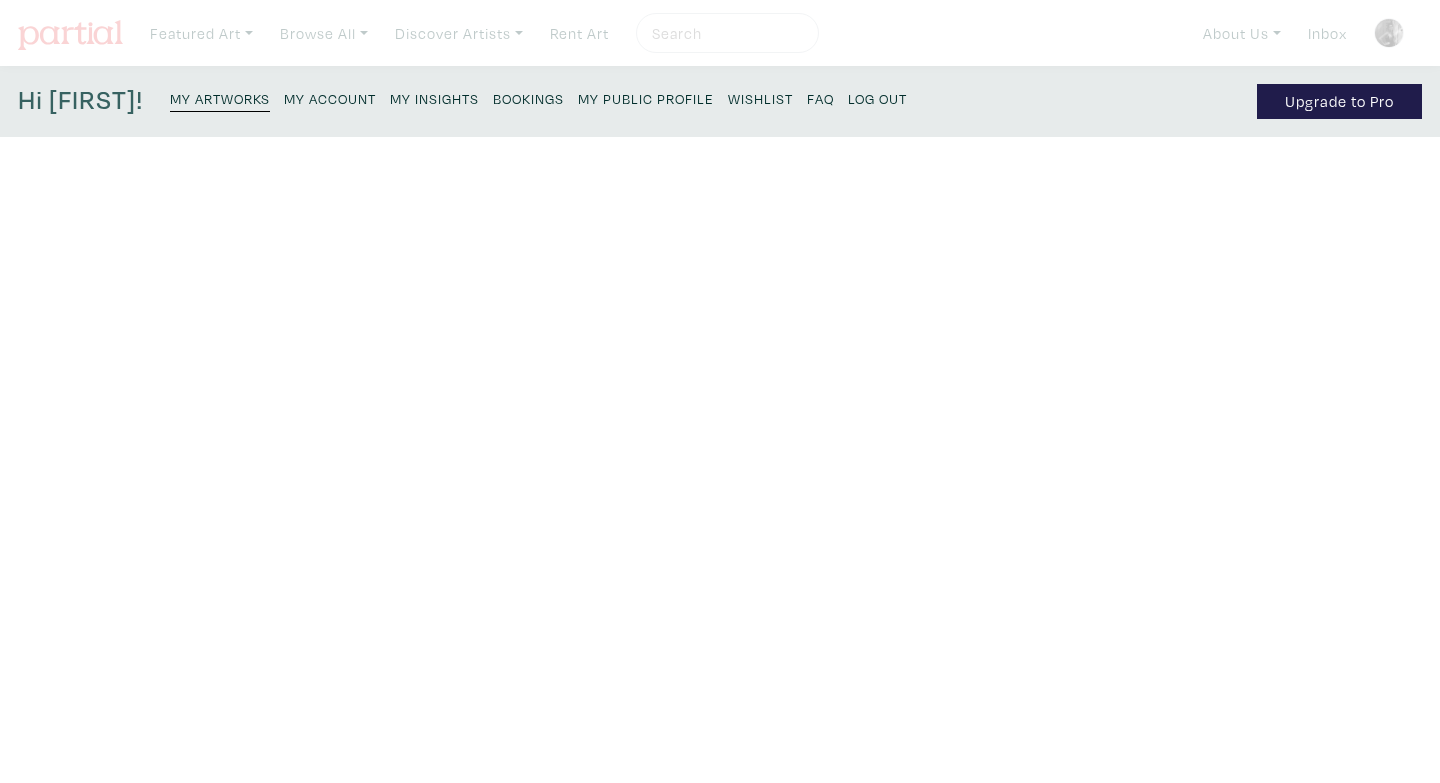 scroll, scrollTop: 0, scrollLeft: 0, axis: both 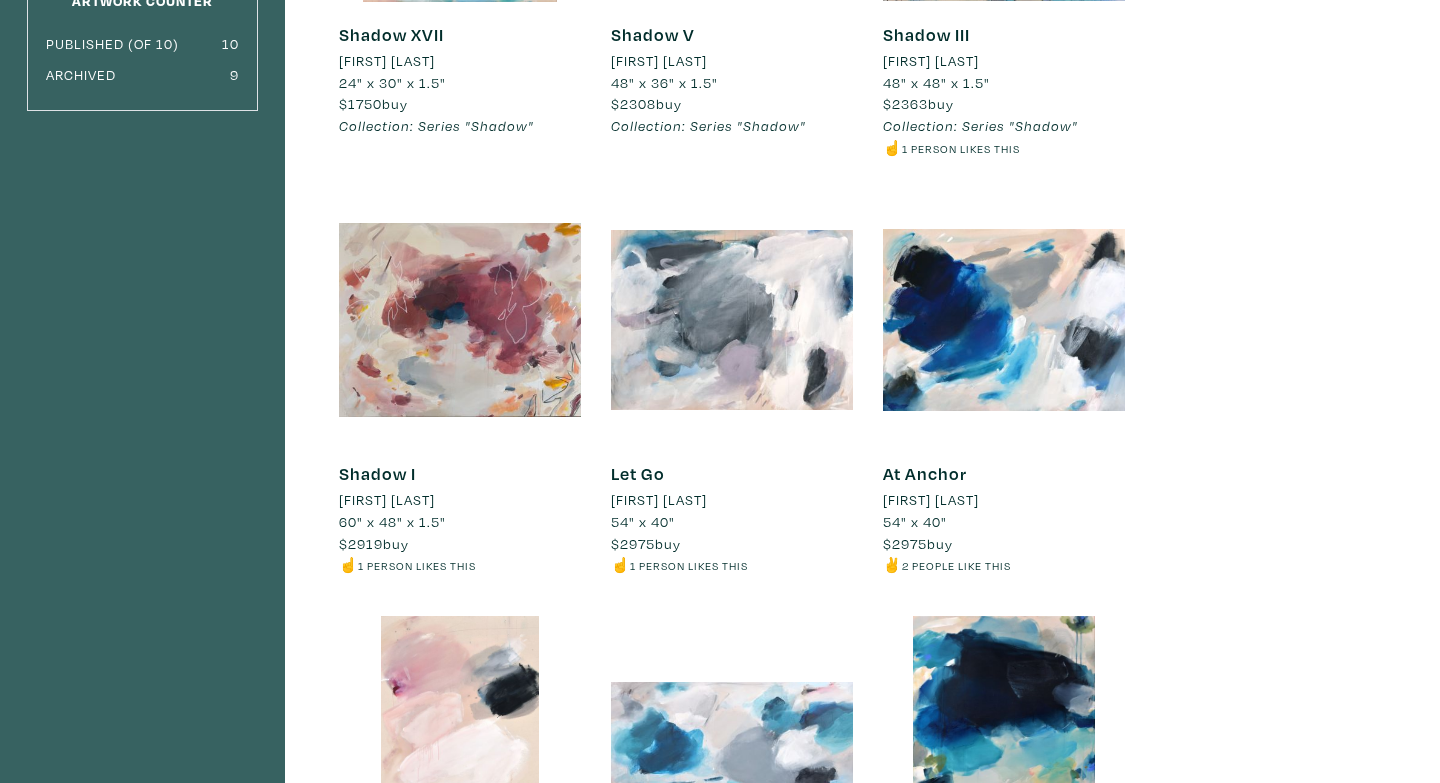 click at bounding box center (460, 320) 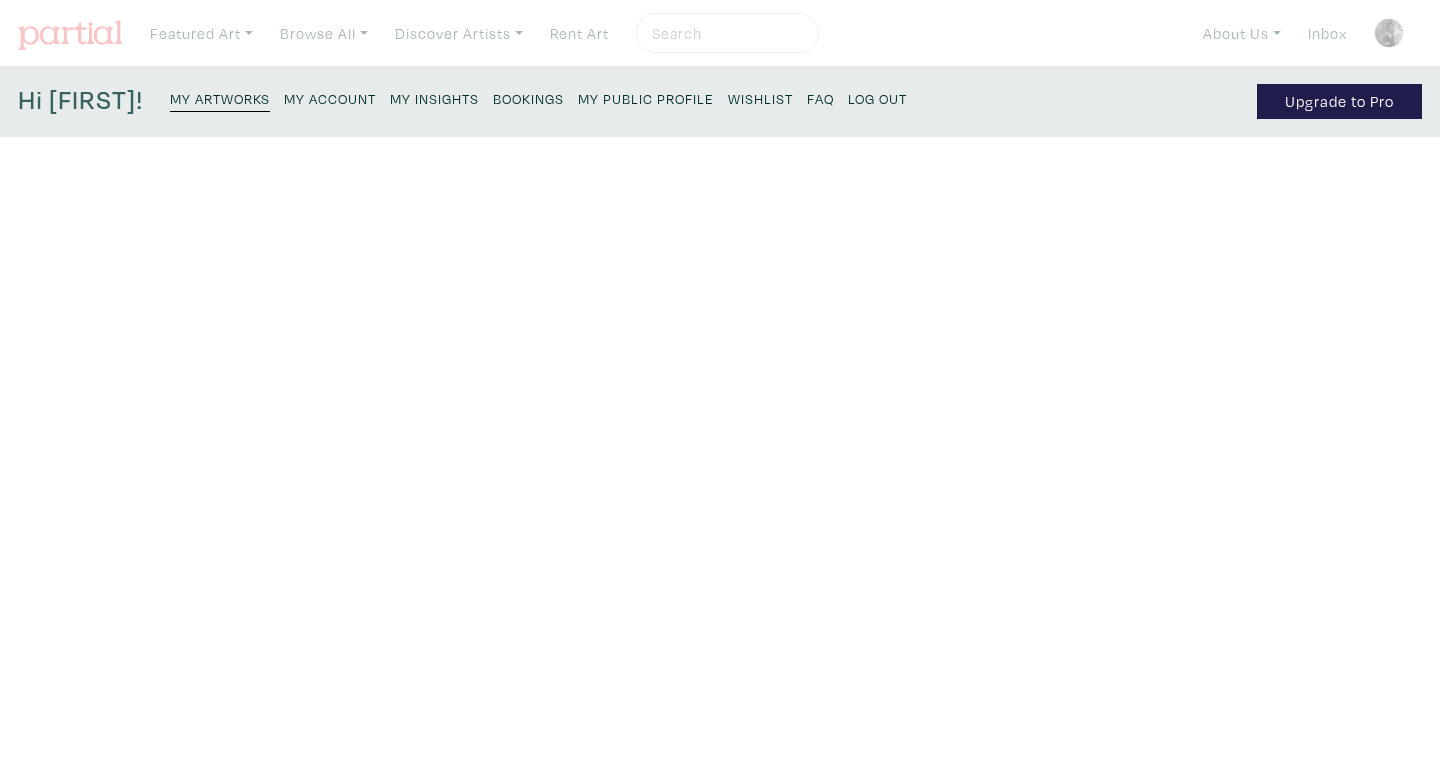 scroll, scrollTop: 0, scrollLeft: 0, axis: both 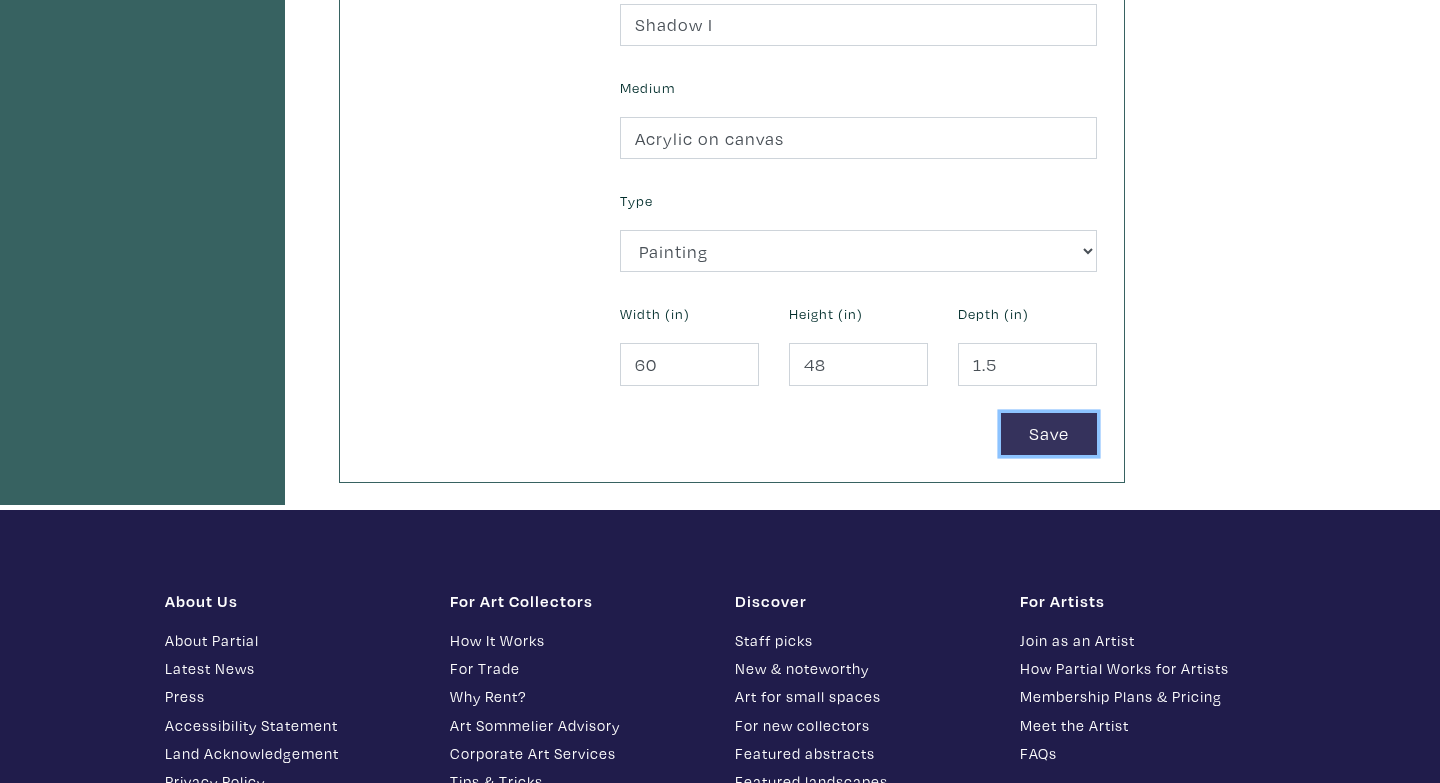 click on "Save" at bounding box center (1049, 434) 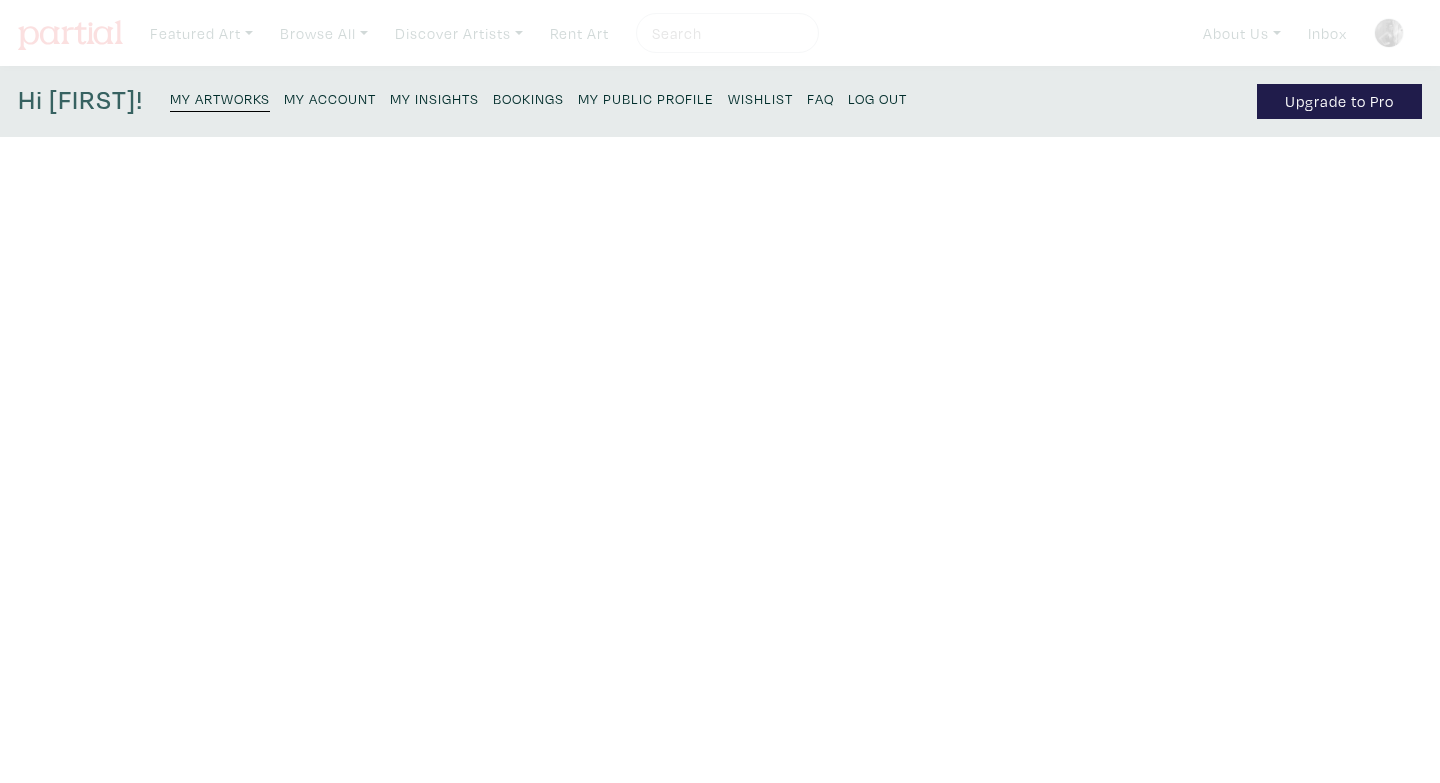 scroll, scrollTop: 0, scrollLeft: 0, axis: both 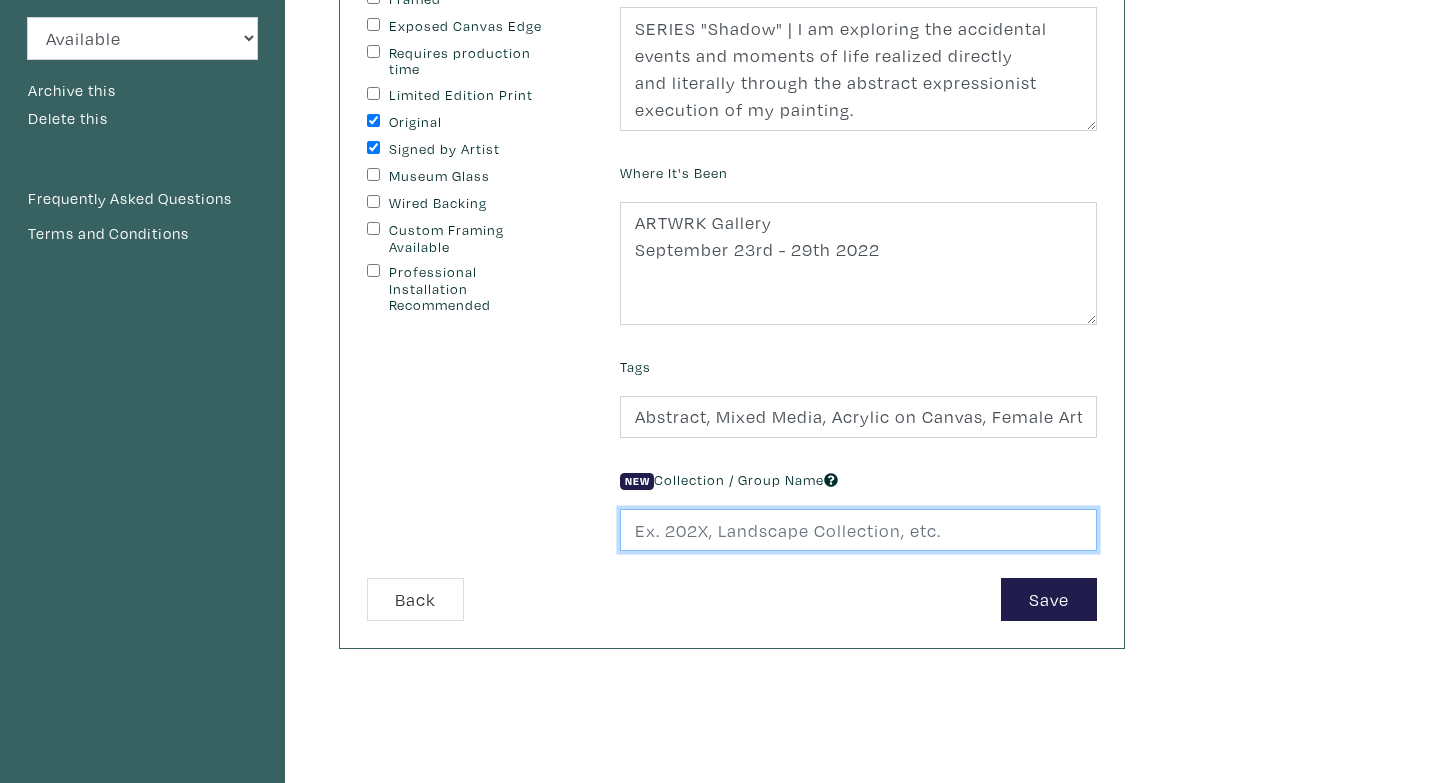 click at bounding box center (858, 530) 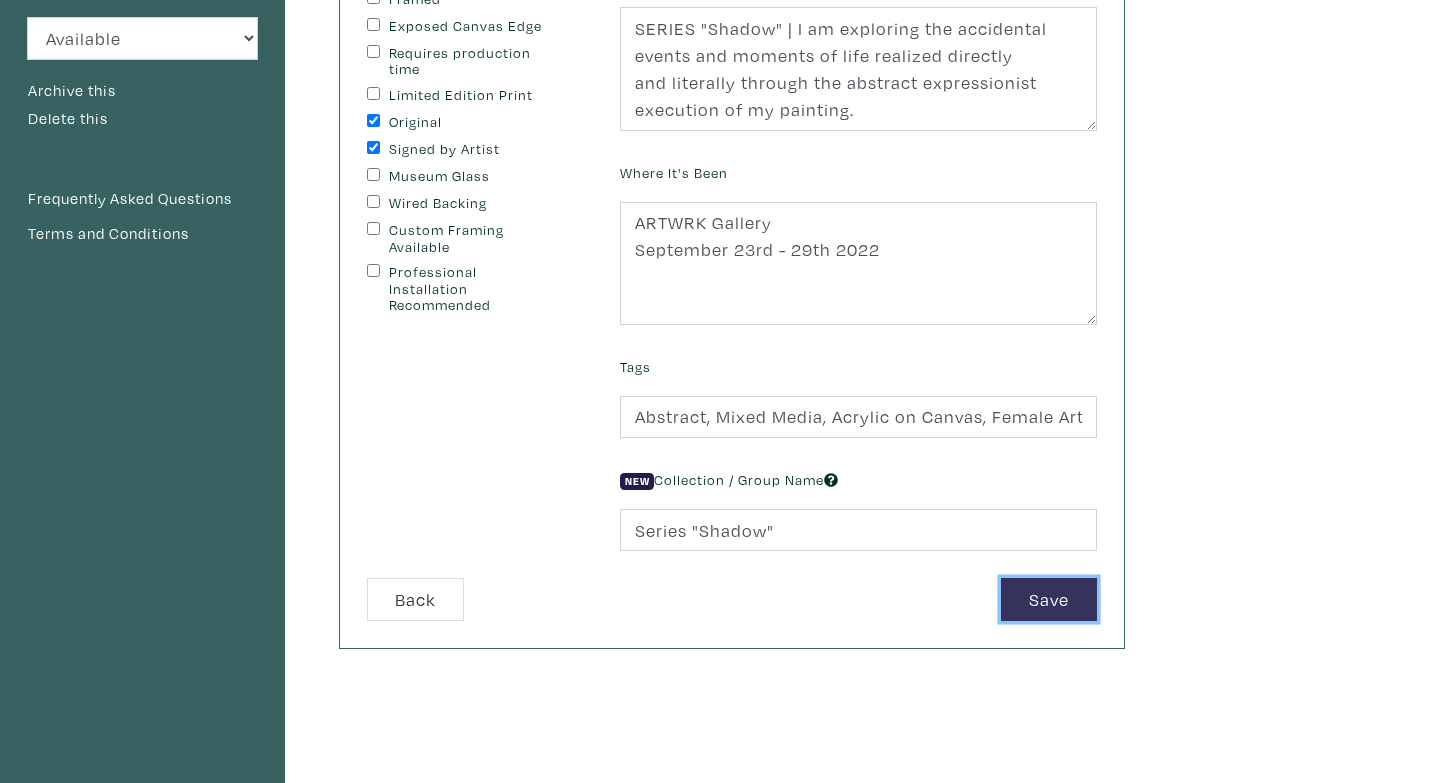click on "Save" at bounding box center (1049, 599) 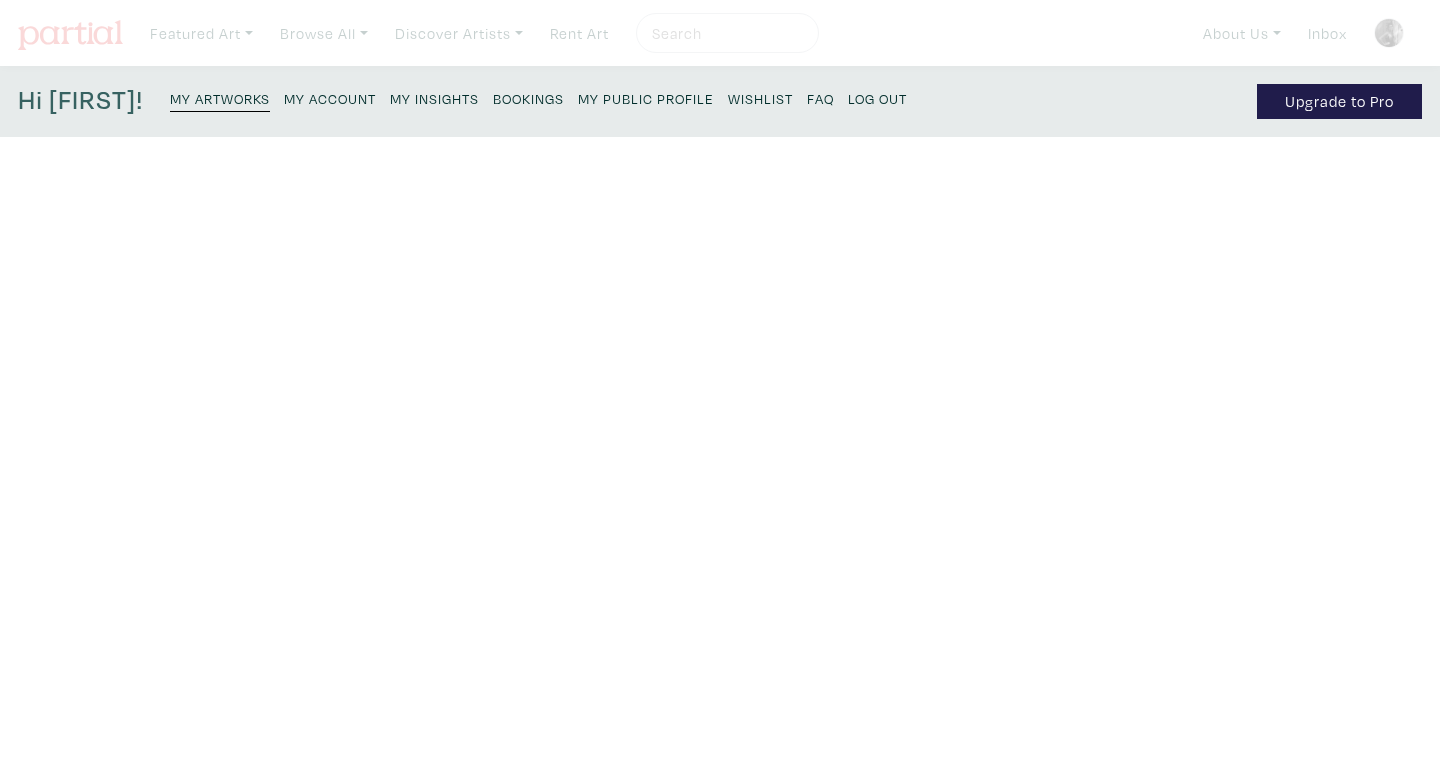 scroll, scrollTop: 0, scrollLeft: 0, axis: both 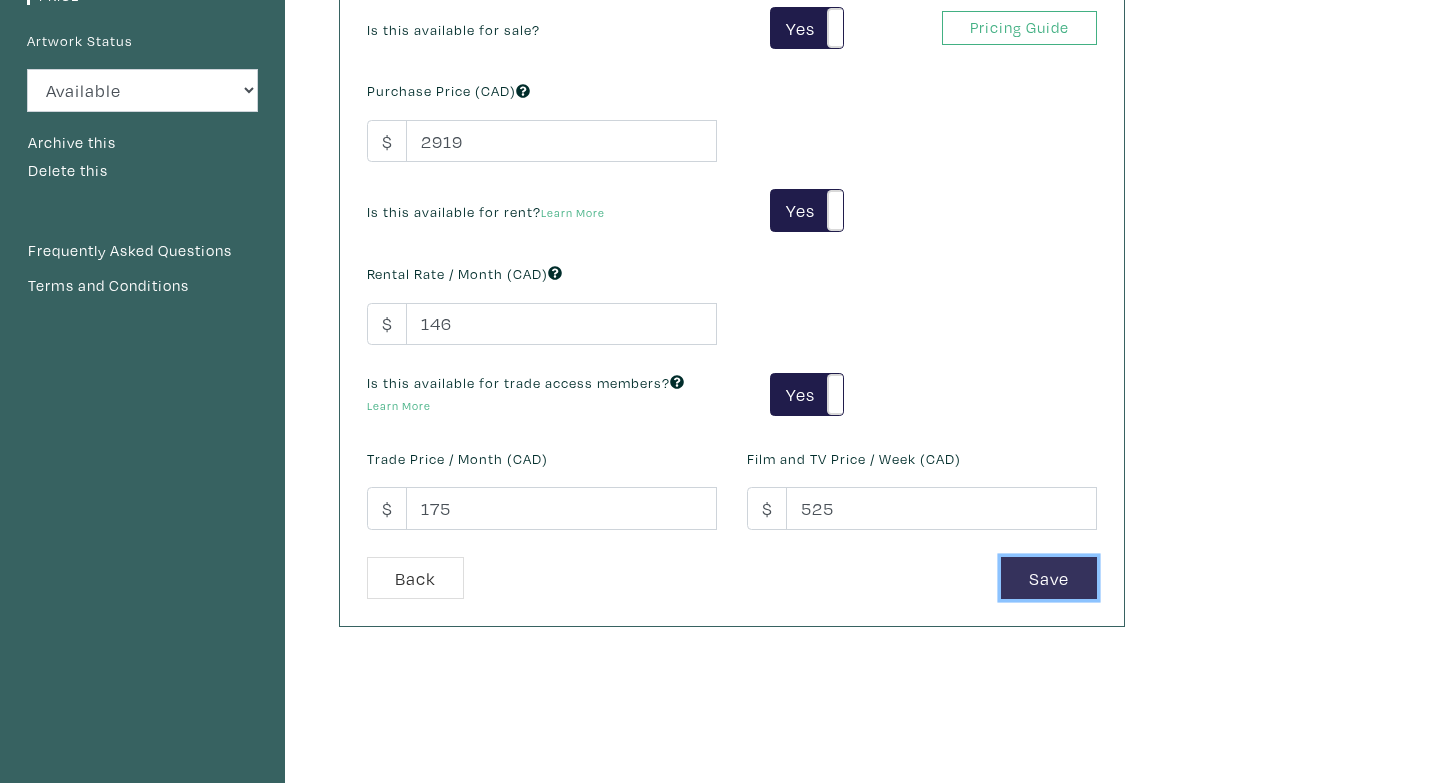 click on "Save" at bounding box center (1049, 578) 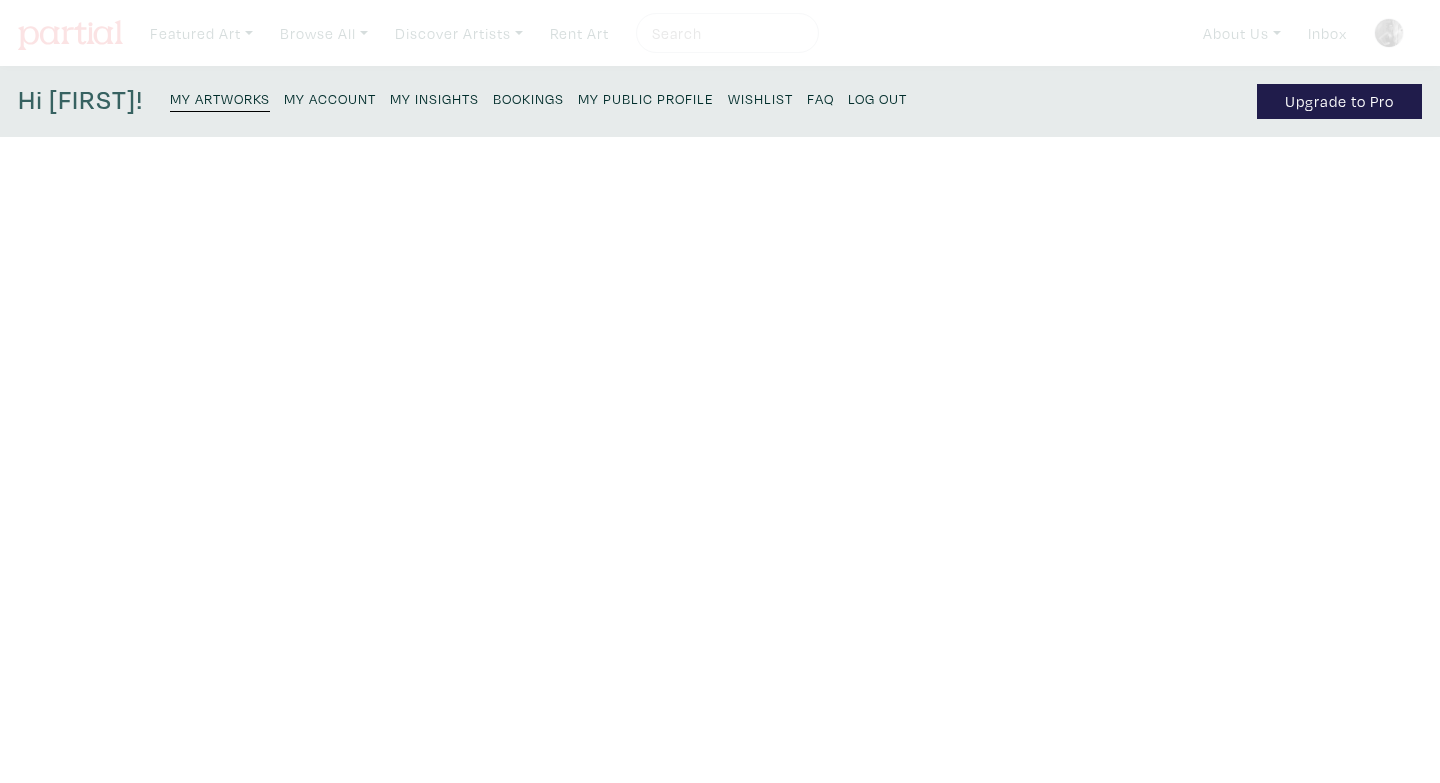 scroll, scrollTop: 0, scrollLeft: 0, axis: both 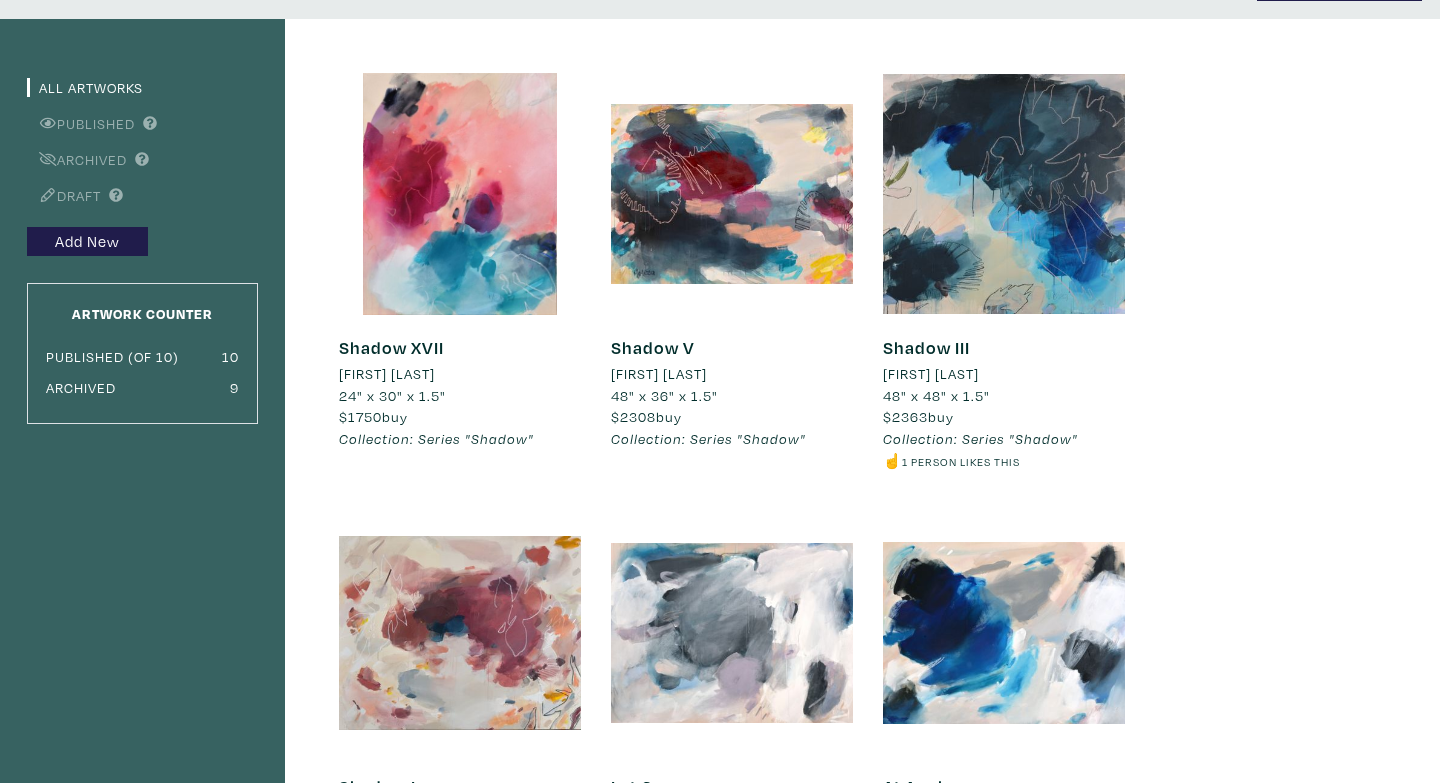 click at bounding box center [1004, 194] 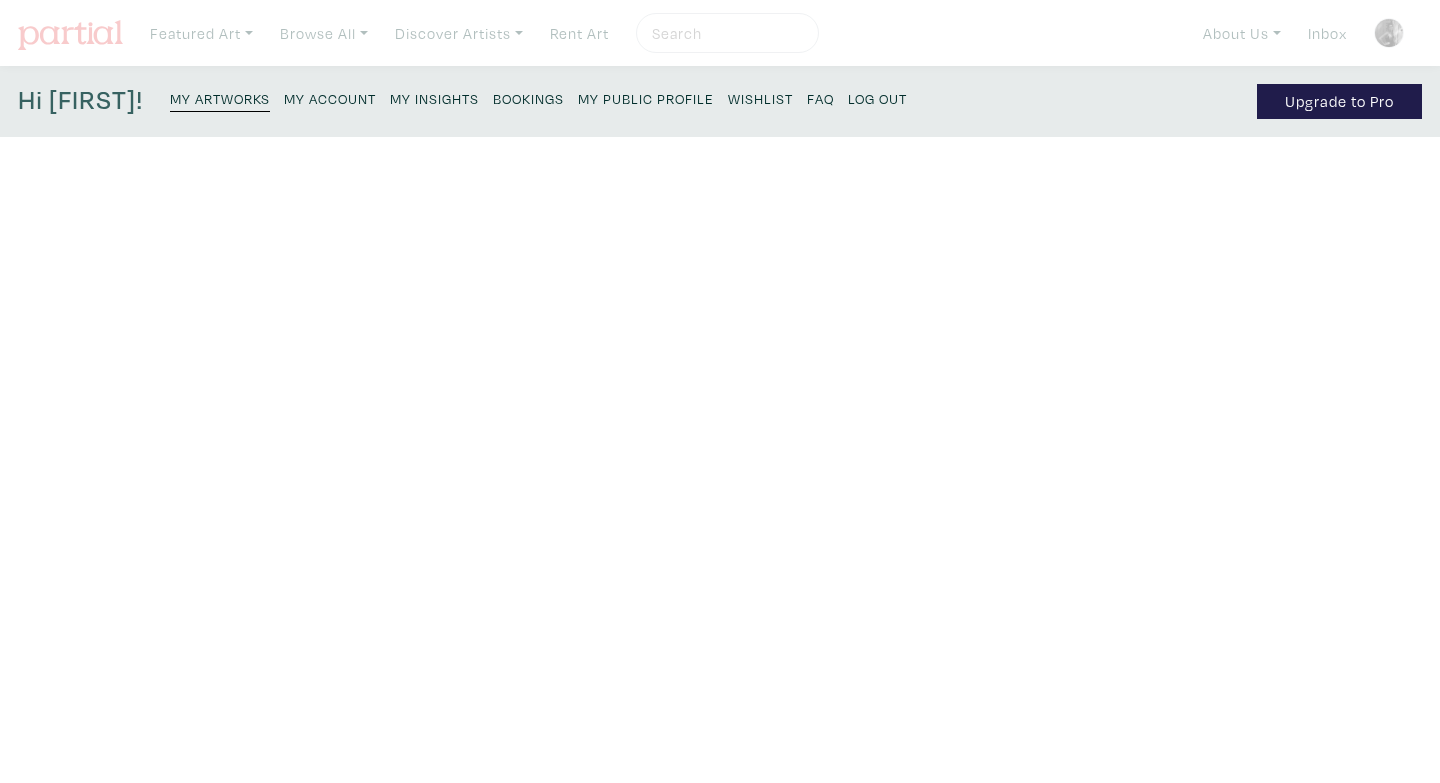 scroll, scrollTop: 0, scrollLeft: 0, axis: both 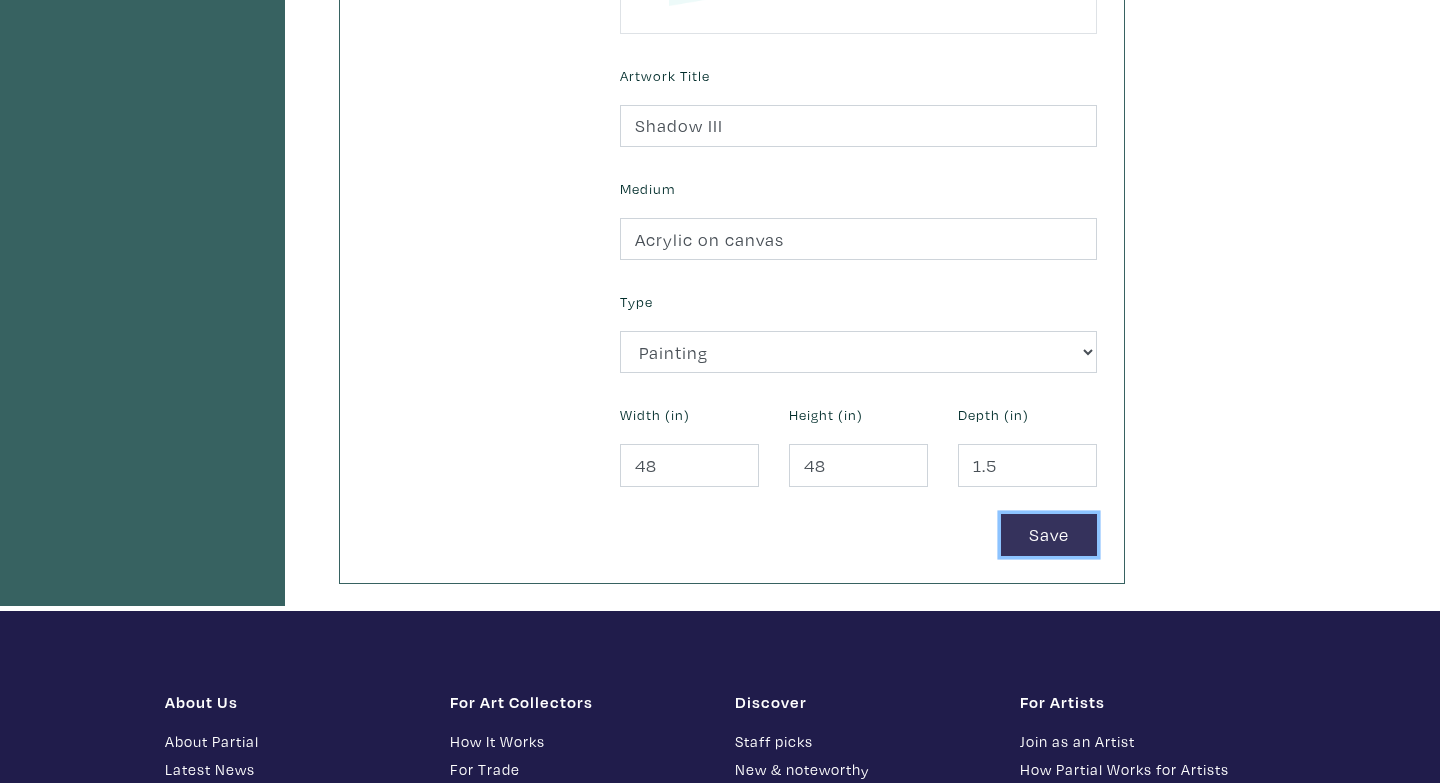 click on "Save" at bounding box center (1049, 535) 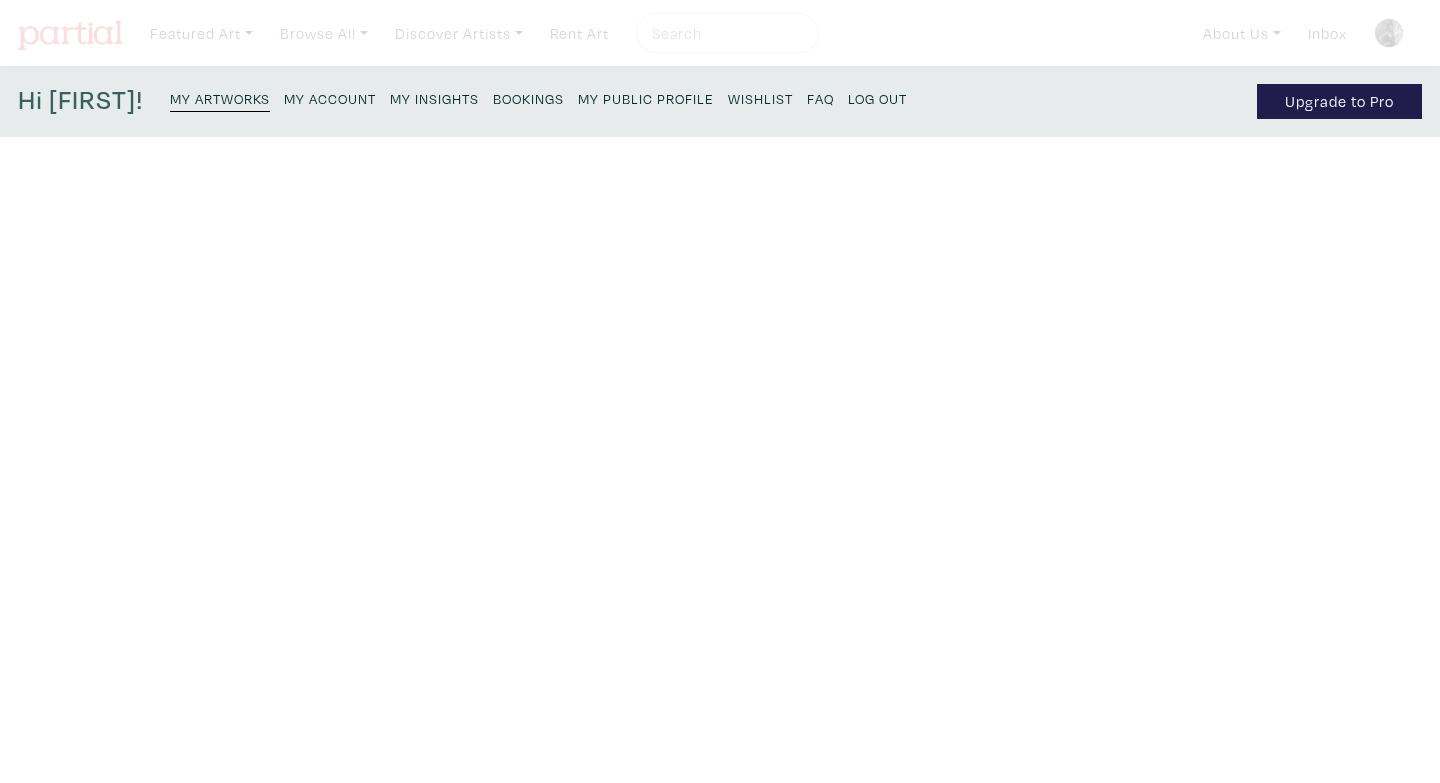 scroll, scrollTop: 0, scrollLeft: 0, axis: both 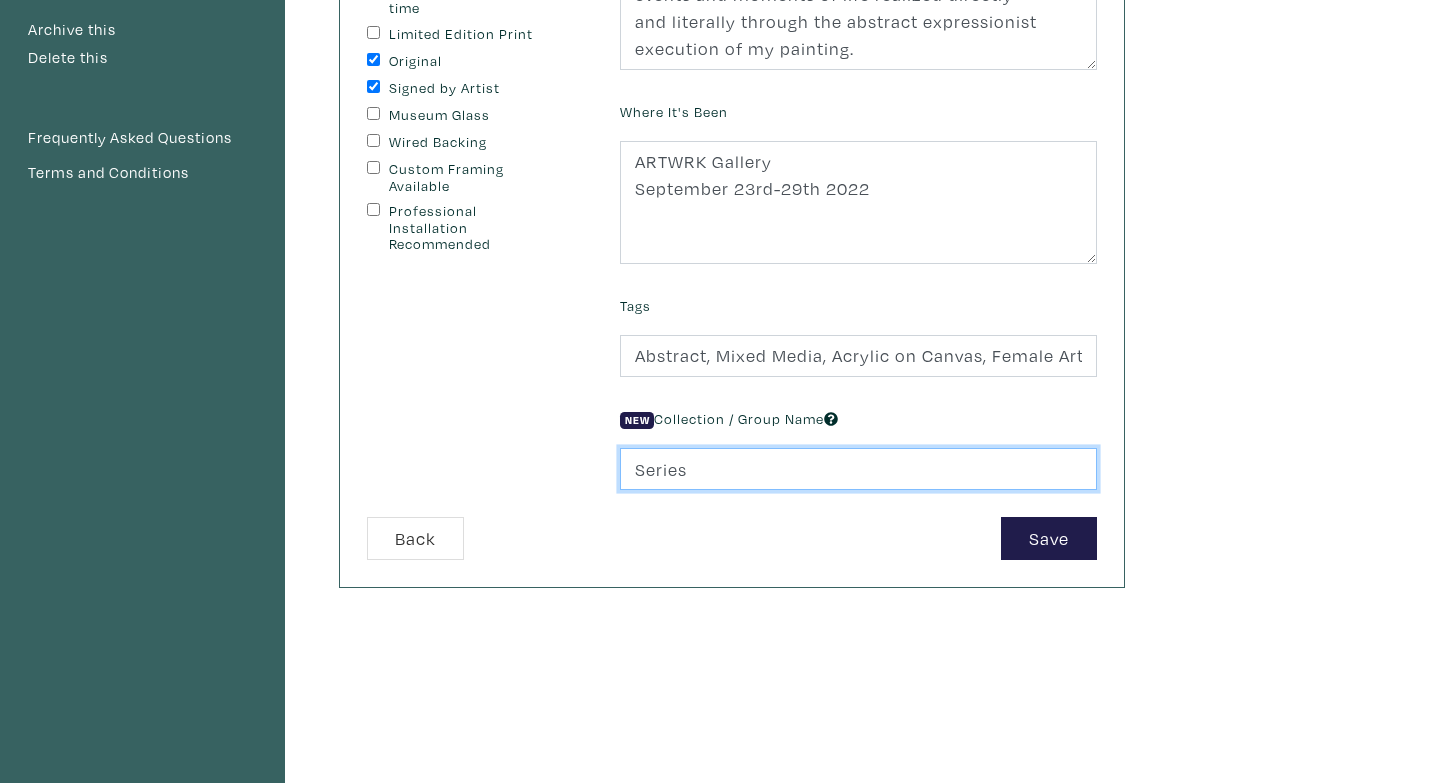 click on "Series" at bounding box center (858, 469) 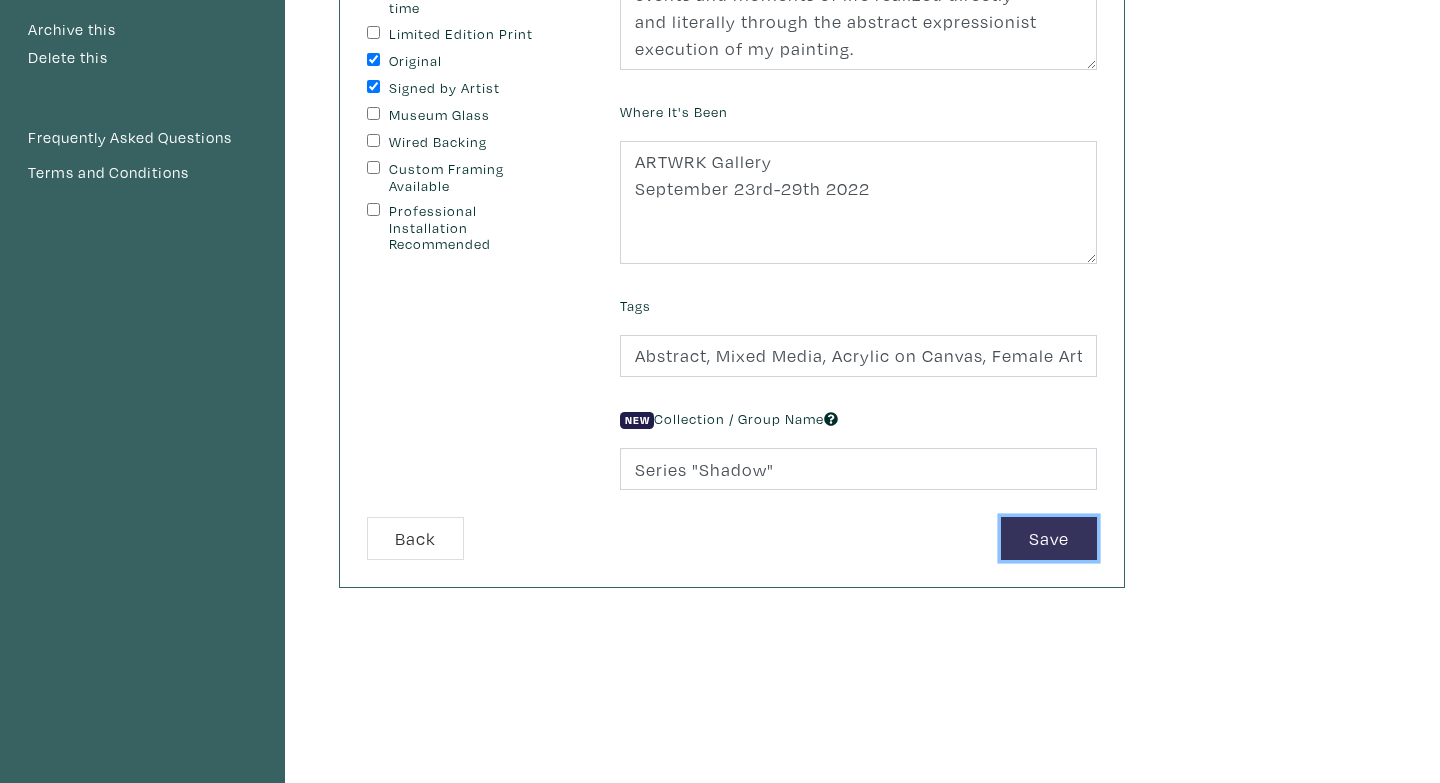 click on "Save" at bounding box center [1049, 538] 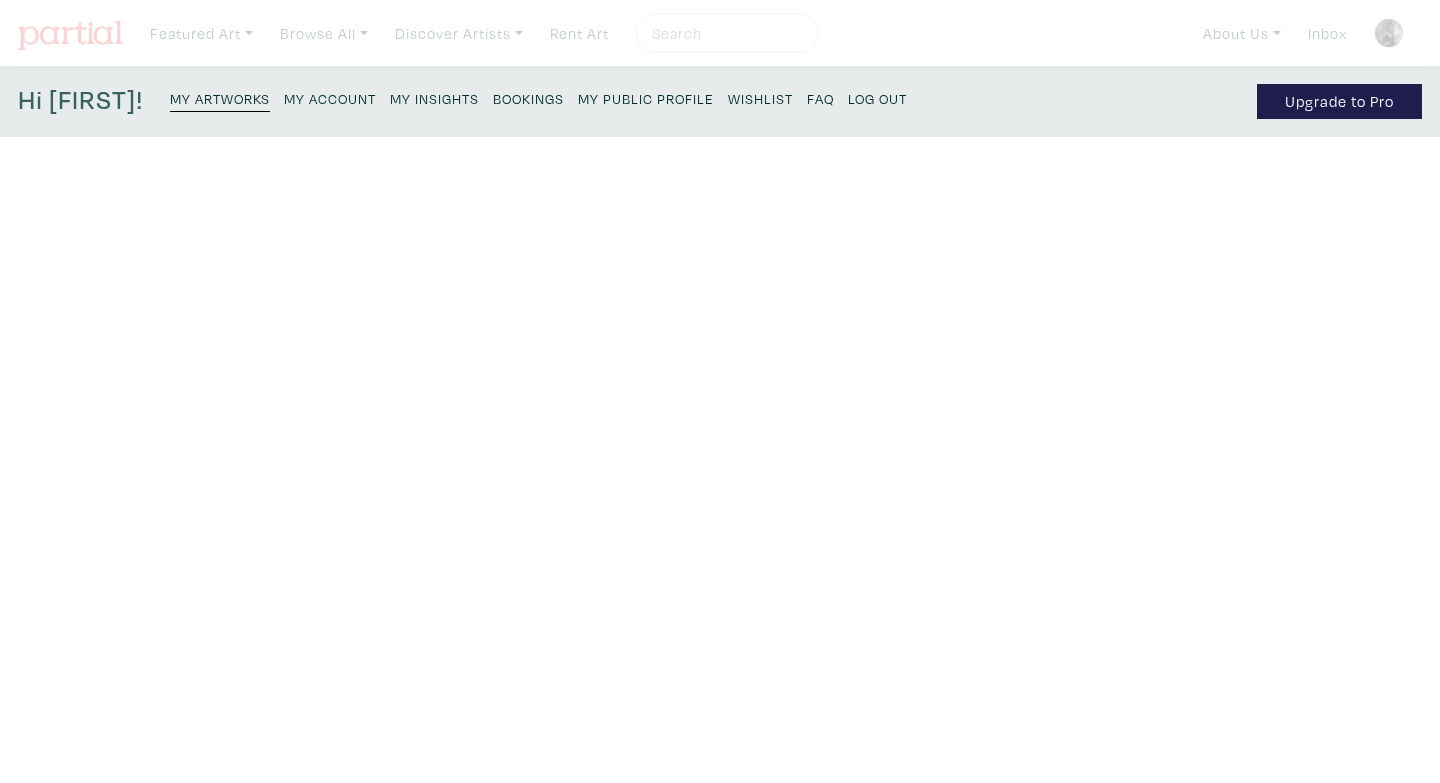 scroll, scrollTop: 0, scrollLeft: 0, axis: both 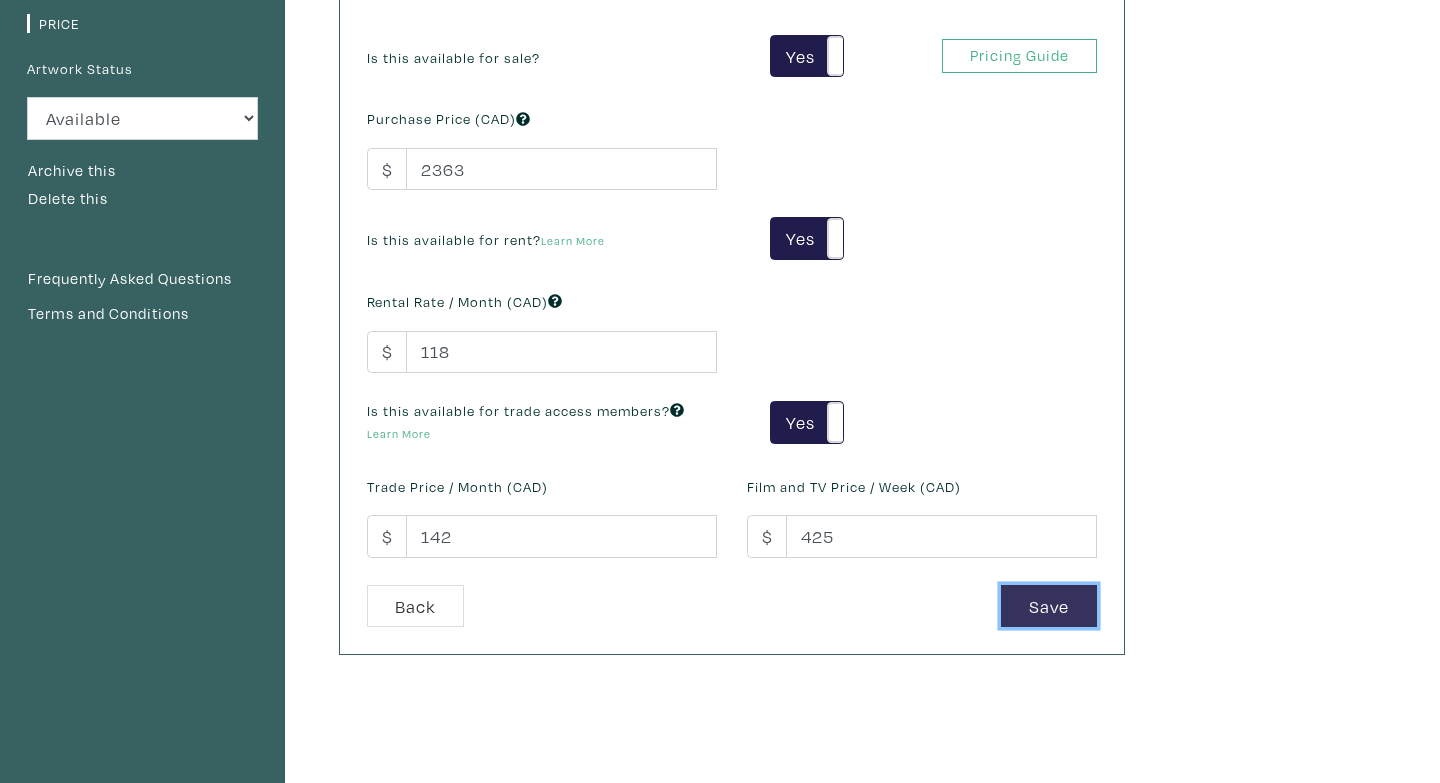 click on "Save" at bounding box center [1049, 606] 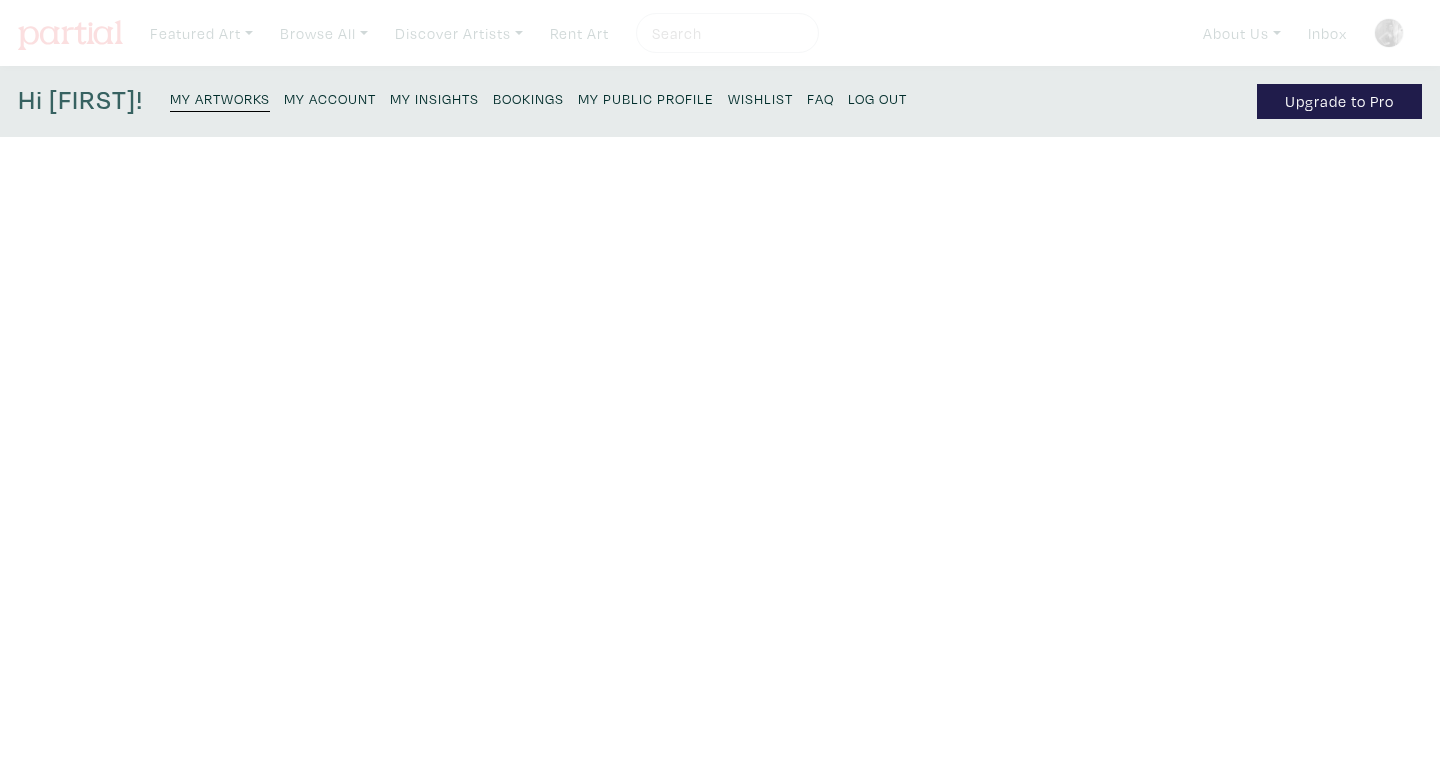 scroll, scrollTop: 0, scrollLeft: 0, axis: both 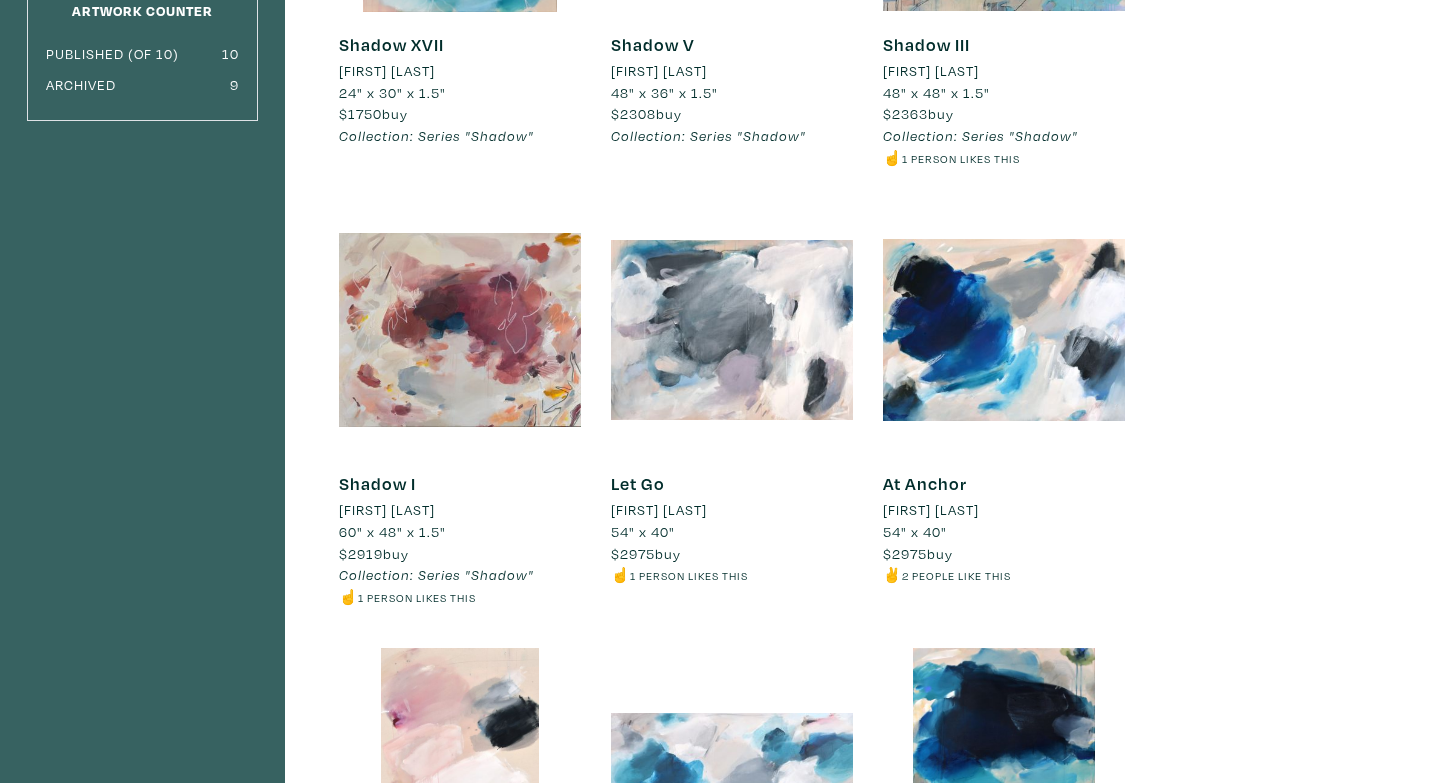 click at bounding box center [732, 330] 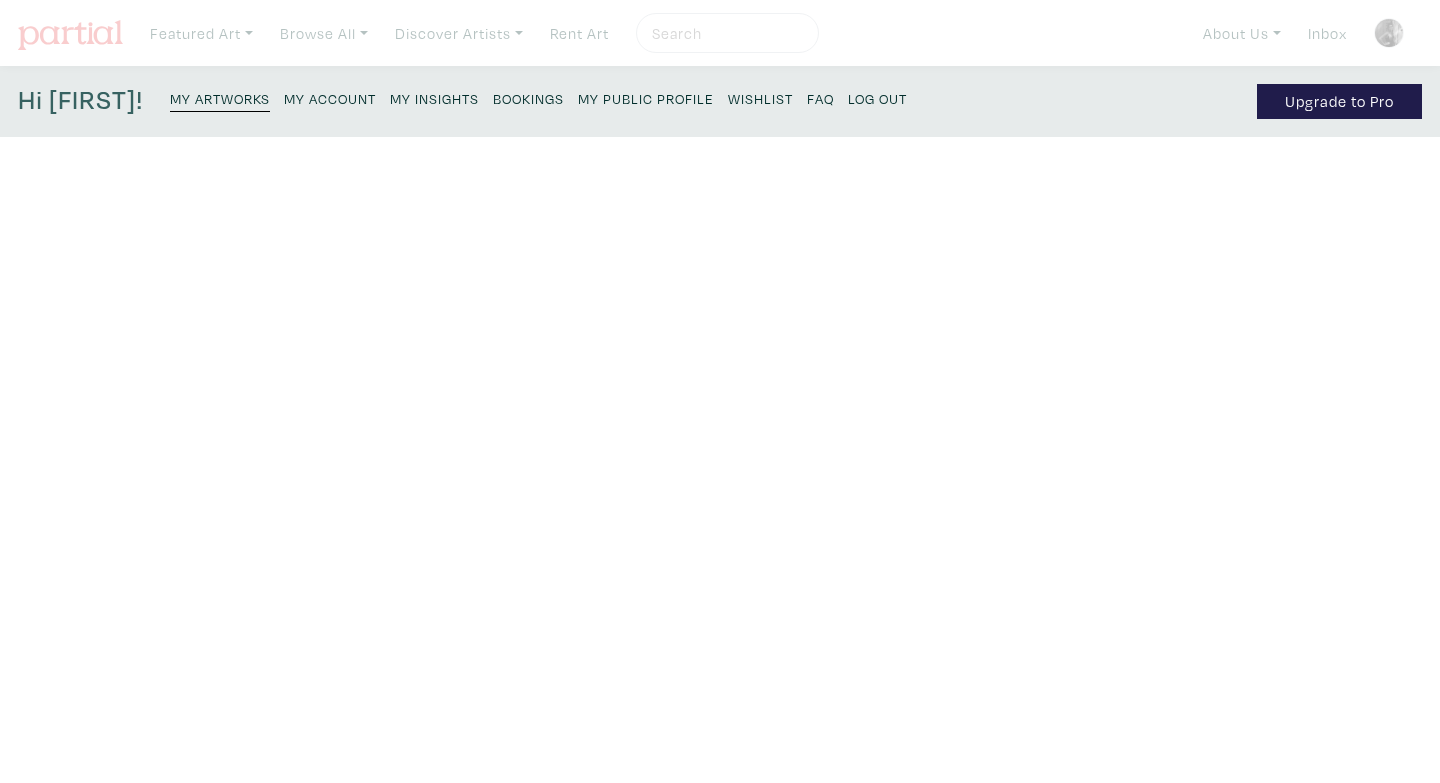 scroll, scrollTop: 0, scrollLeft: 0, axis: both 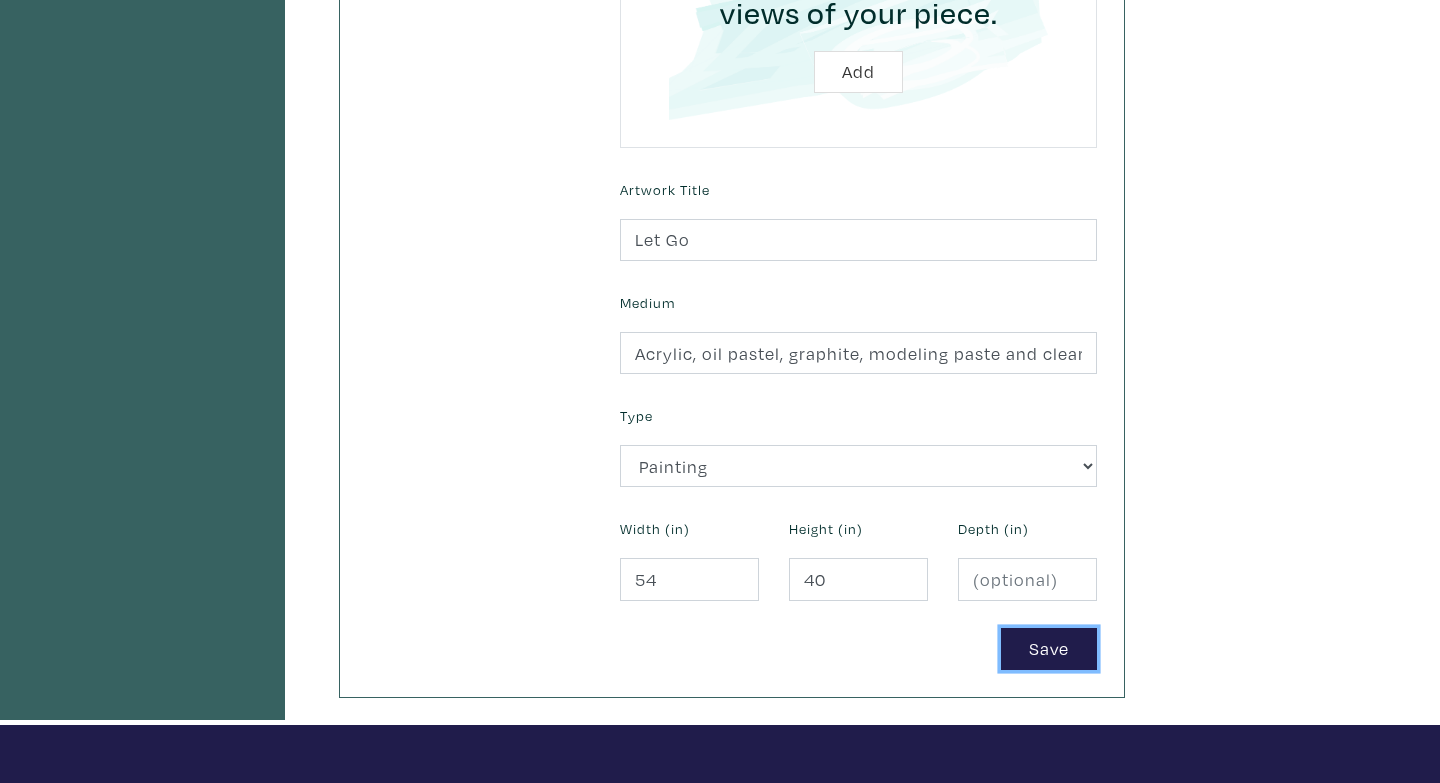 click on "Save" at bounding box center [1049, 649] 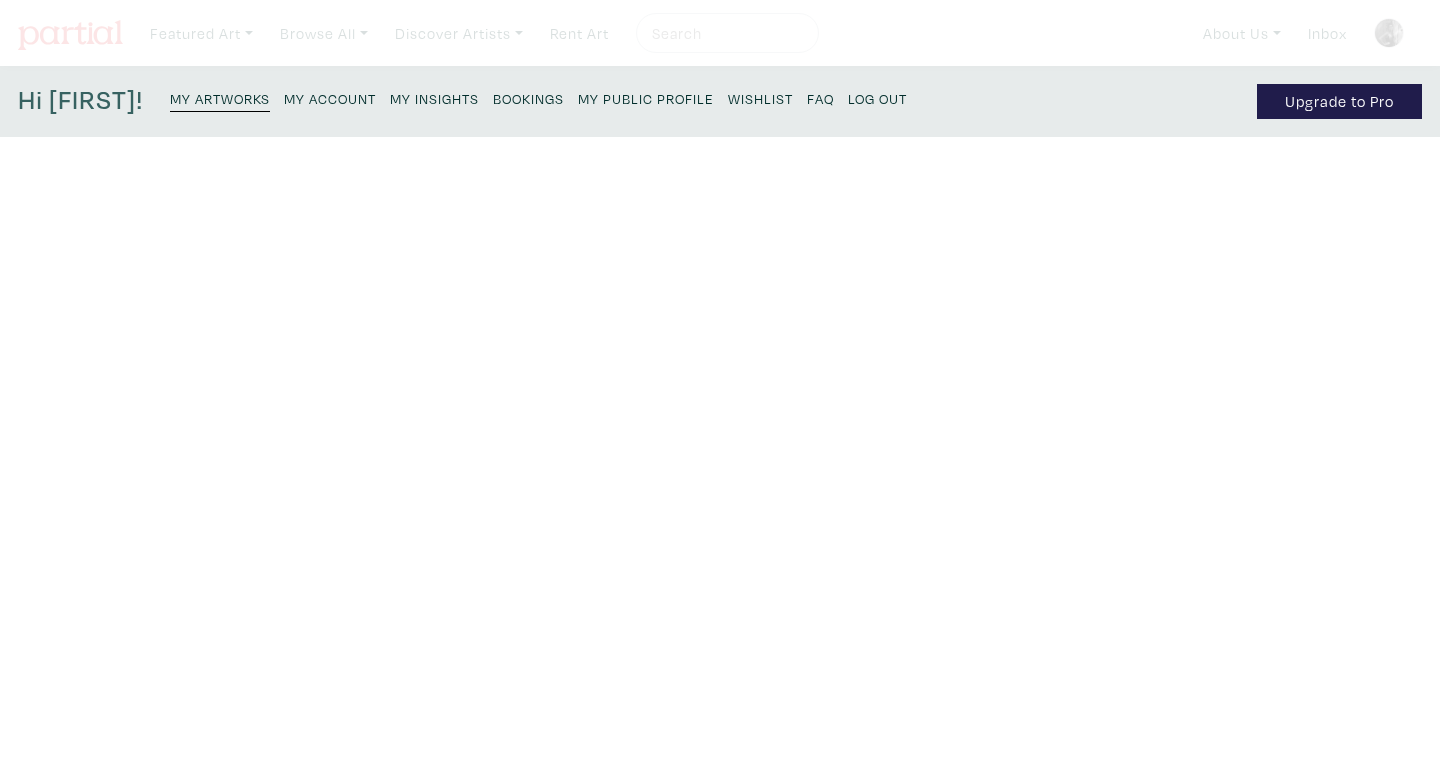 scroll, scrollTop: 0, scrollLeft: 0, axis: both 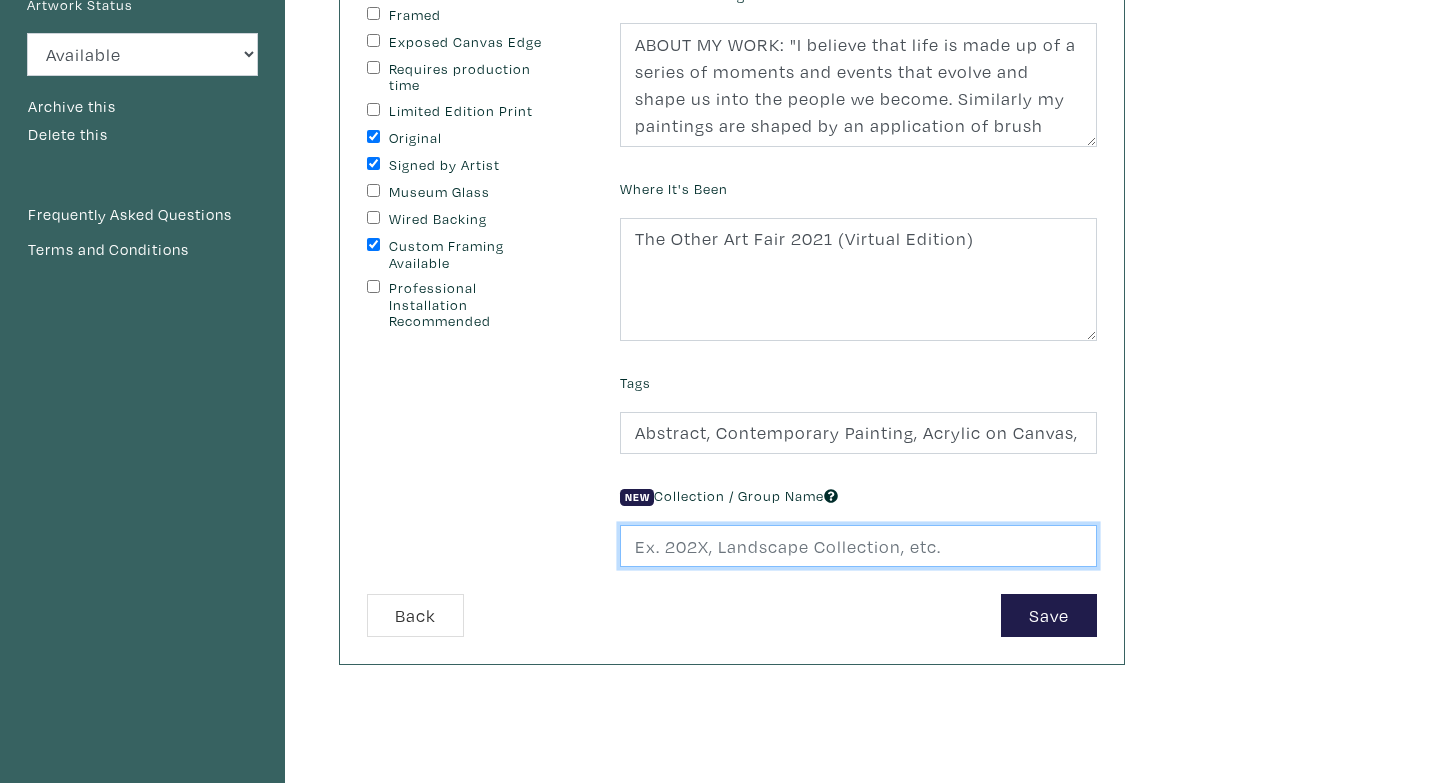 click at bounding box center [858, 546] 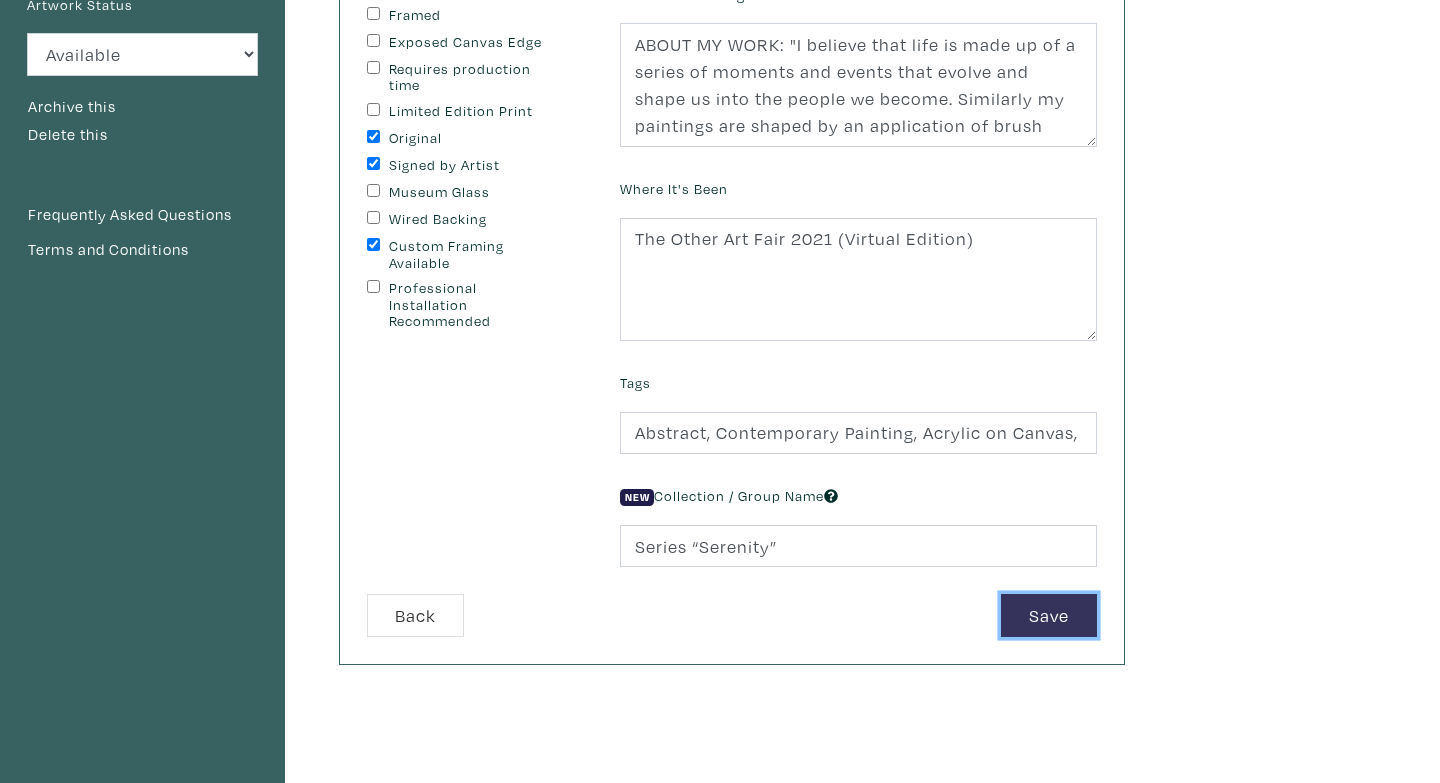 click on "Save" at bounding box center (1049, 615) 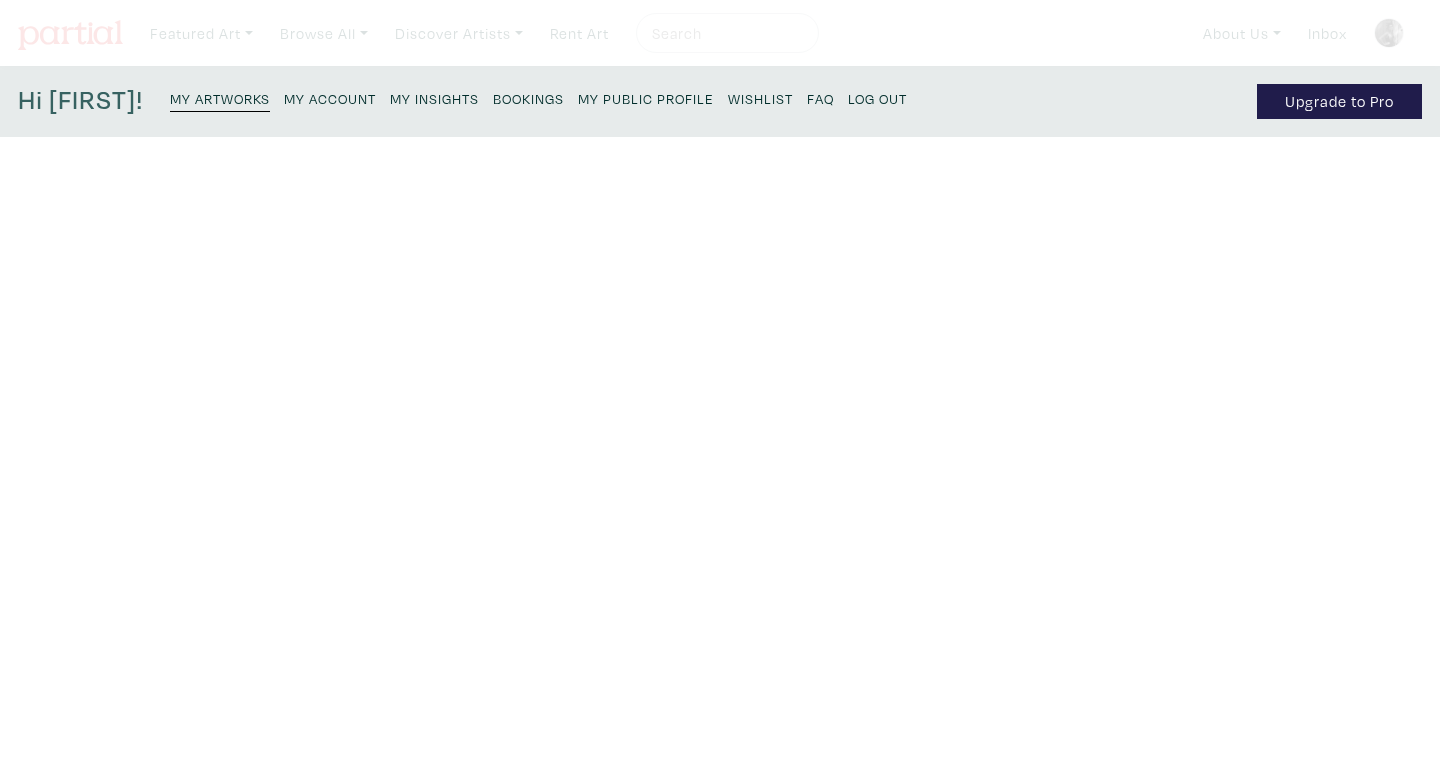 scroll, scrollTop: 0, scrollLeft: 0, axis: both 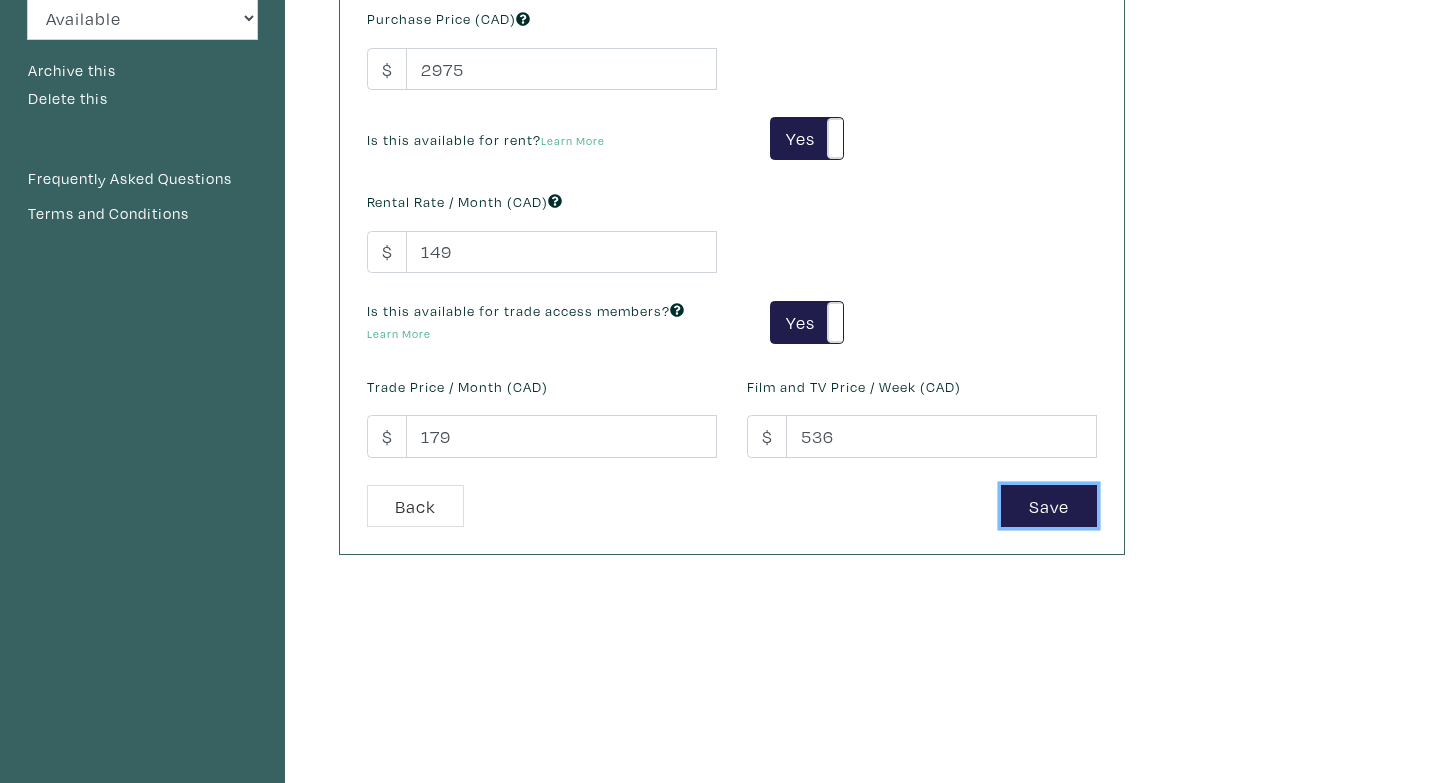 click on "Save" at bounding box center (1049, 506) 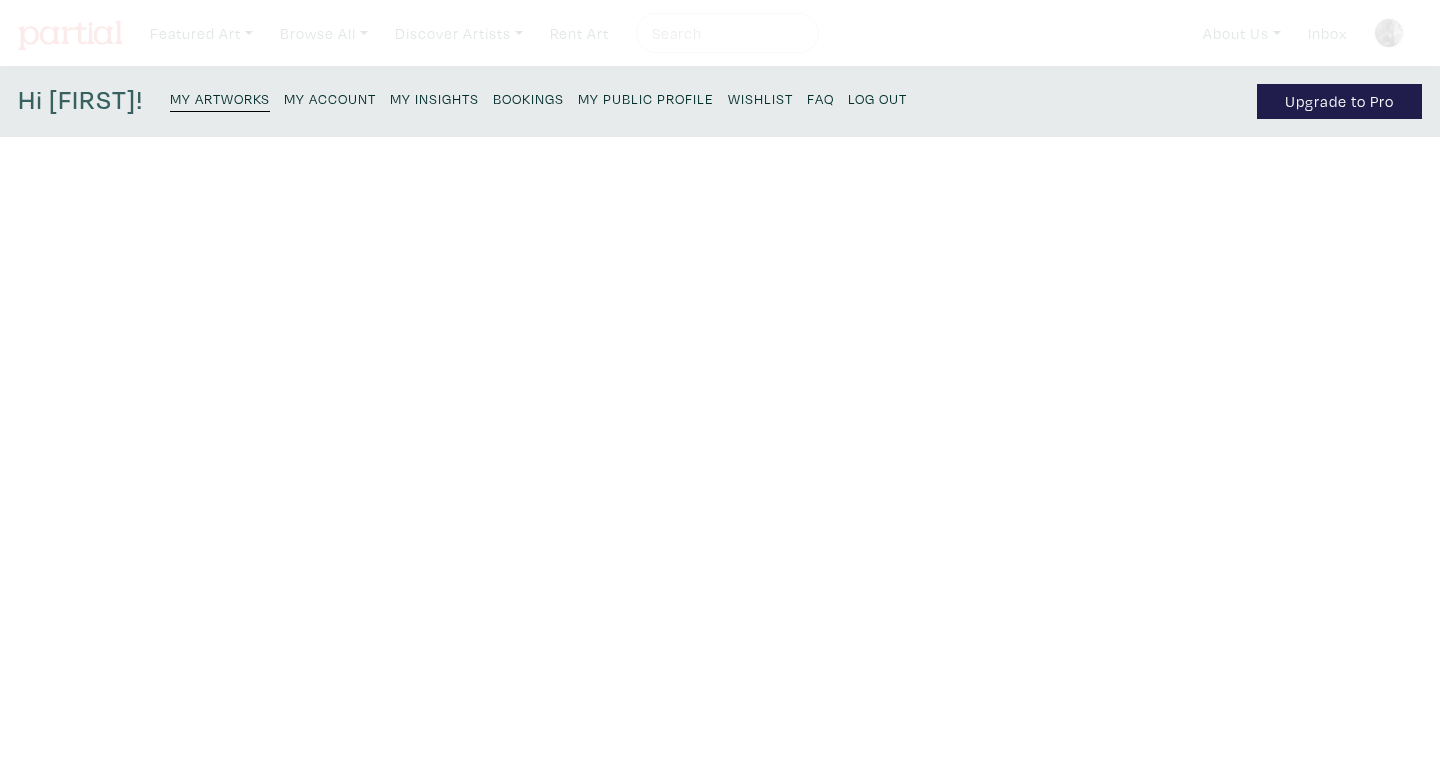 scroll, scrollTop: 0, scrollLeft: 0, axis: both 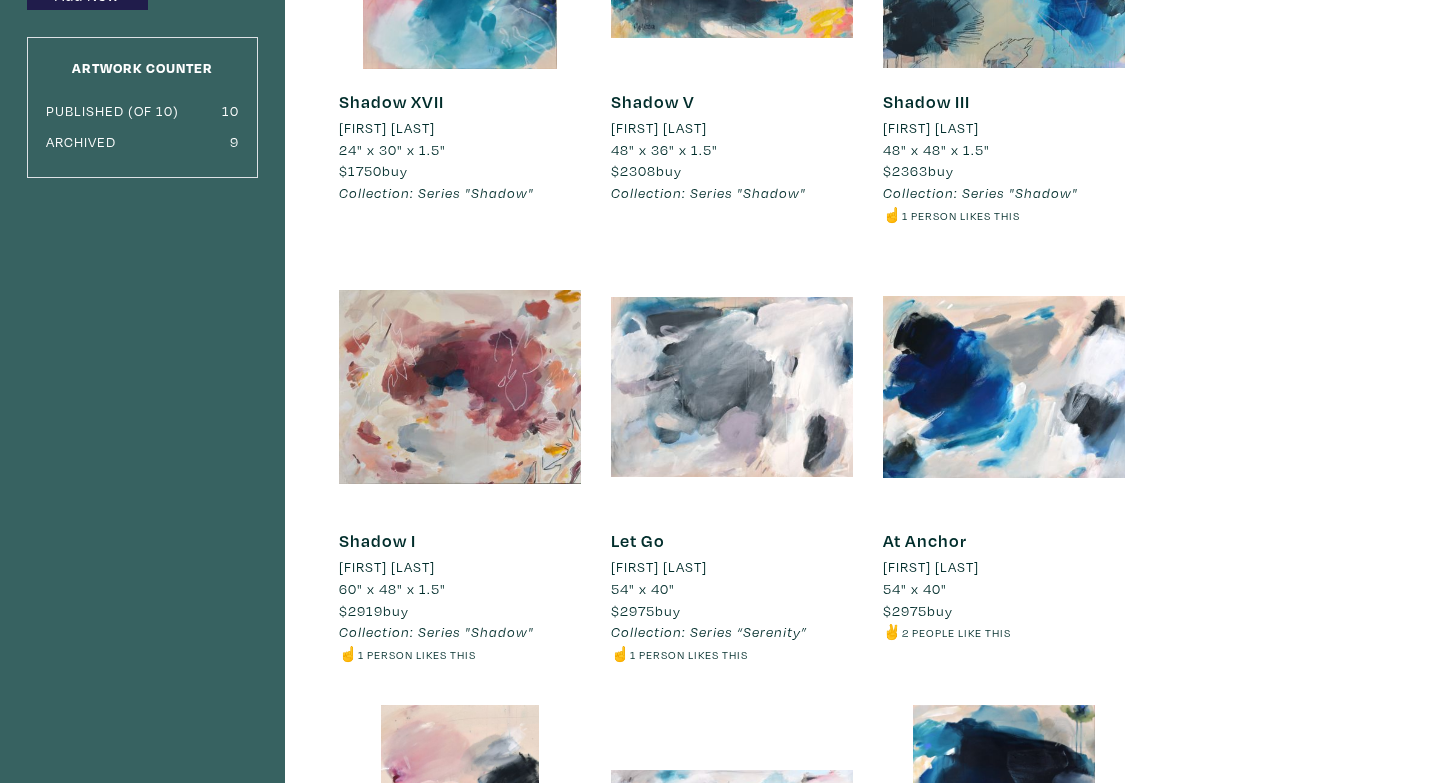 click at bounding box center [1004, 387] 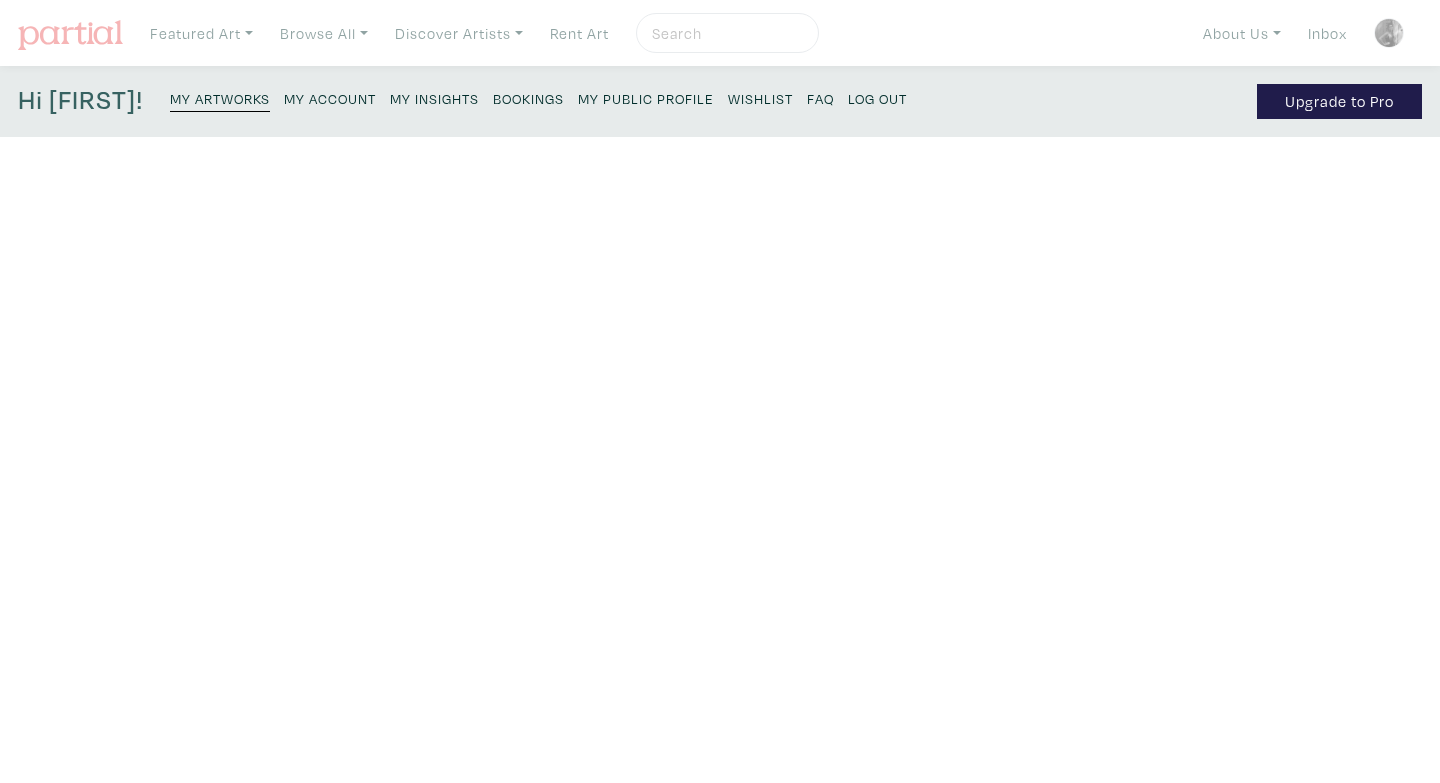 scroll, scrollTop: 0, scrollLeft: 0, axis: both 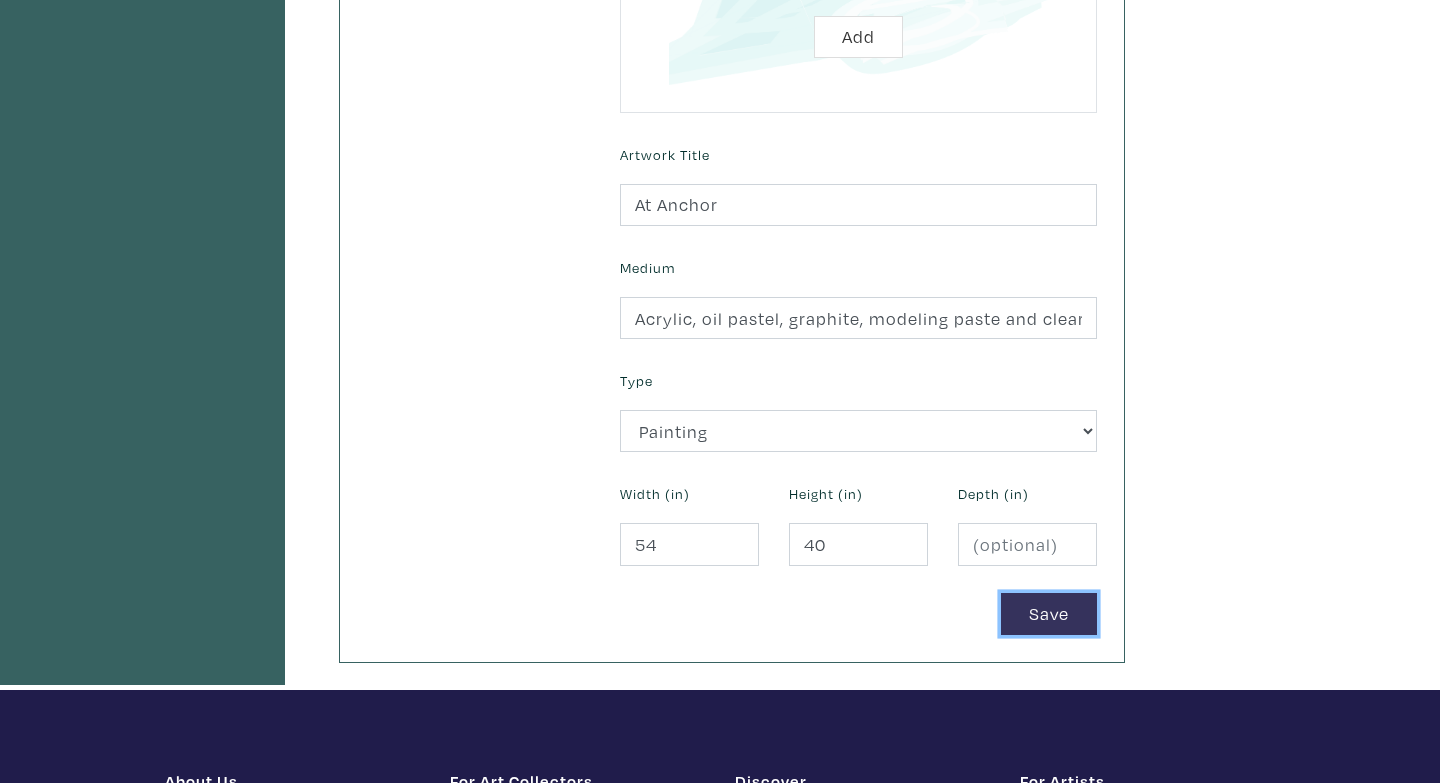 click on "Save" at bounding box center (1049, 614) 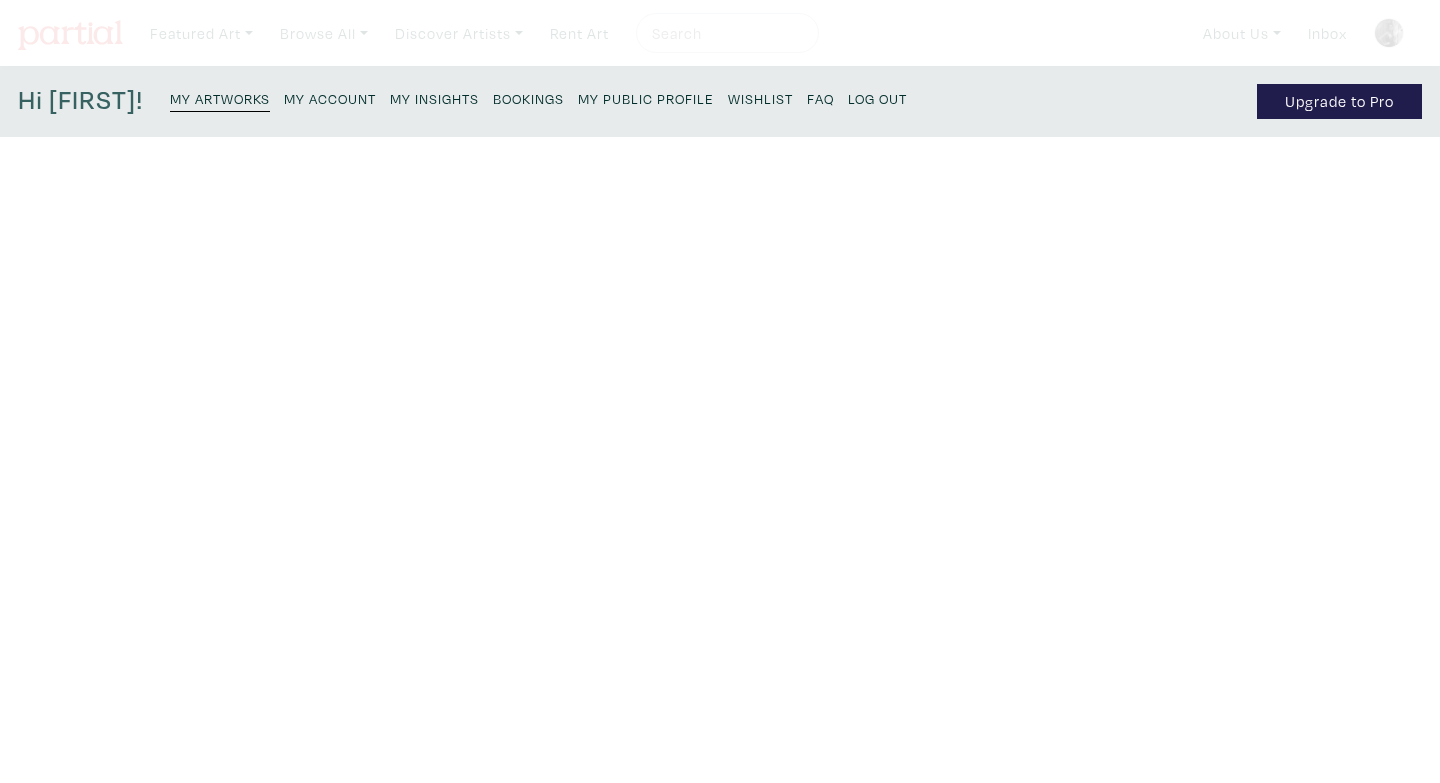 scroll, scrollTop: 0, scrollLeft: 0, axis: both 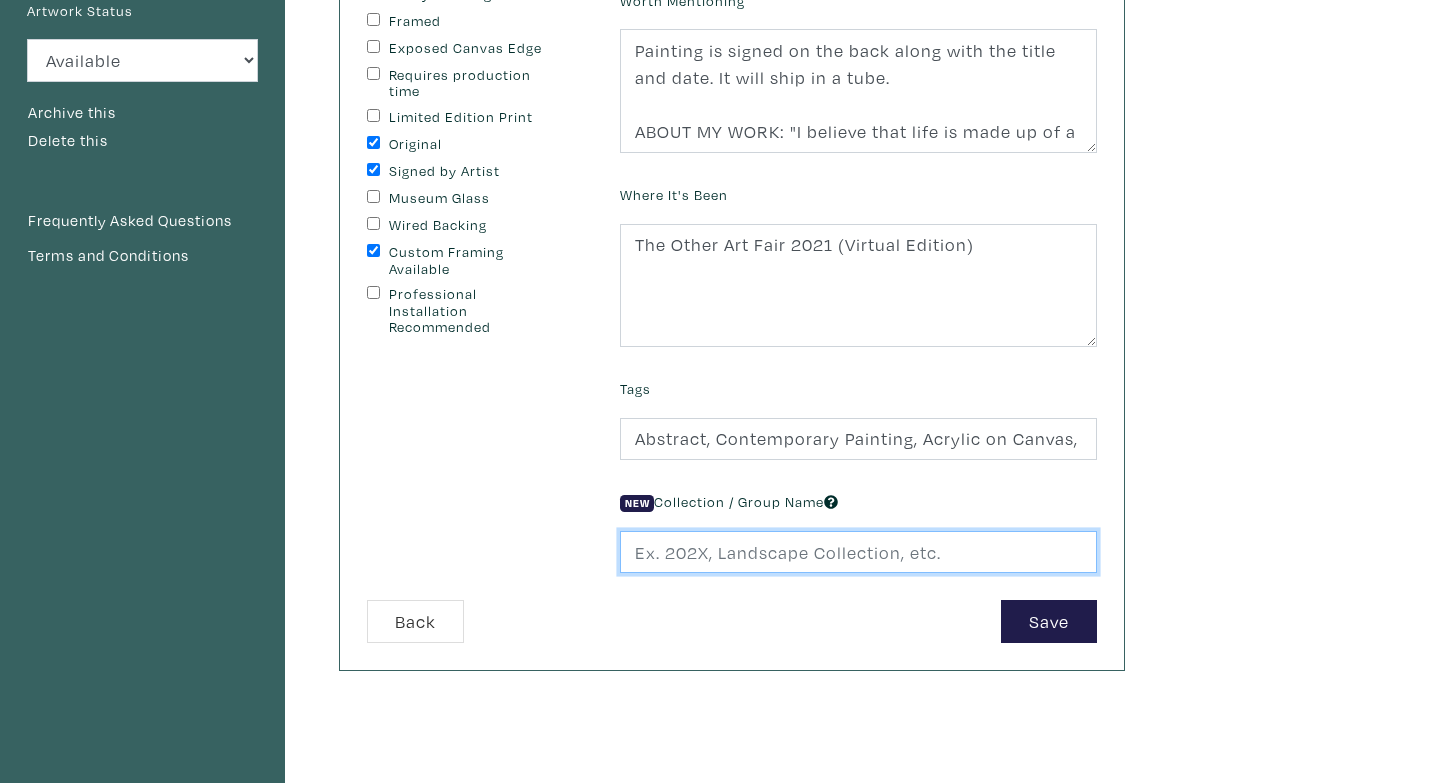 click at bounding box center [858, 552] 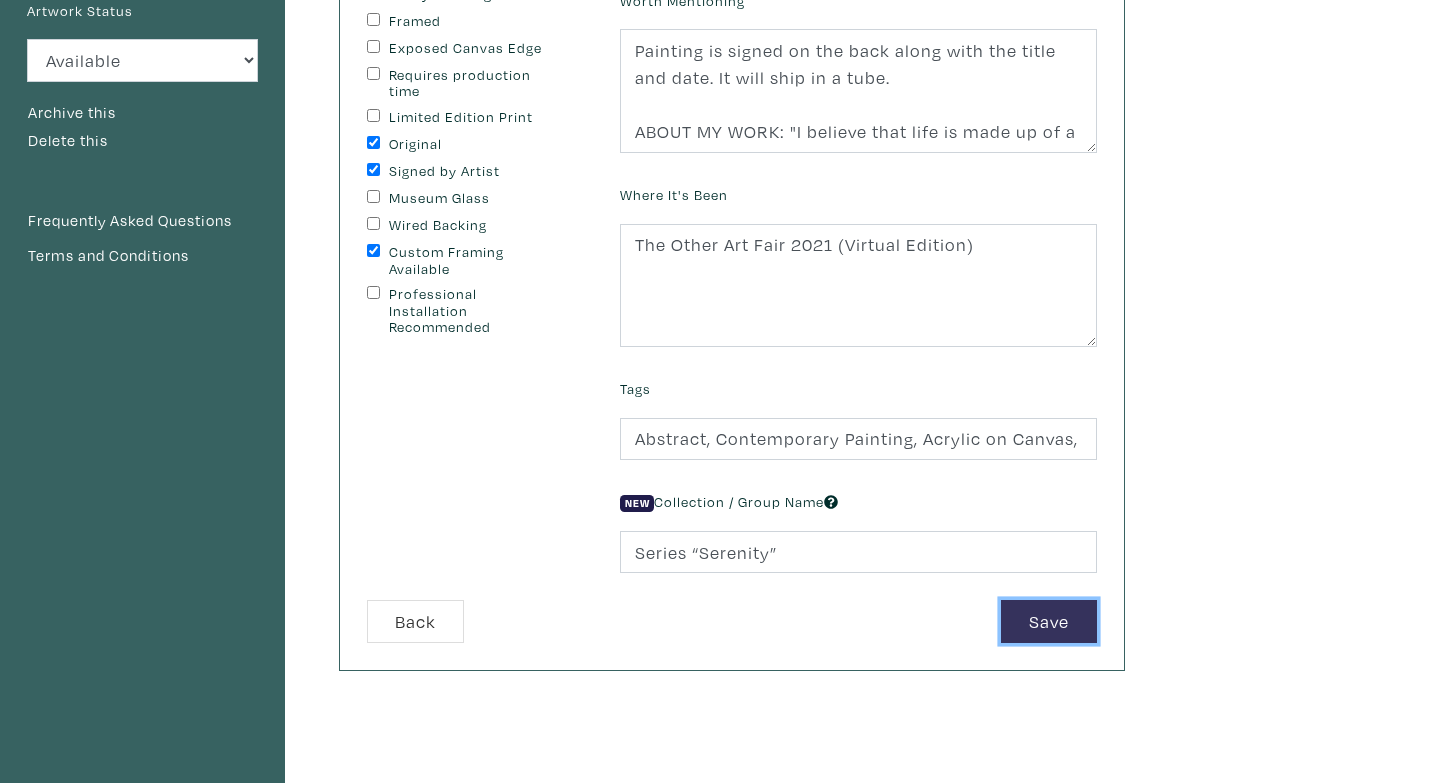 click on "Save" at bounding box center [1049, 621] 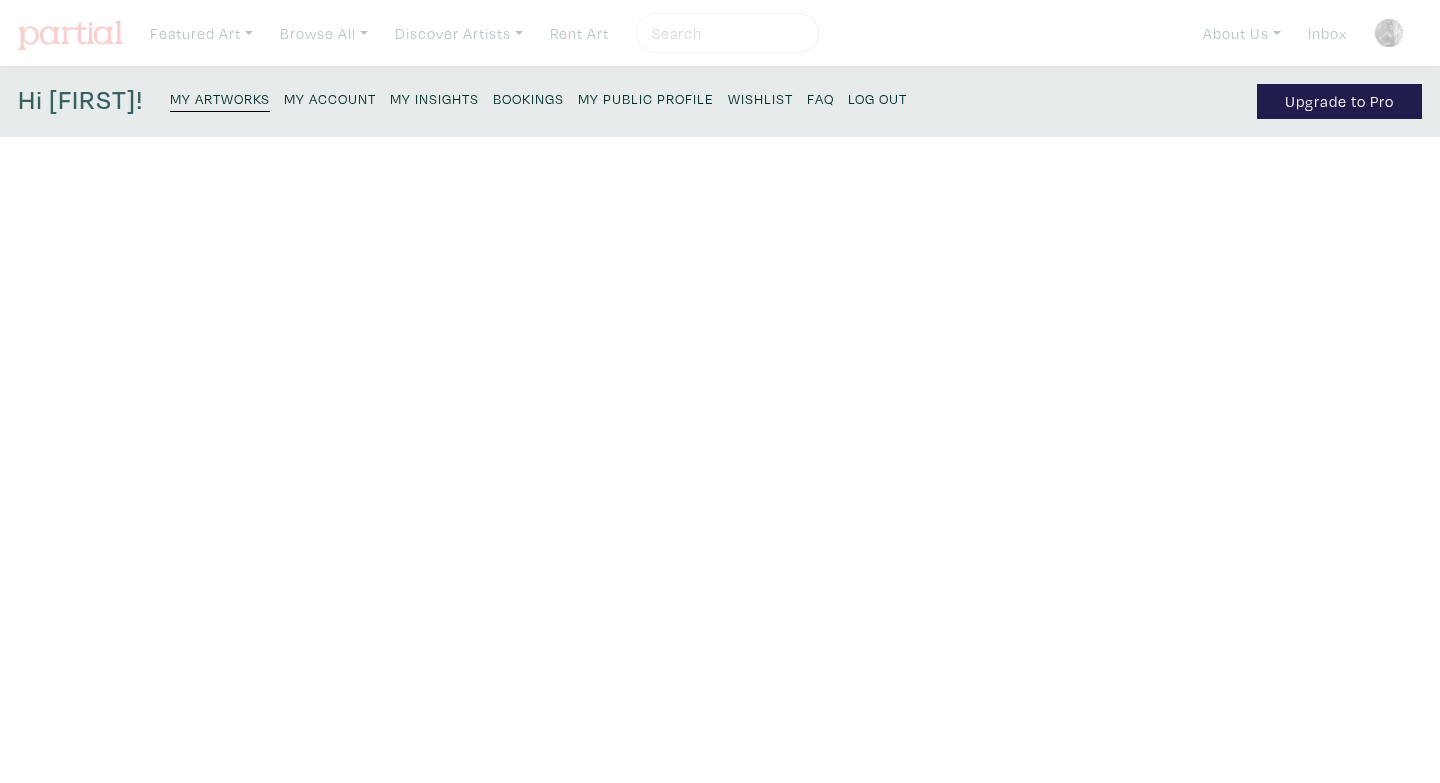scroll, scrollTop: 0, scrollLeft: 0, axis: both 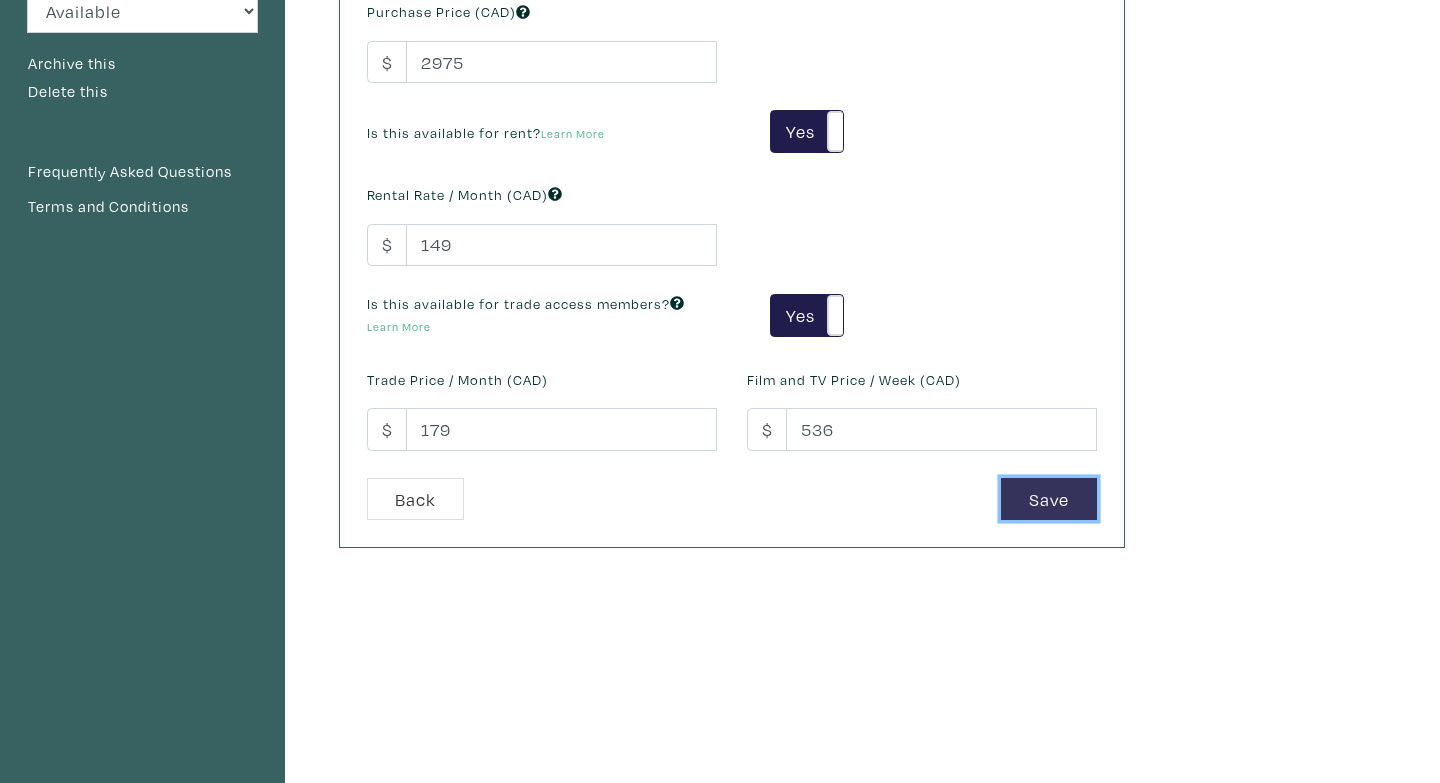 click on "Save" at bounding box center (1049, 499) 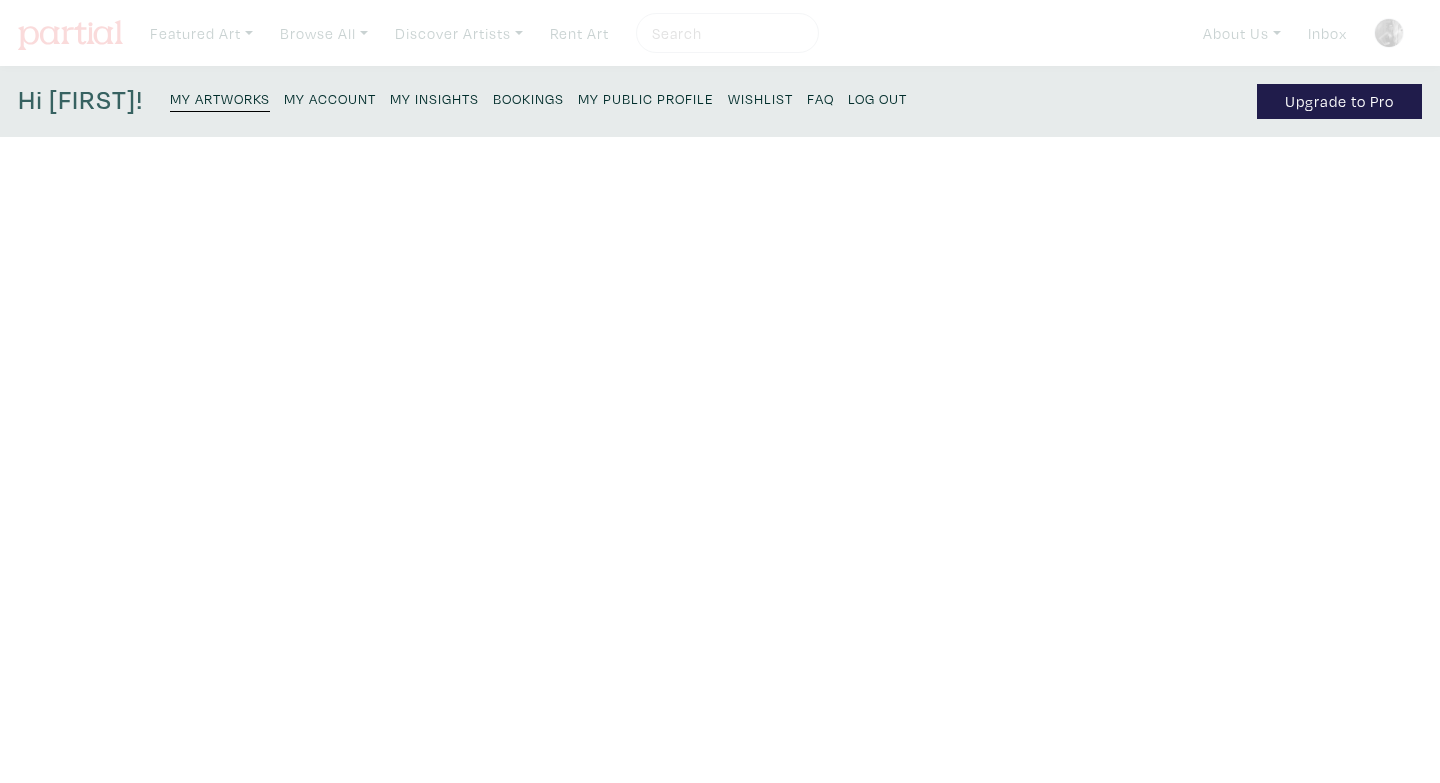 scroll, scrollTop: 0, scrollLeft: 0, axis: both 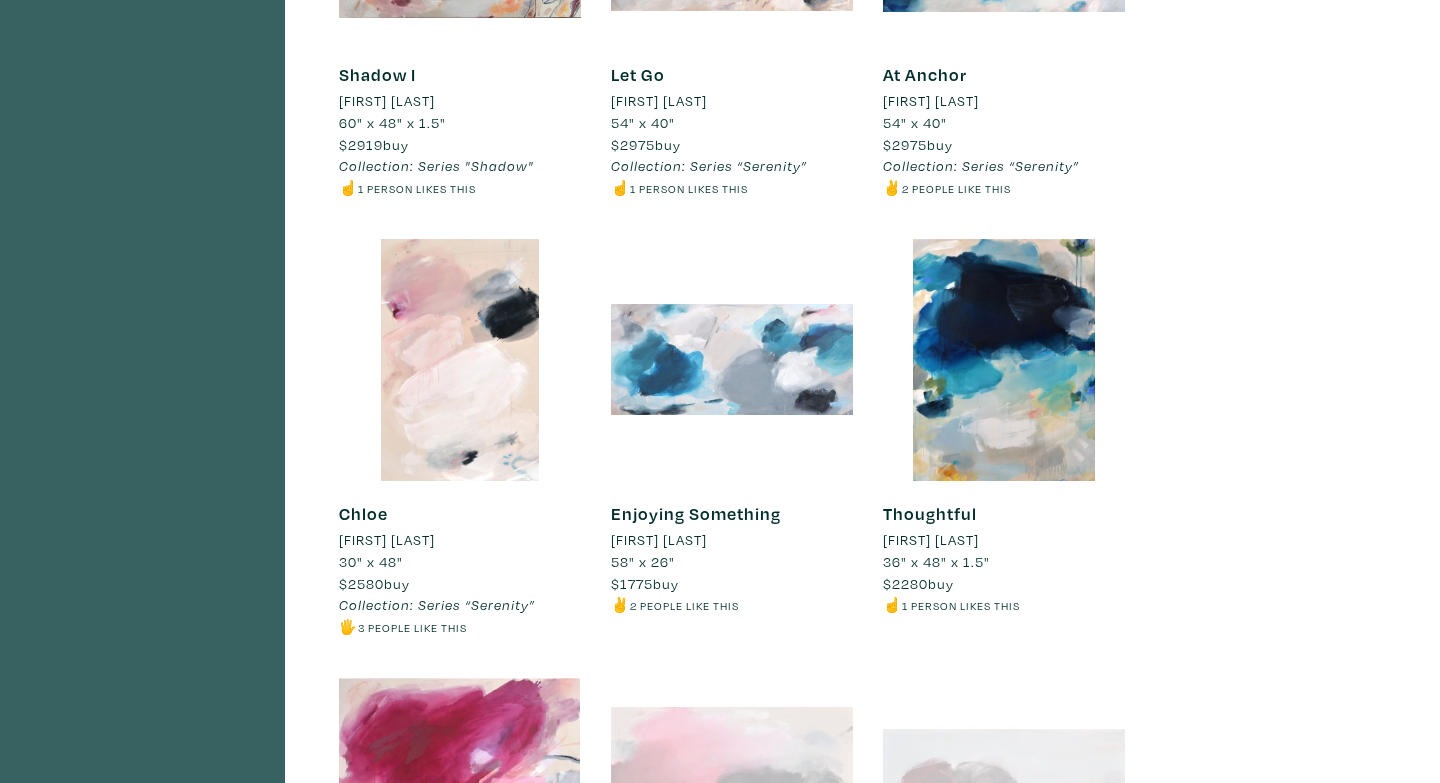 click at bounding box center (732, 360) 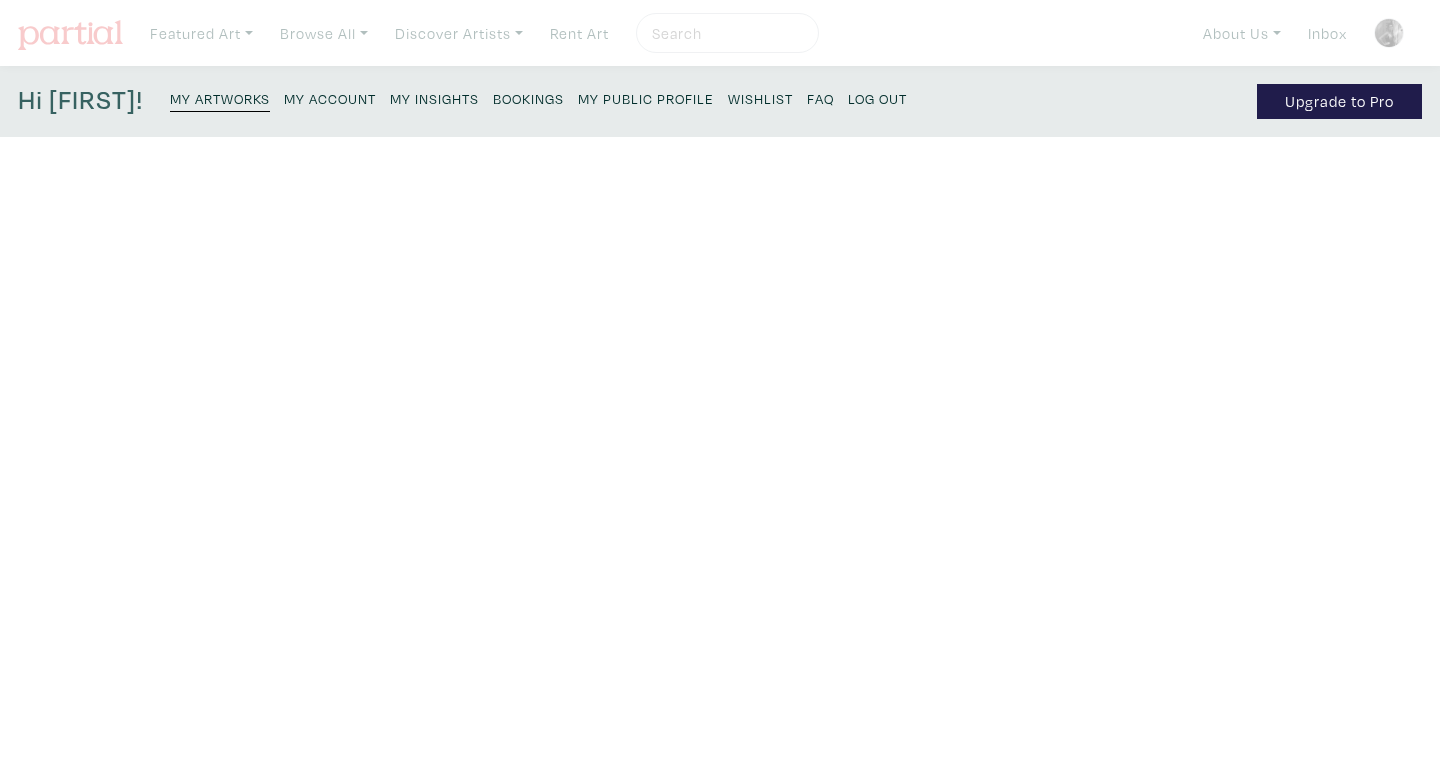 scroll, scrollTop: 0, scrollLeft: 0, axis: both 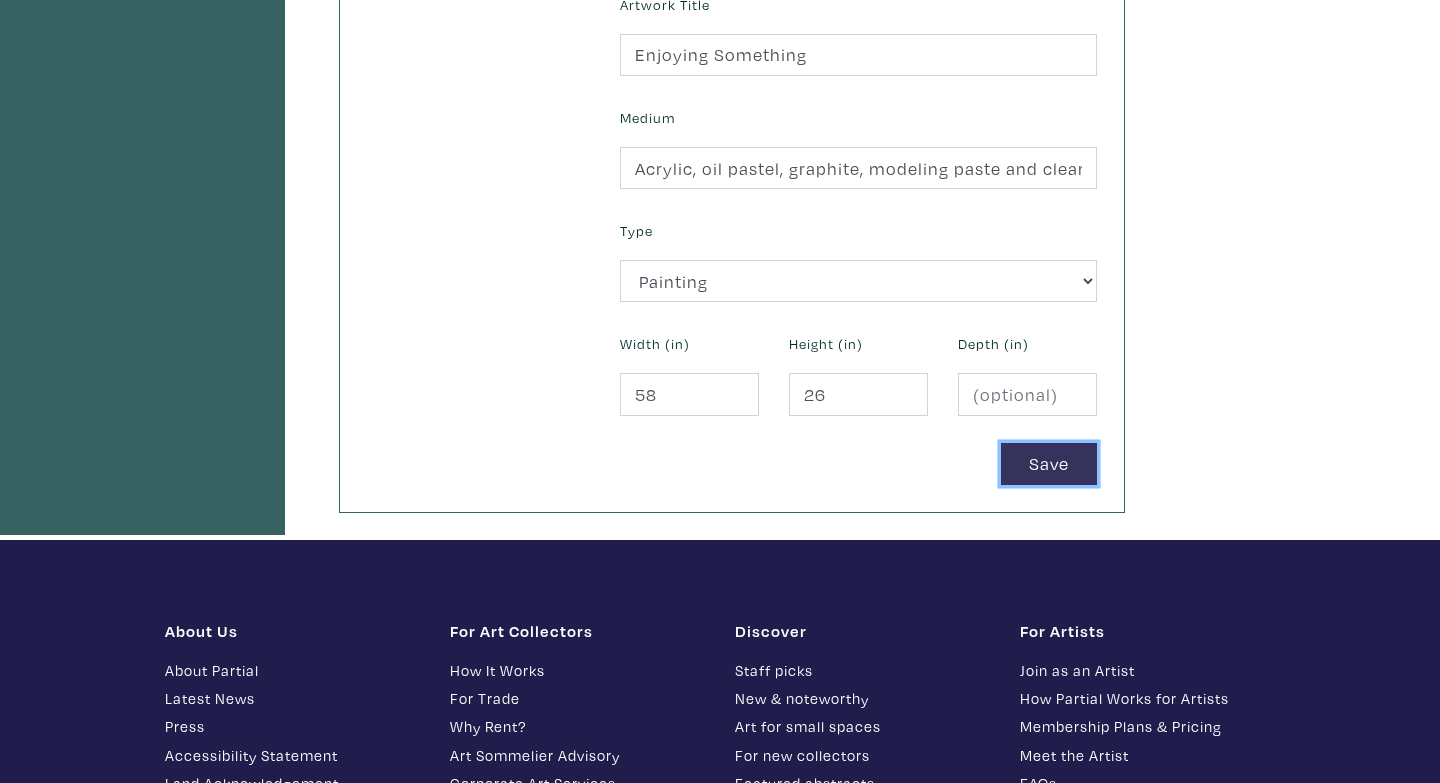 click on "Save" at bounding box center [1049, 464] 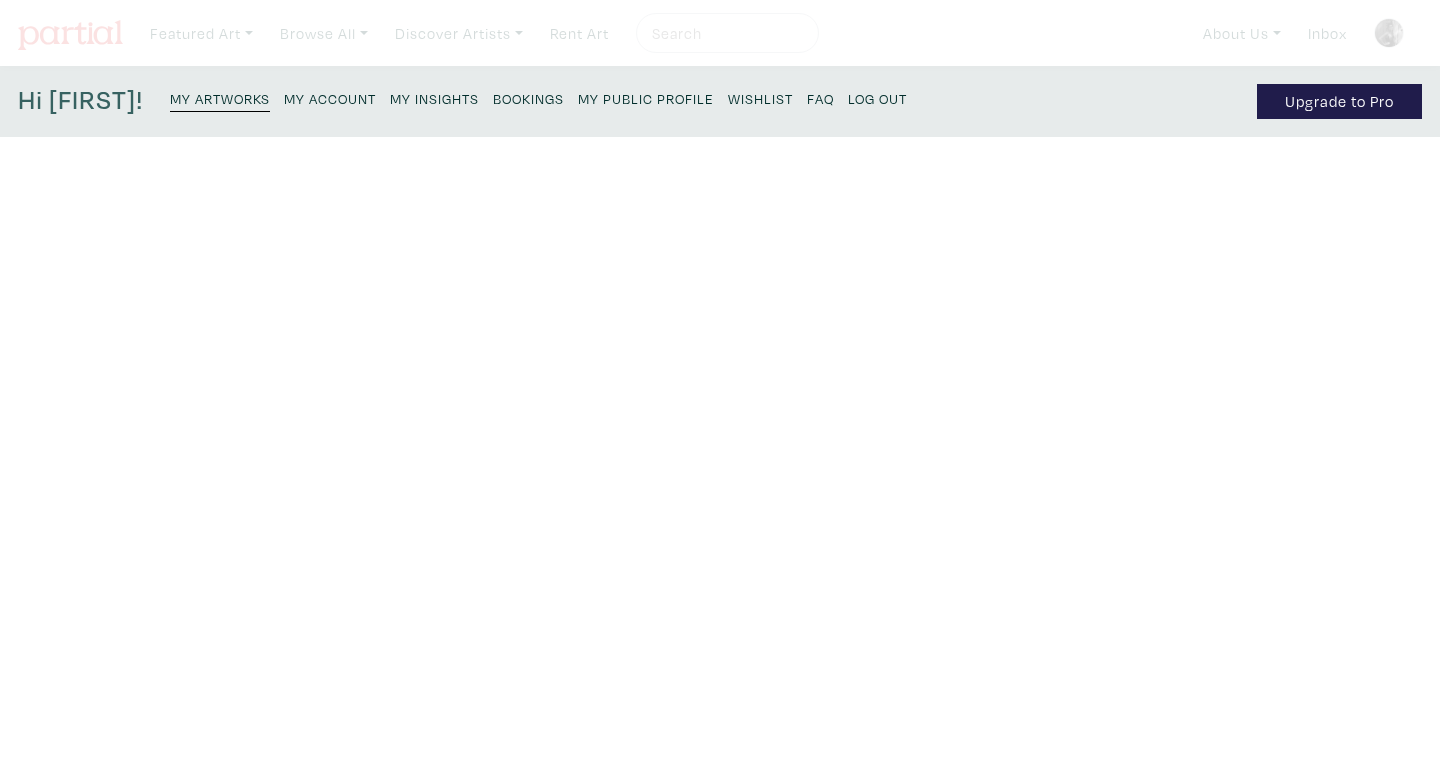 scroll, scrollTop: 0, scrollLeft: 0, axis: both 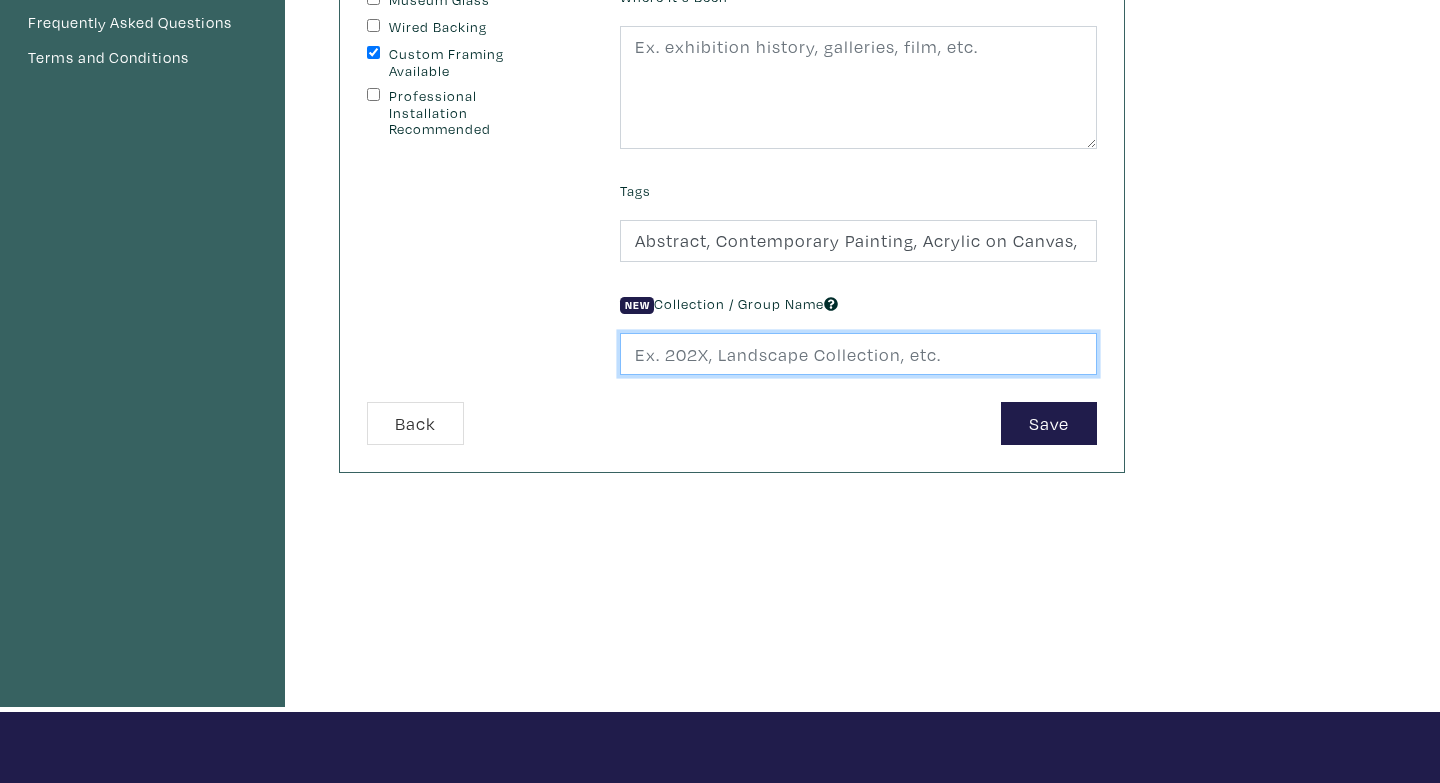 click at bounding box center [858, 354] 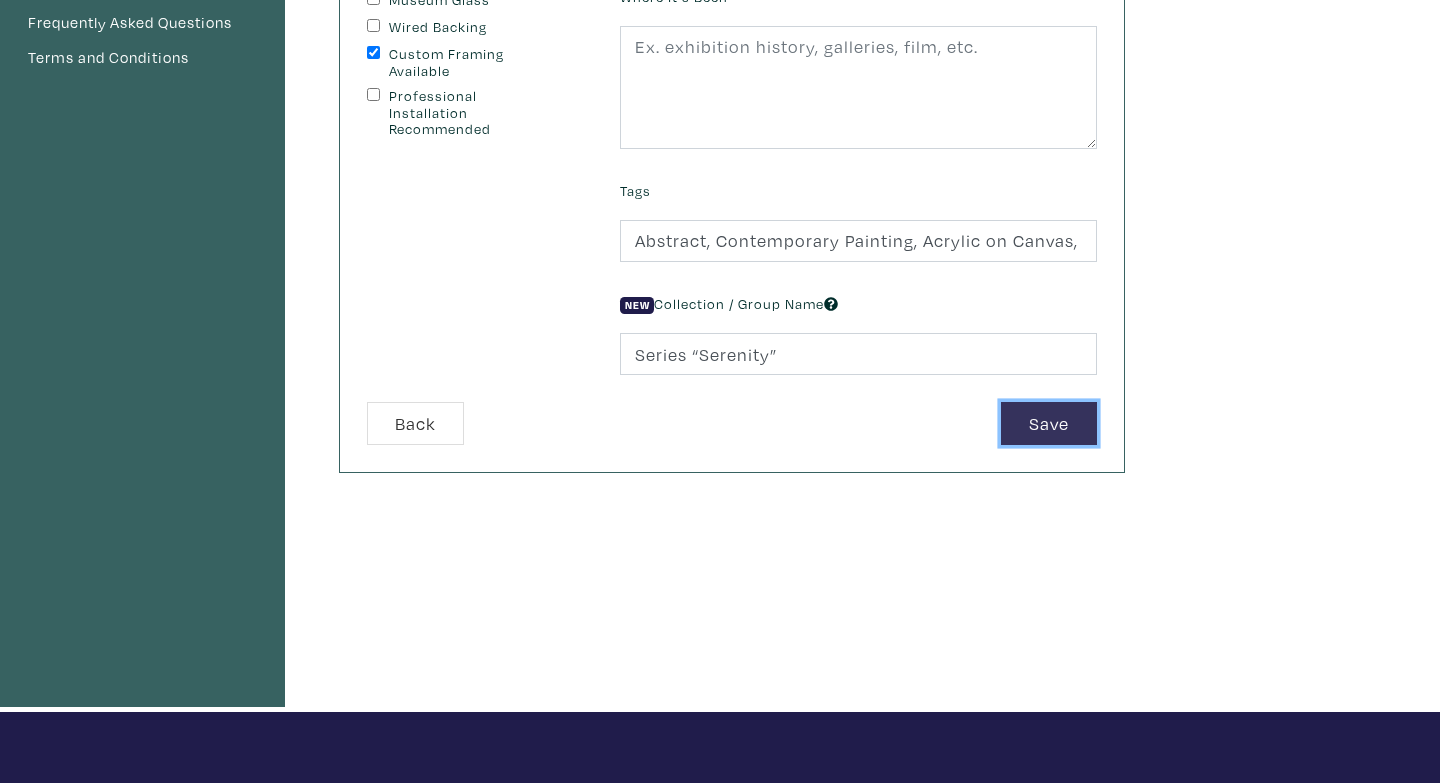 click on "Save" at bounding box center (1049, 423) 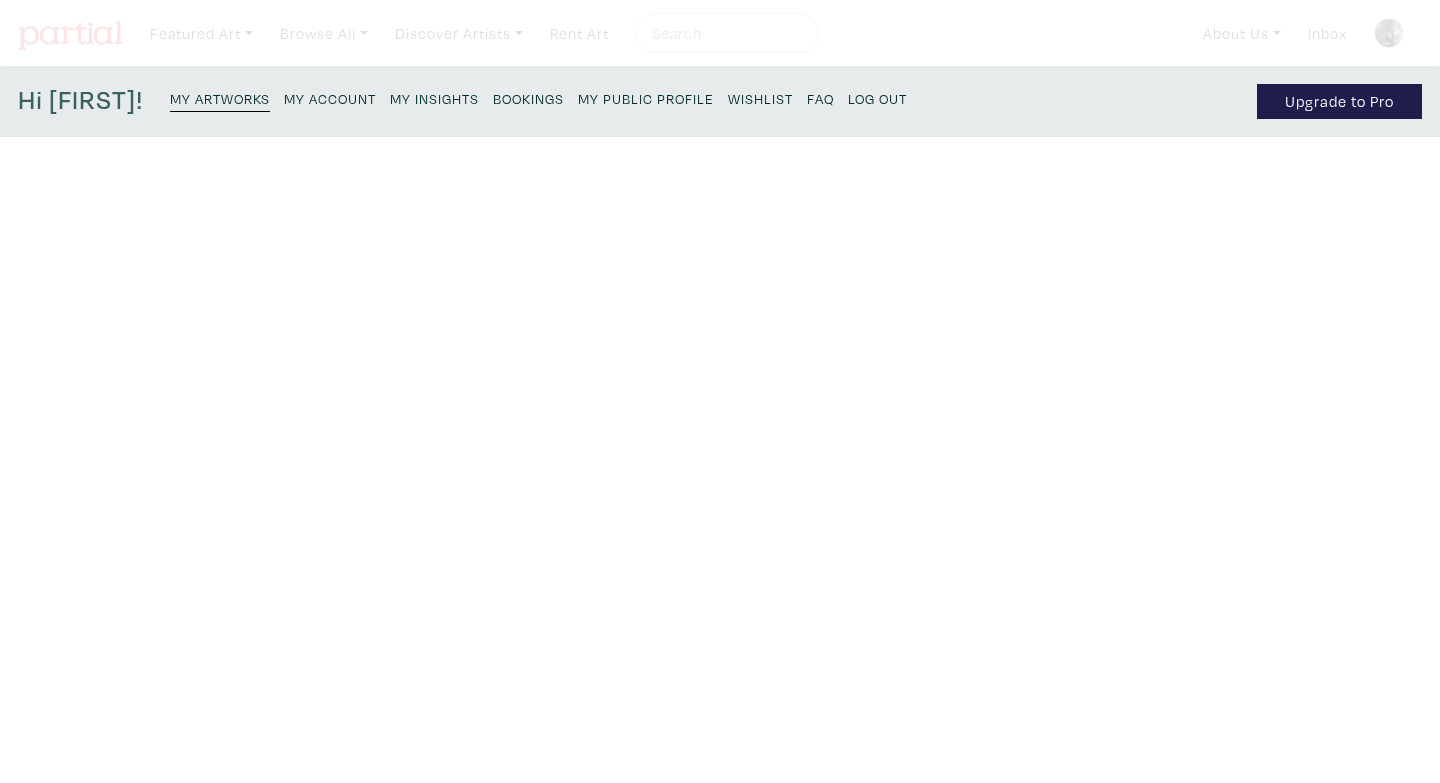 scroll, scrollTop: 0, scrollLeft: 0, axis: both 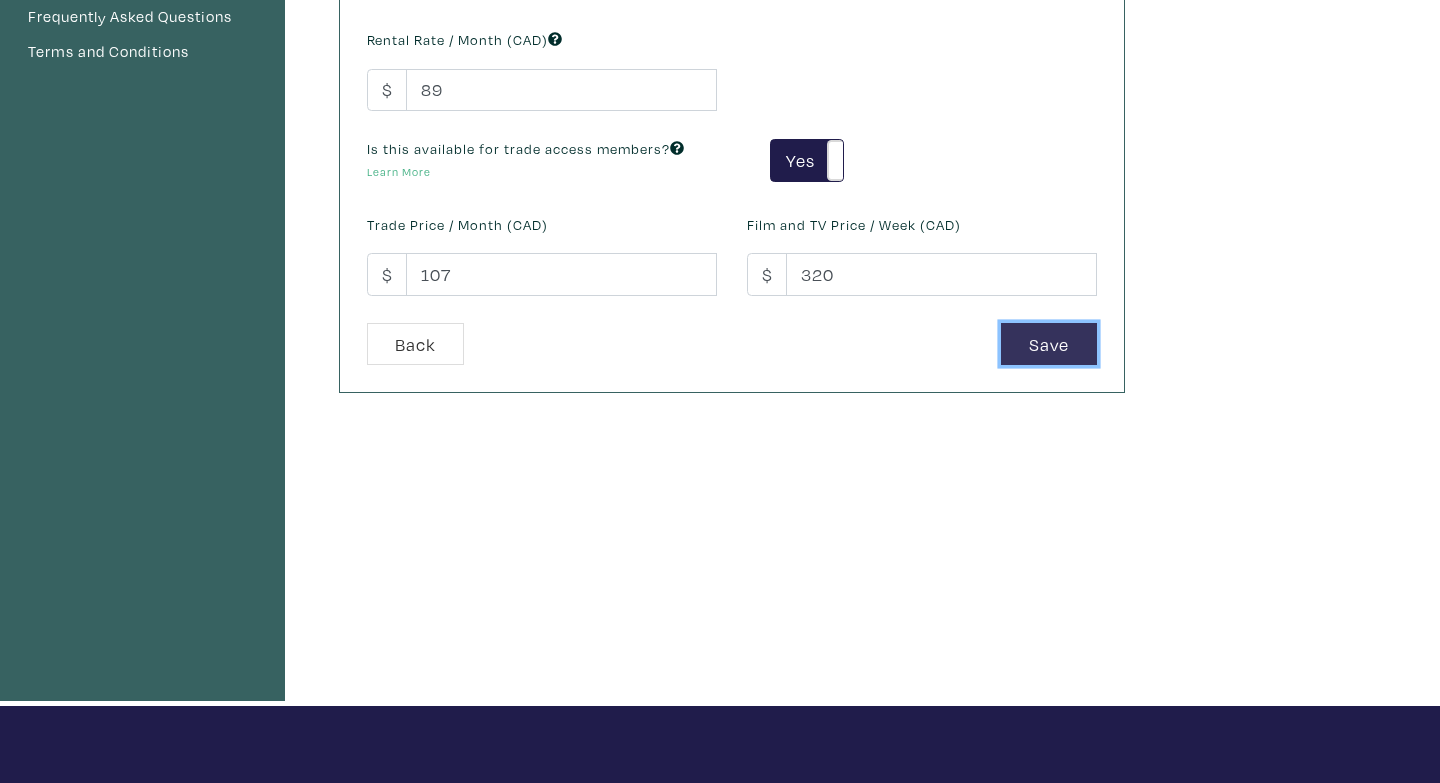 click on "Save" at bounding box center [1049, 344] 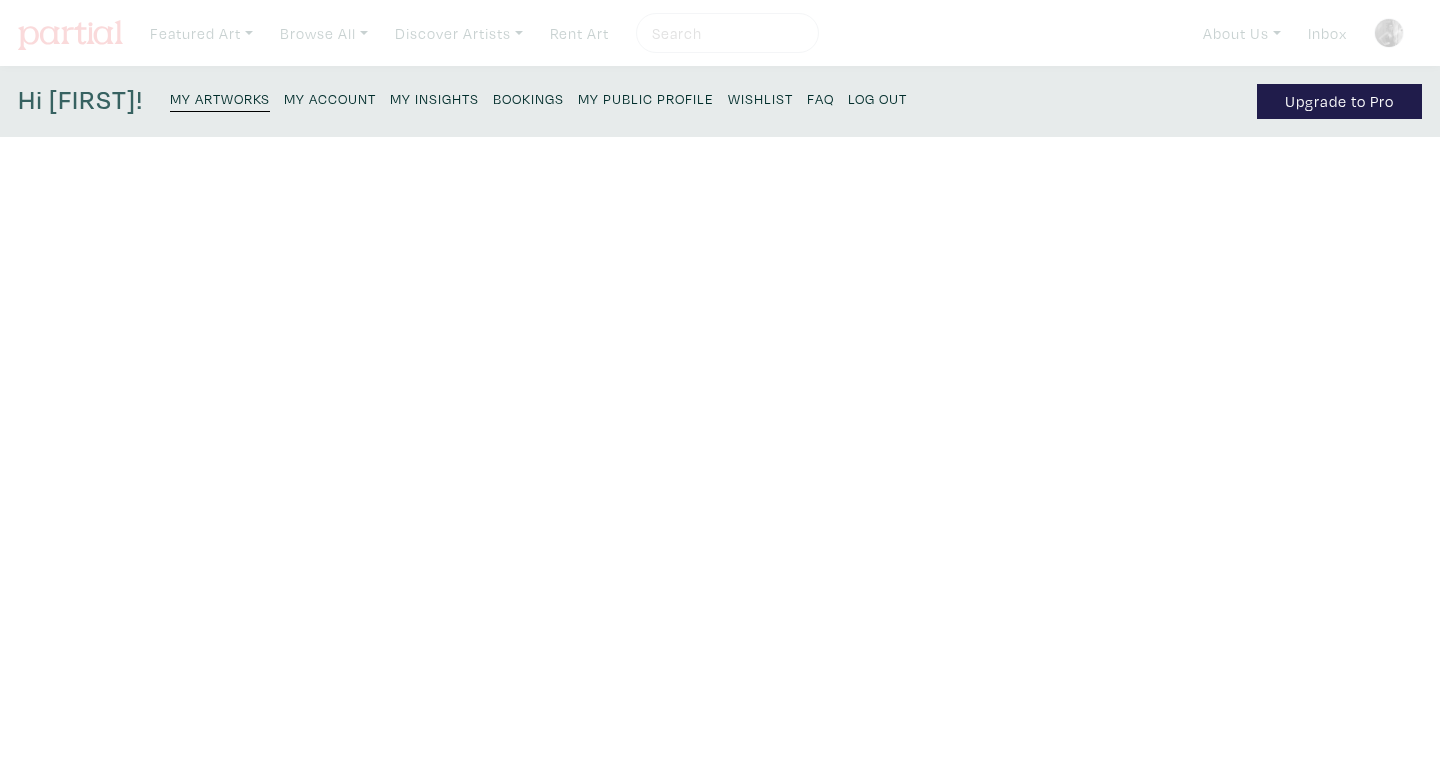 scroll, scrollTop: 0, scrollLeft: 0, axis: both 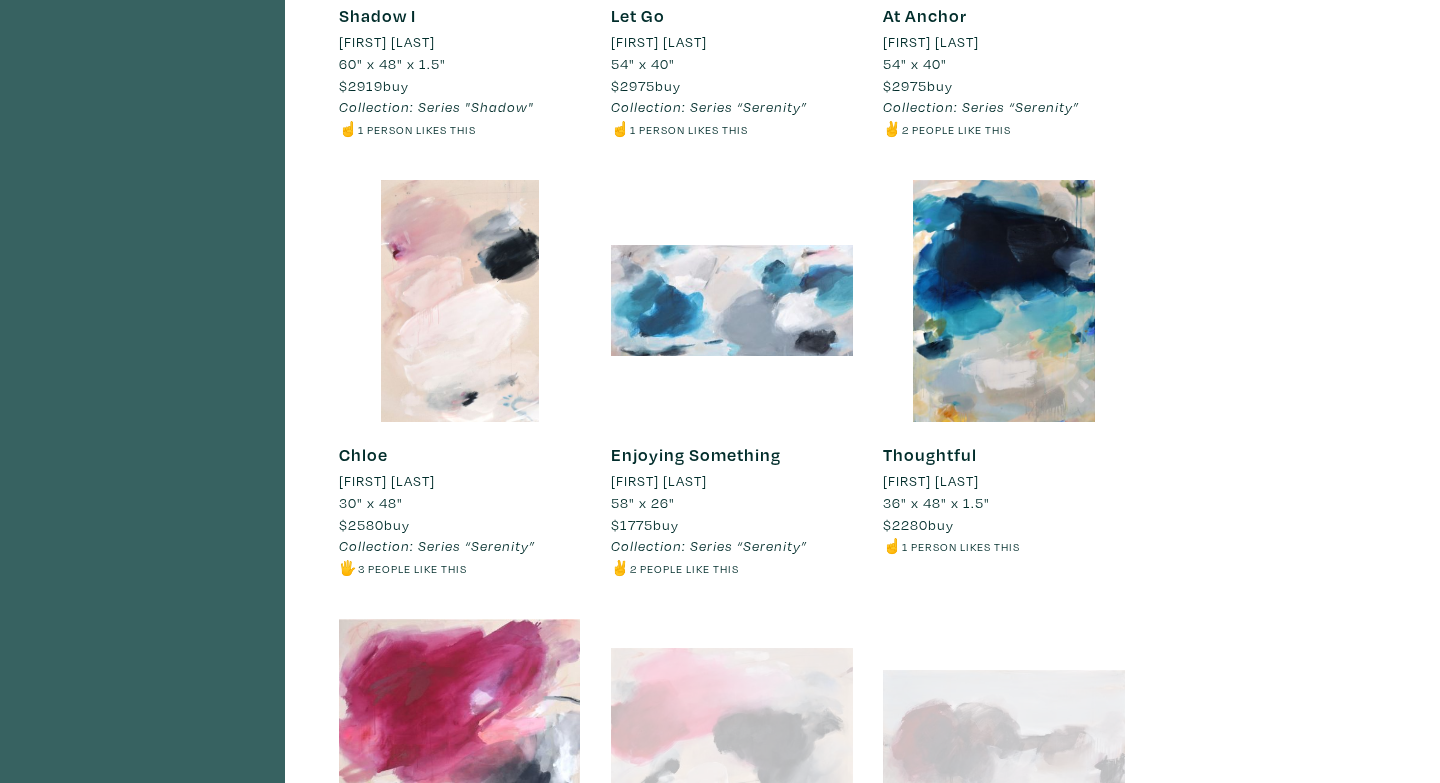 click at bounding box center (1004, 301) 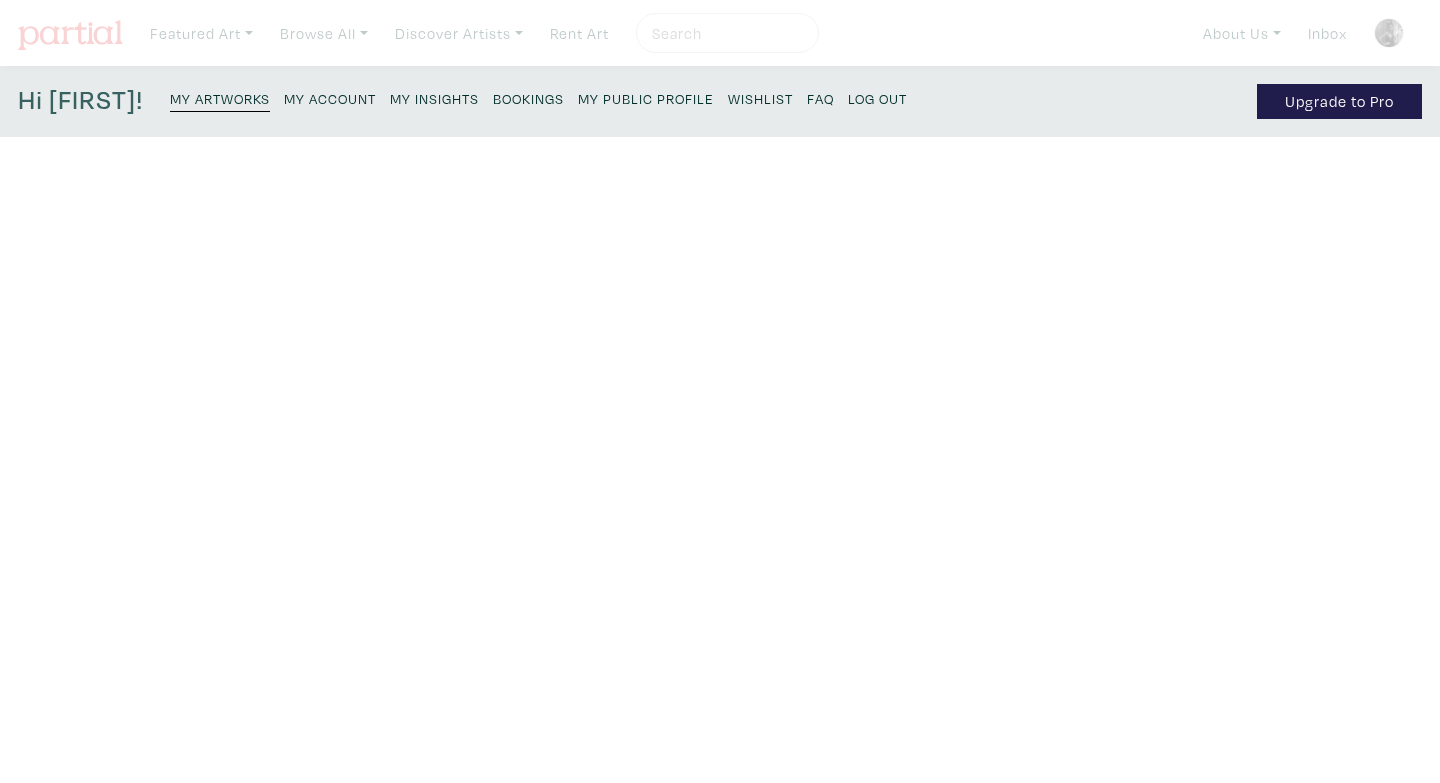 scroll, scrollTop: 0, scrollLeft: 0, axis: both 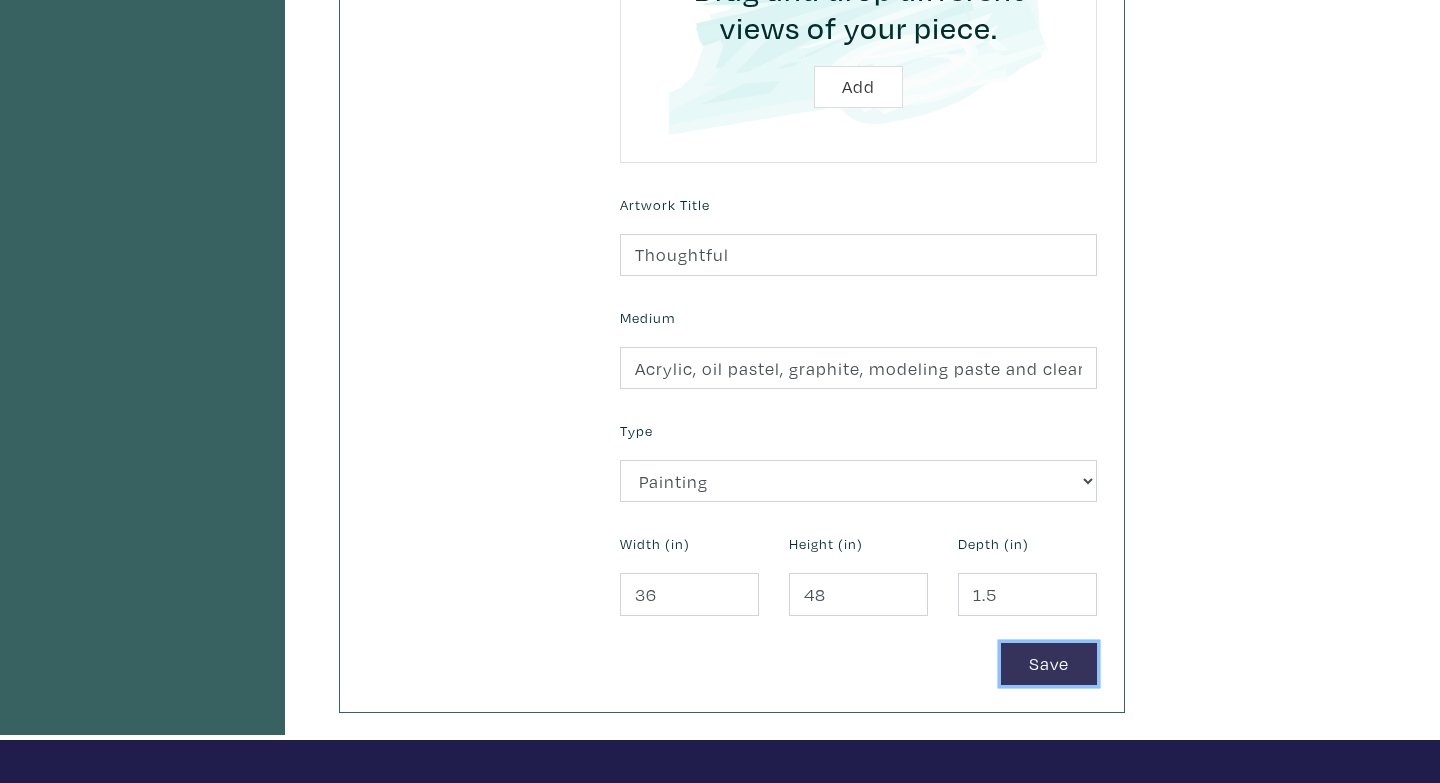 click on "Save" at bounding box center [1049, 664] 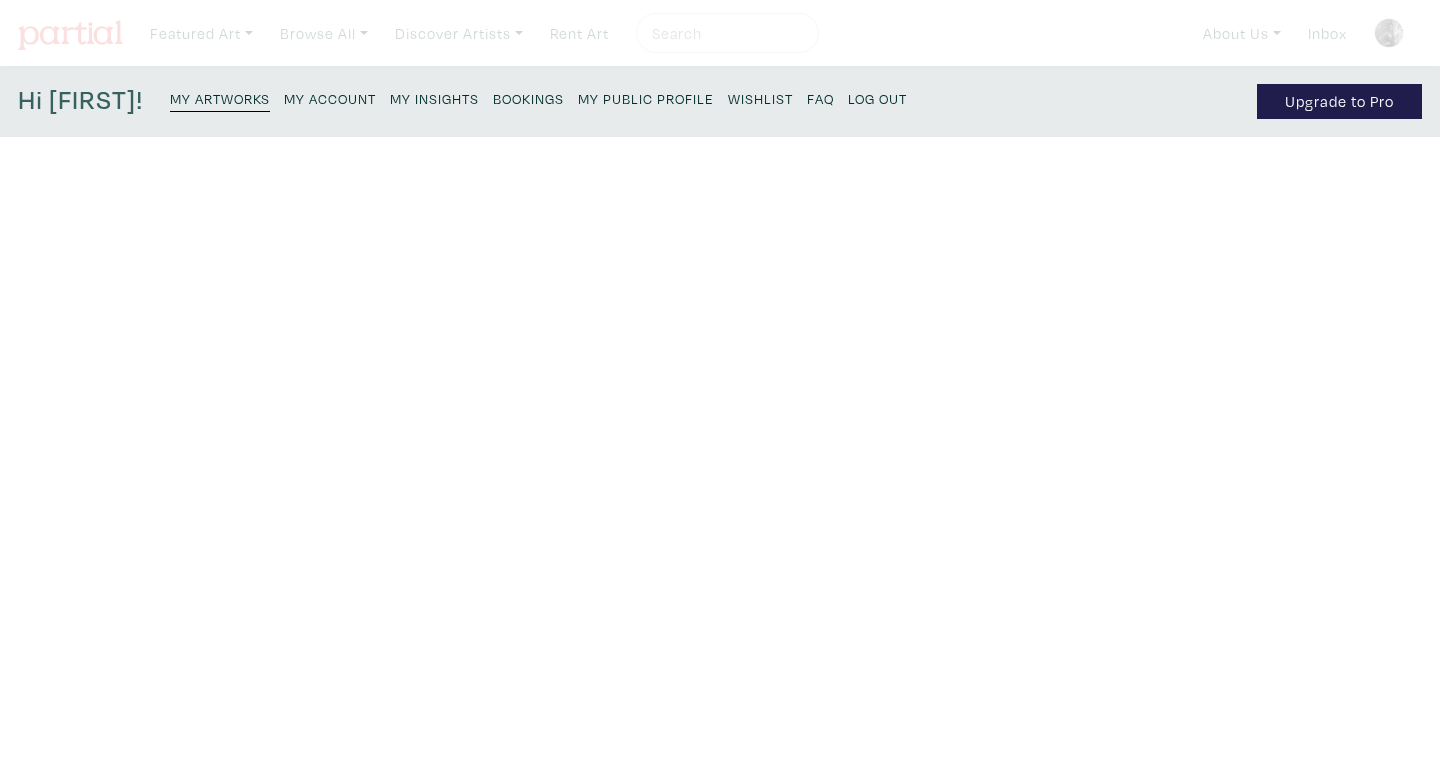 scroll, scrollTop: 0, scrollLeft: 0, axis: both 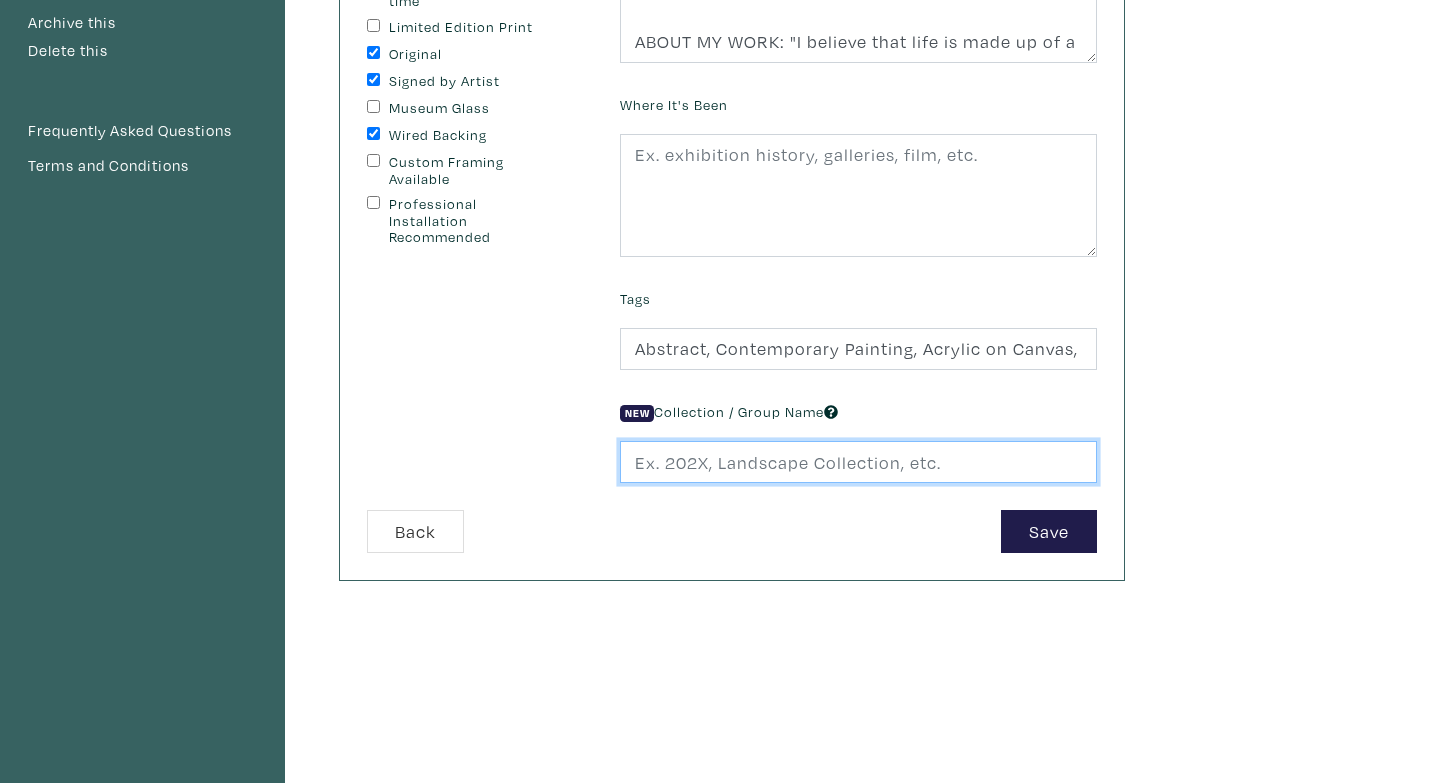 click at bounding box center [858, 462] 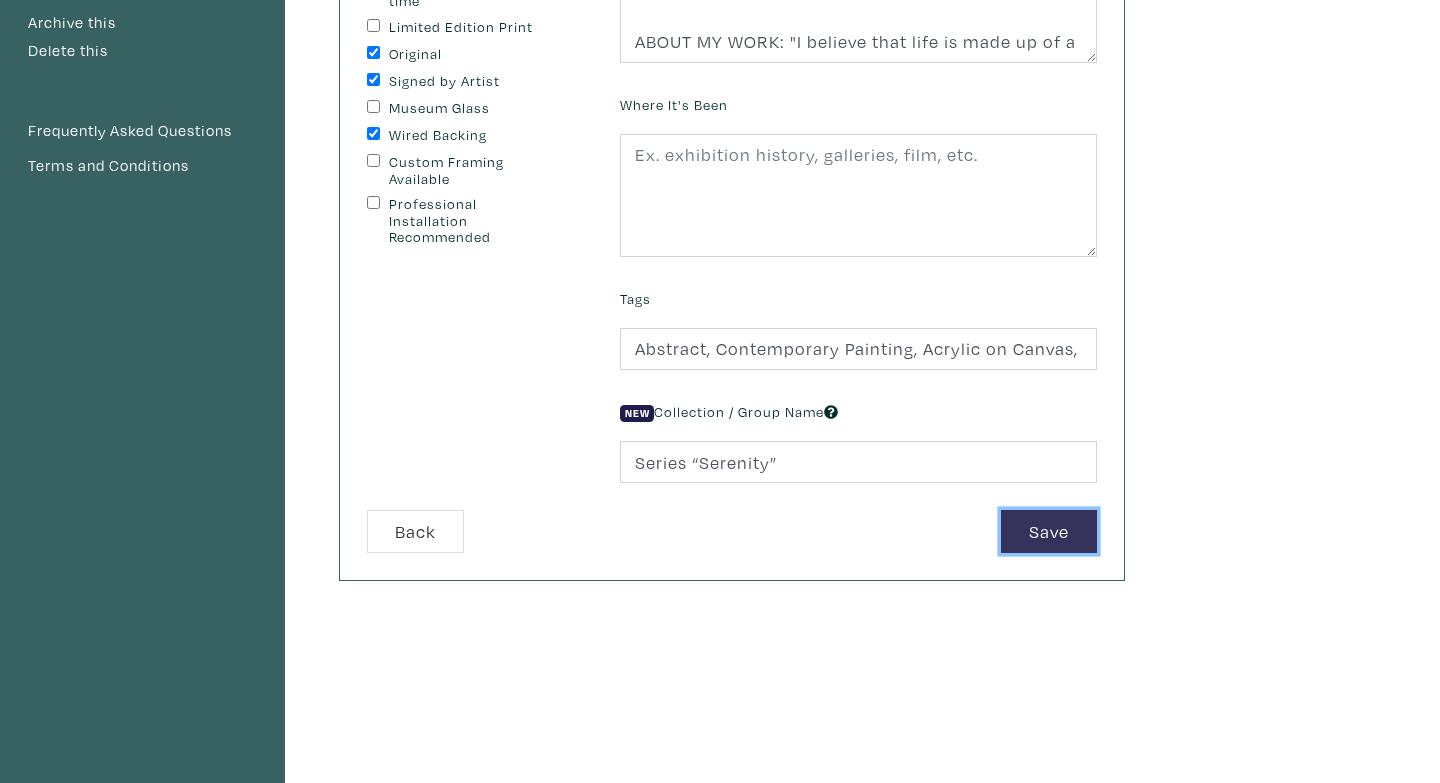 click on "Save" at bounding box center (1049, 531) 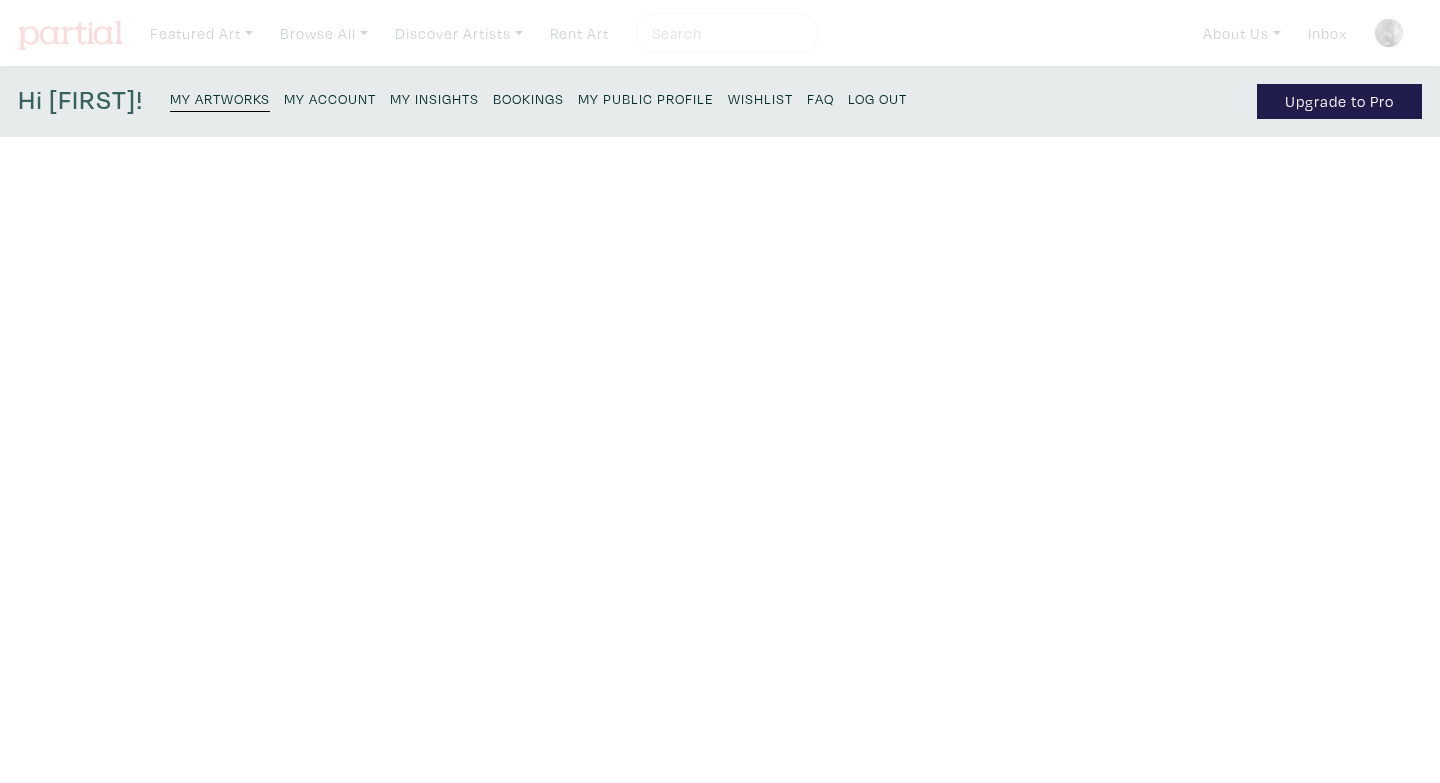 scroll, scrollTop: 0, scrollLeft: 0, axis: both 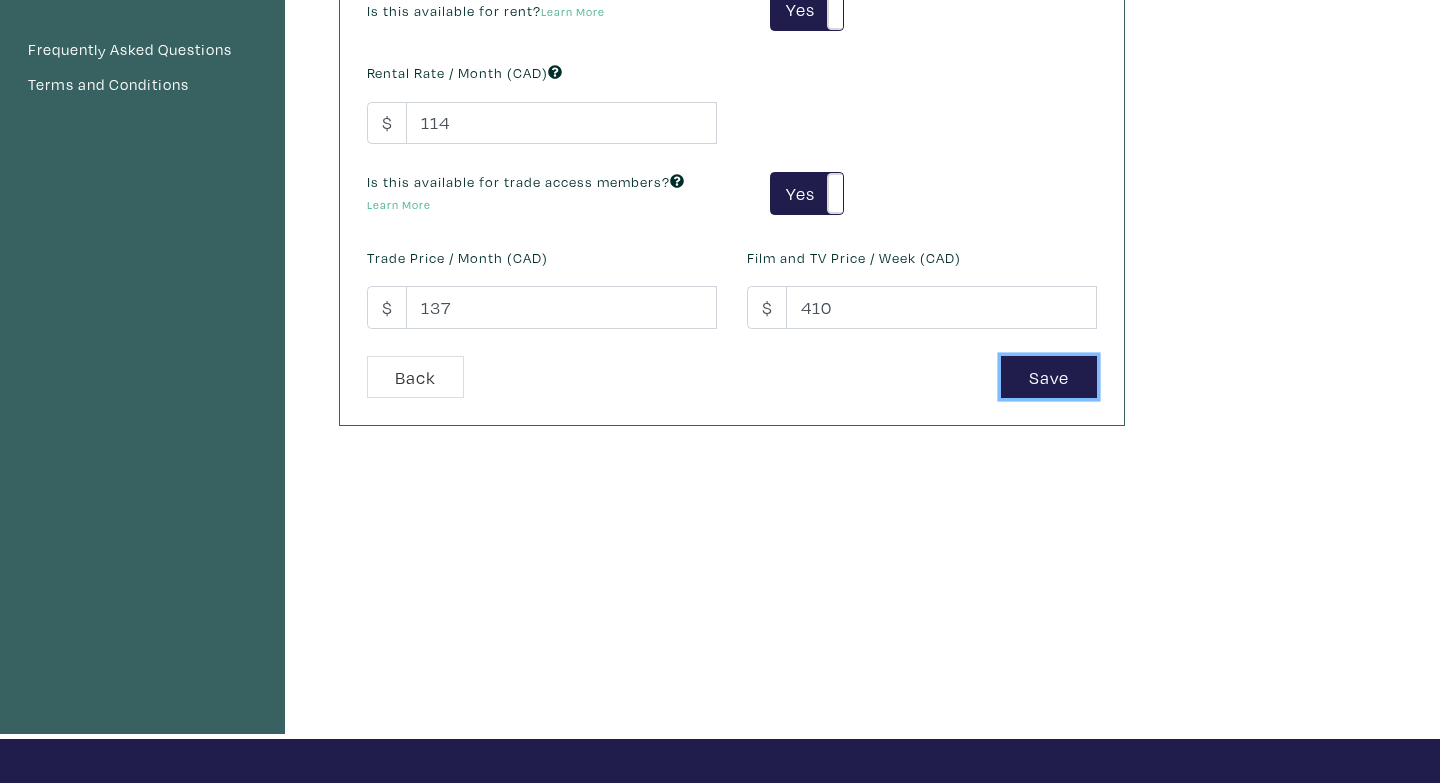 click on "Save" at bounding box center (1049, 377) 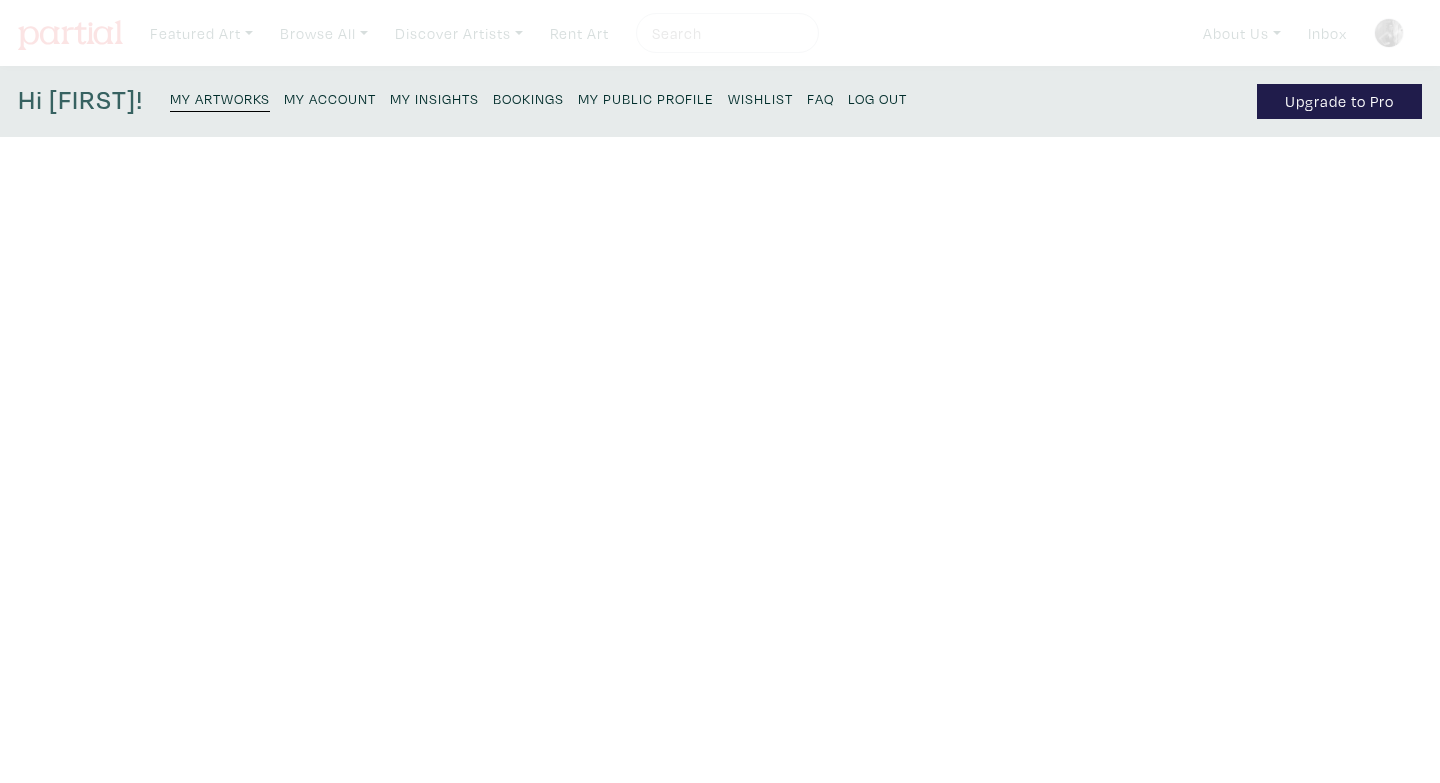 scroll, scrollTop: 0, scrollLeft: 0, axis: both 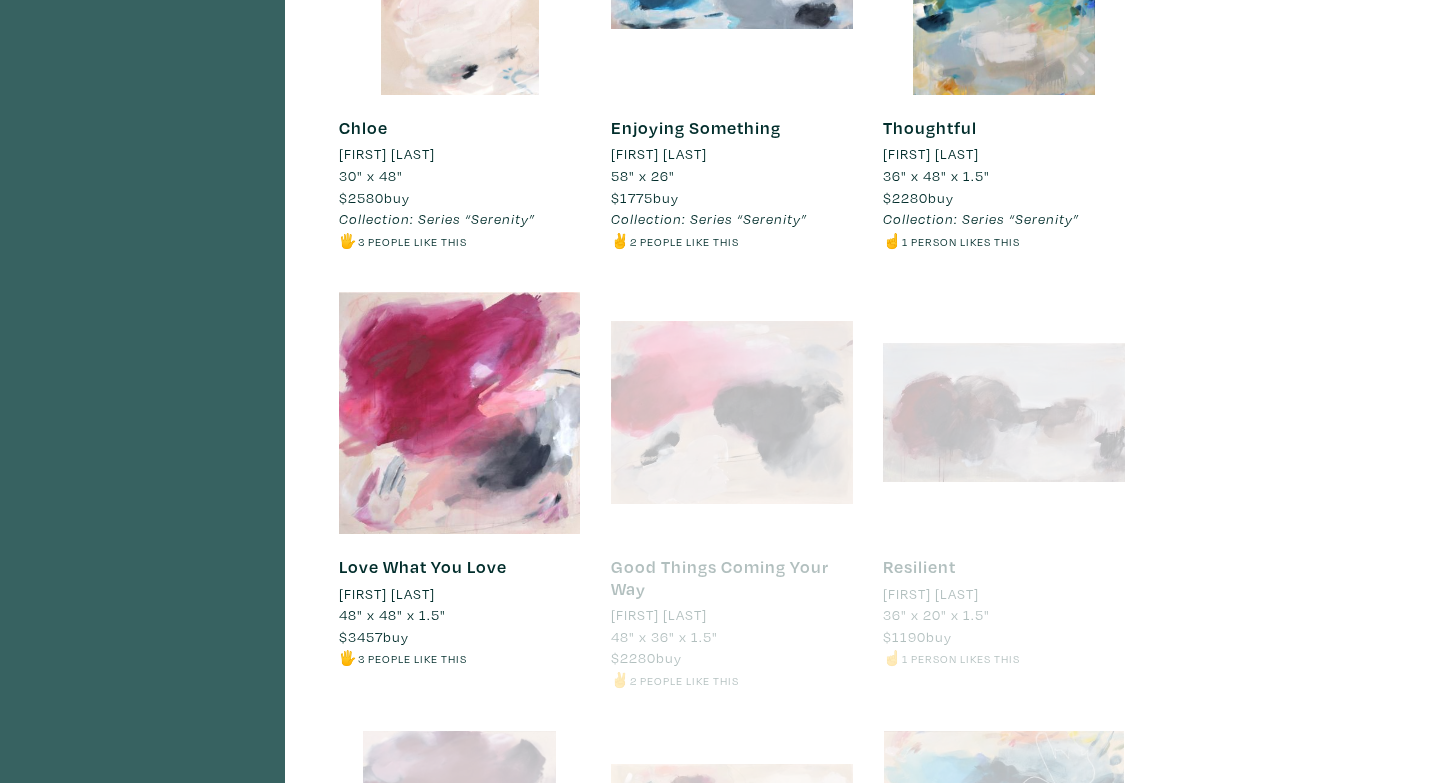 click at bounding box center (460, 413) 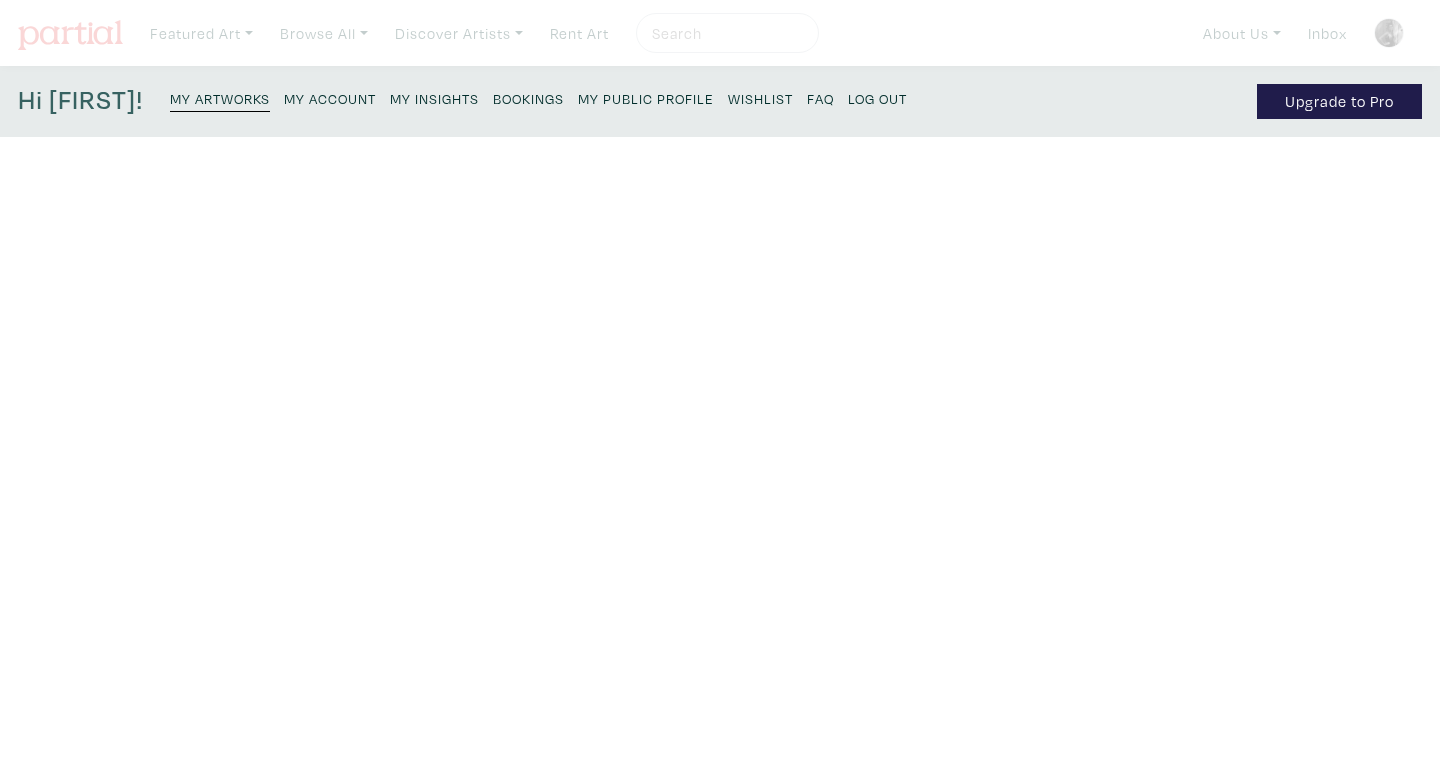 scroll, scrollTop: 0, scrollLeft: 0, axis: both 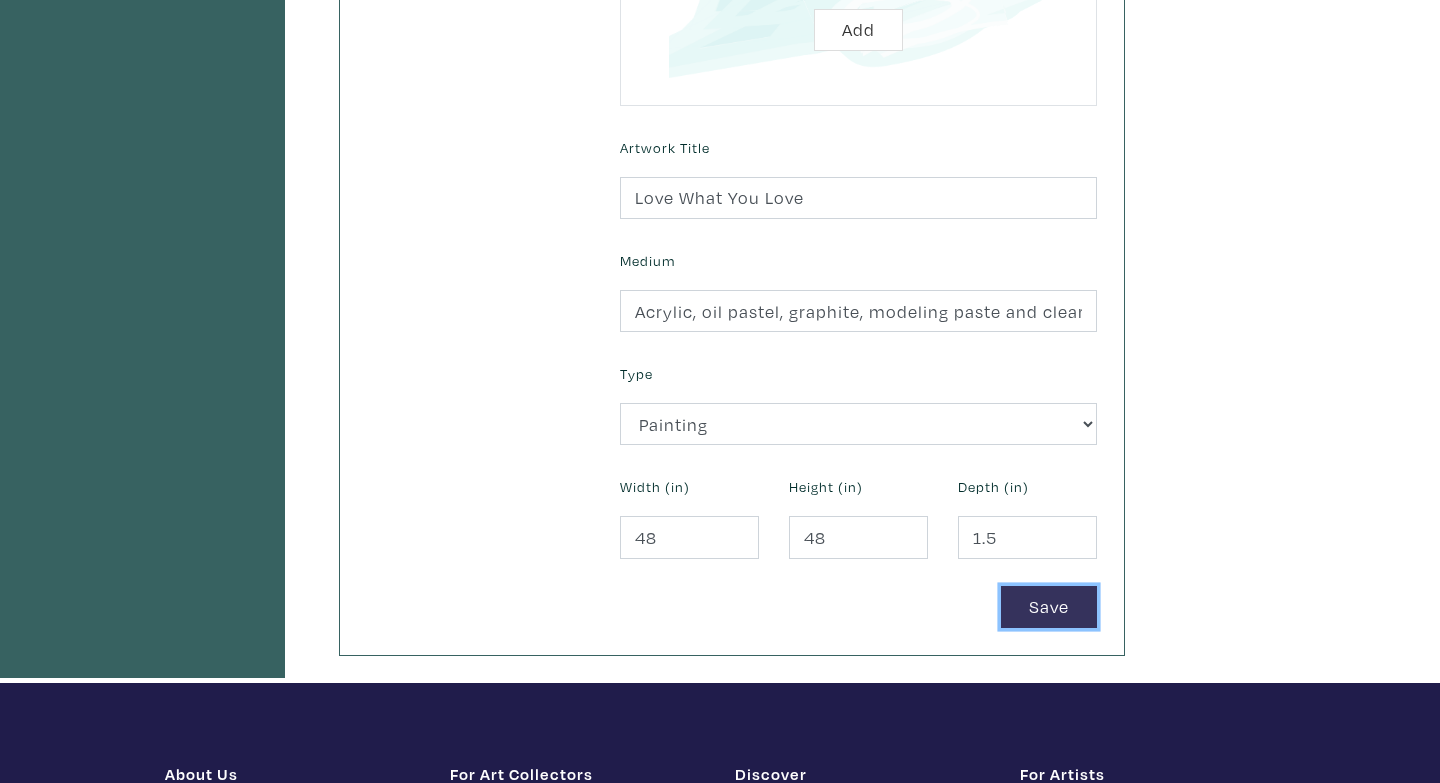 click on "Save" at bounding box center [1049, 607] 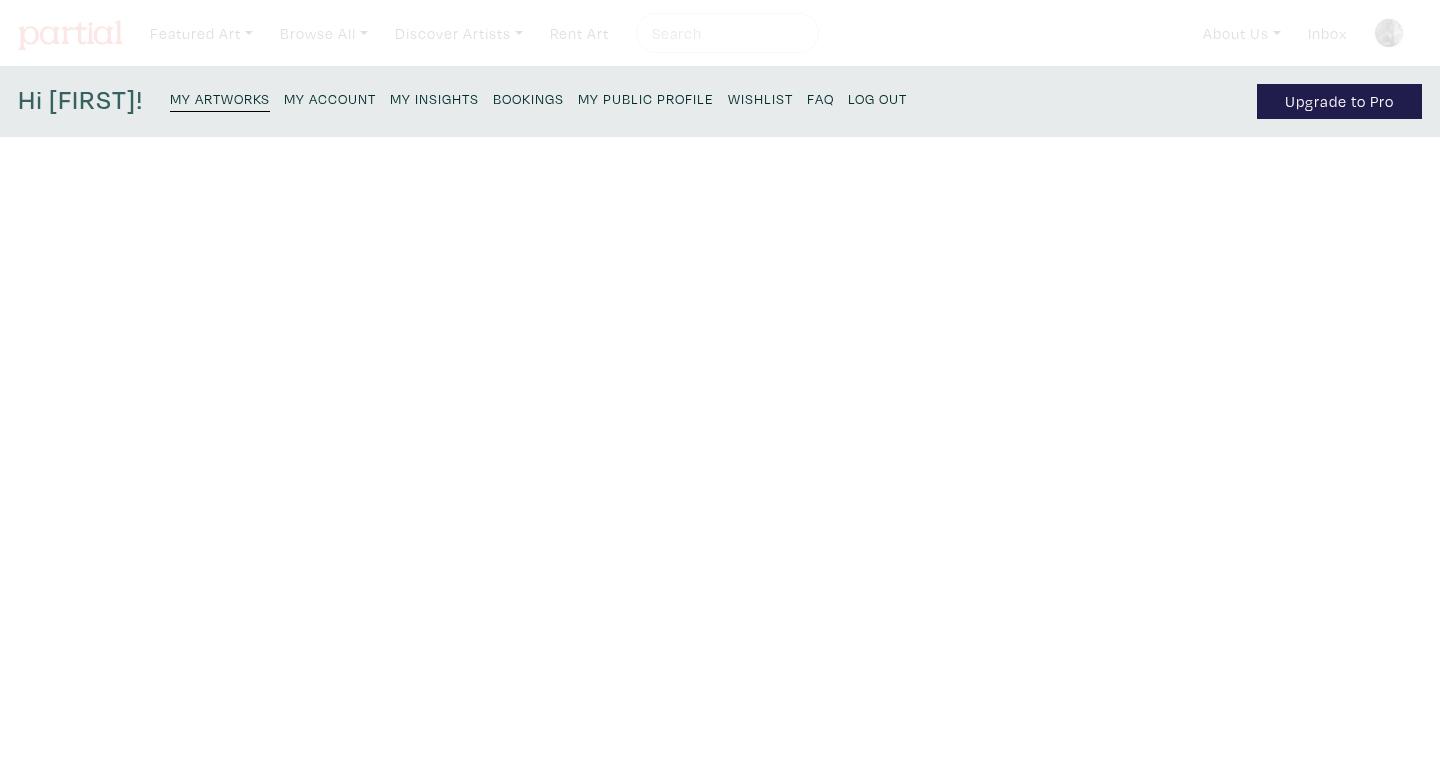 scroll, scrollTop: 0, scrollLeft: 0, axis: both 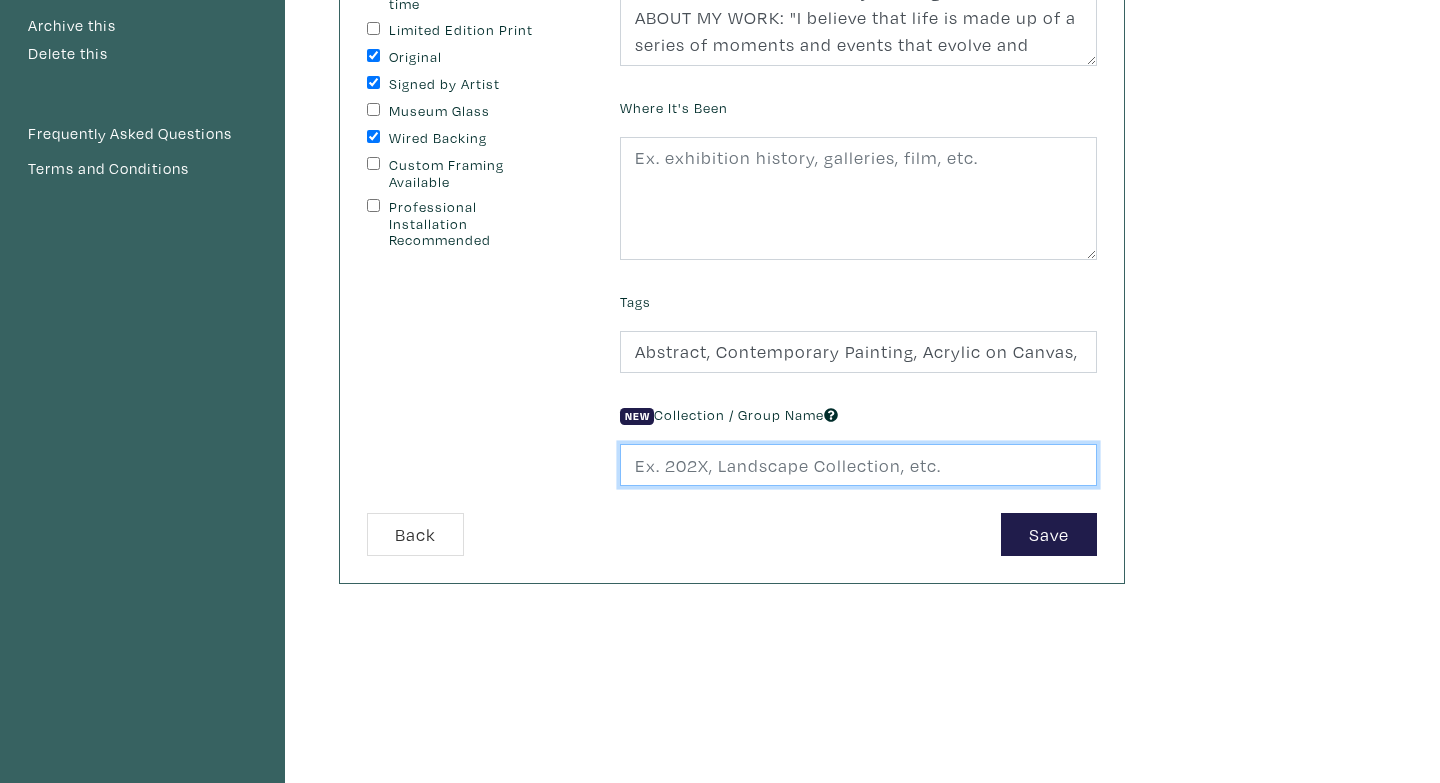 click at bounding box center (858, 465) 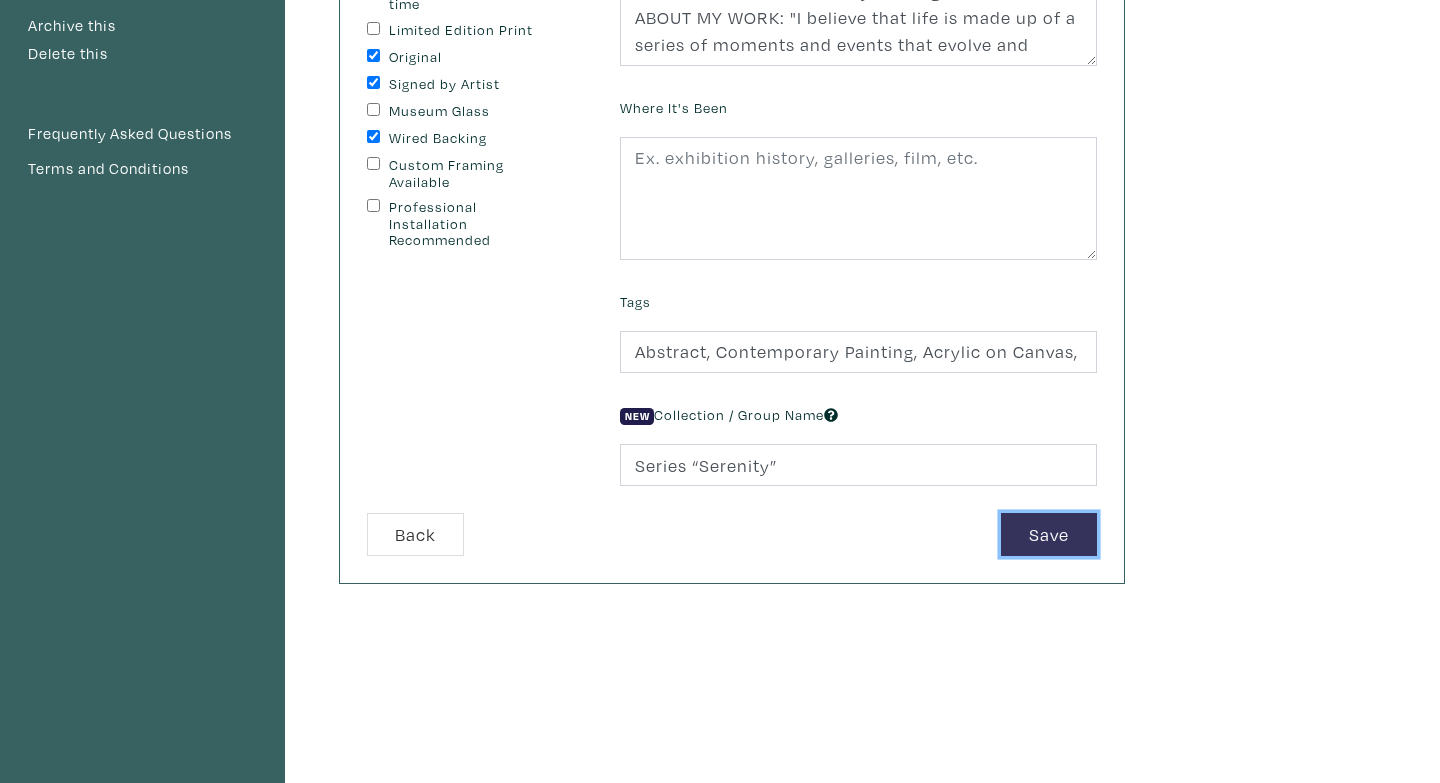 click on "Save" at bounding box center (1049, 534) 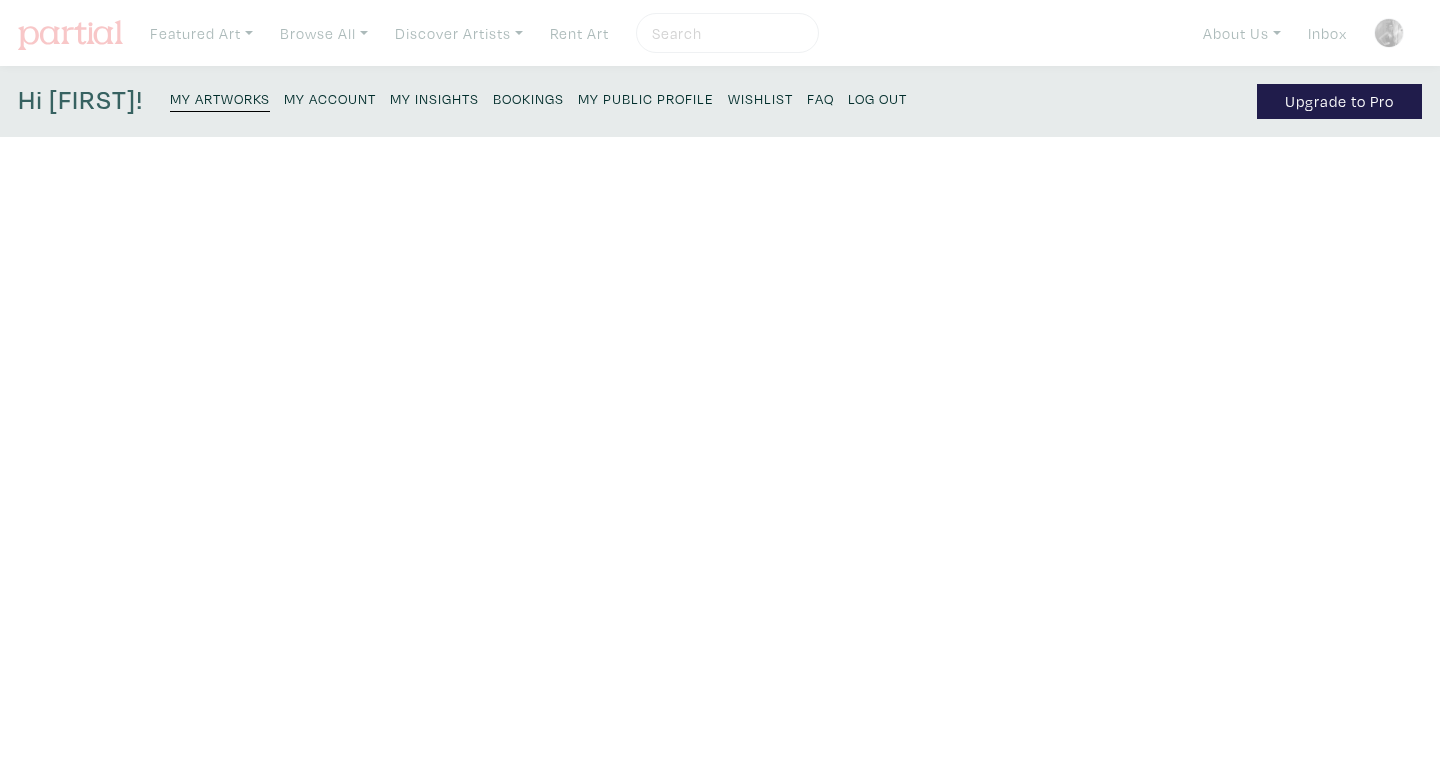 scroll, scrollTop: 0, scrollLeft: 0, axis: both 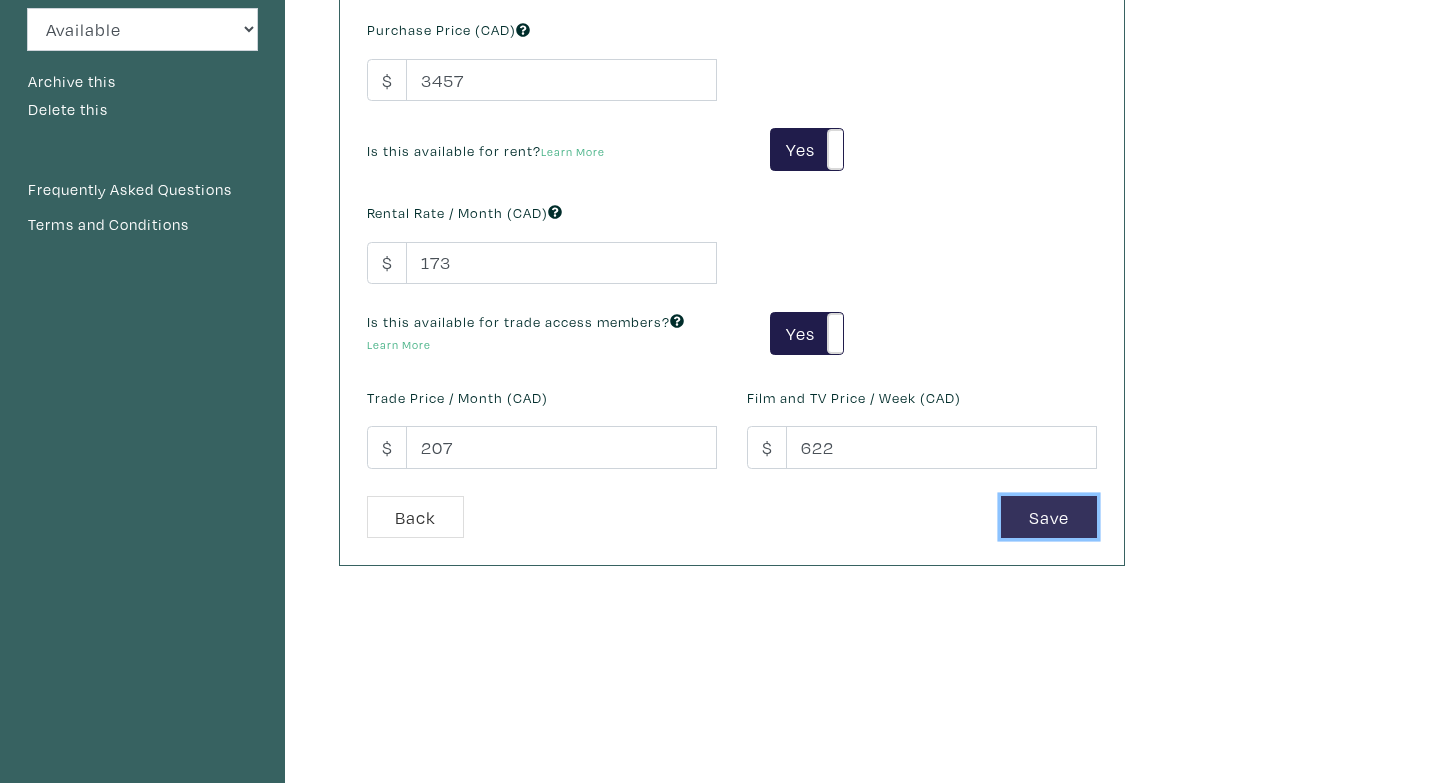 click on "Save" at bounding box center [1049, 517] 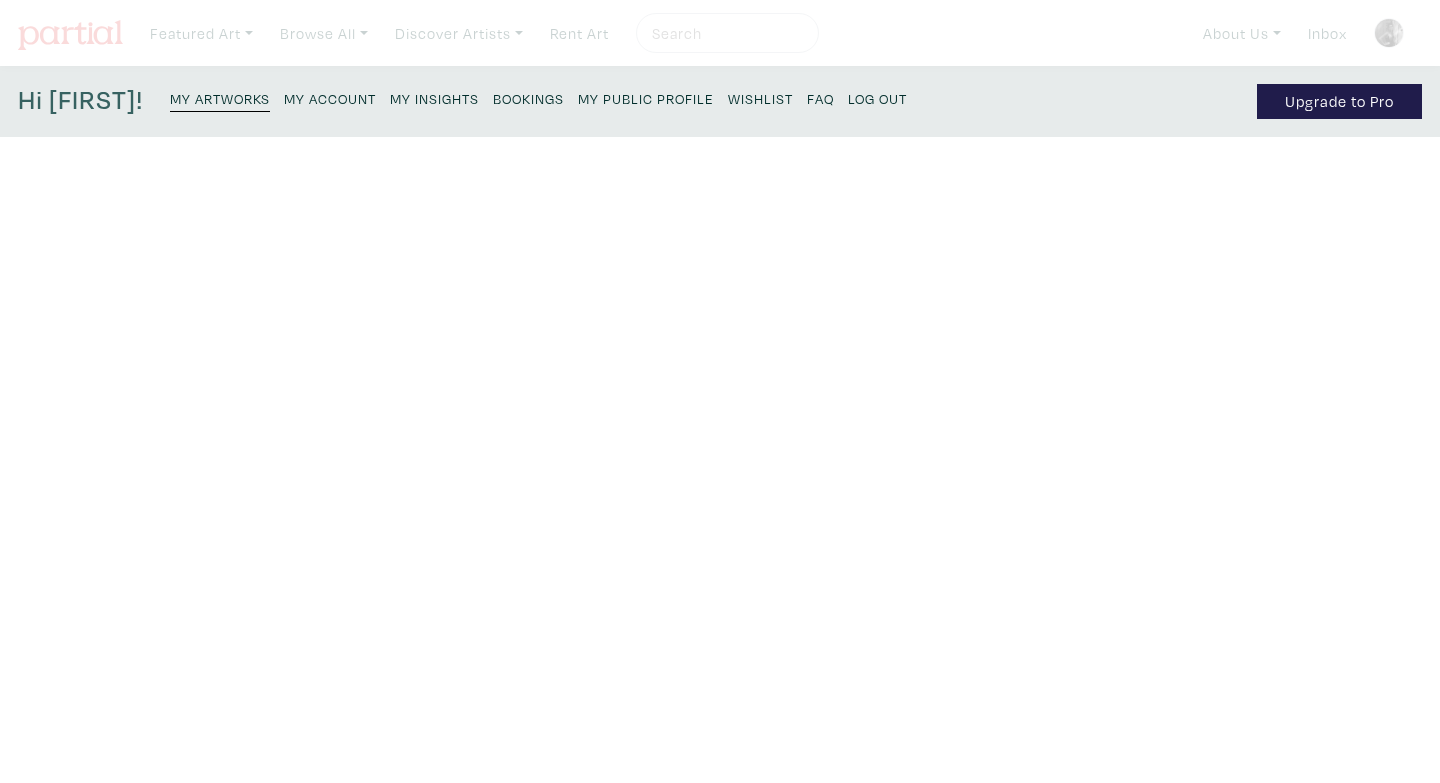 scroll, scrollTop: 0, scrollLeft: 0, axis: both 